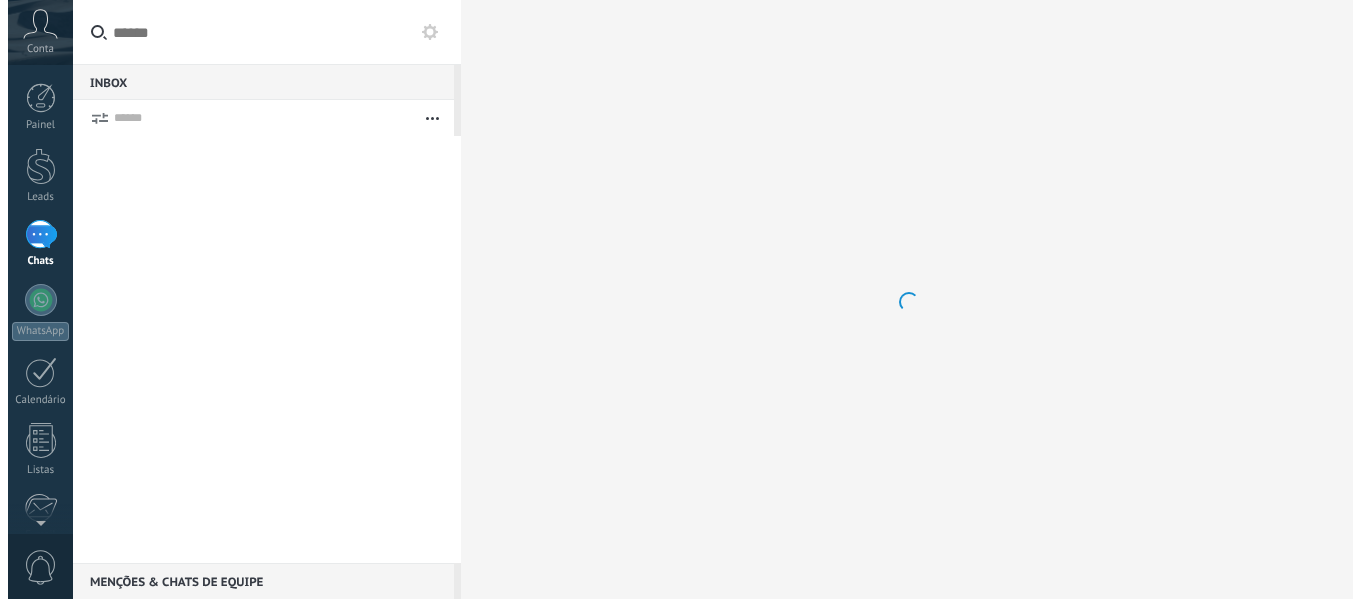 scroll, scrollTop: 0, scrollLeft: 0, axis: both 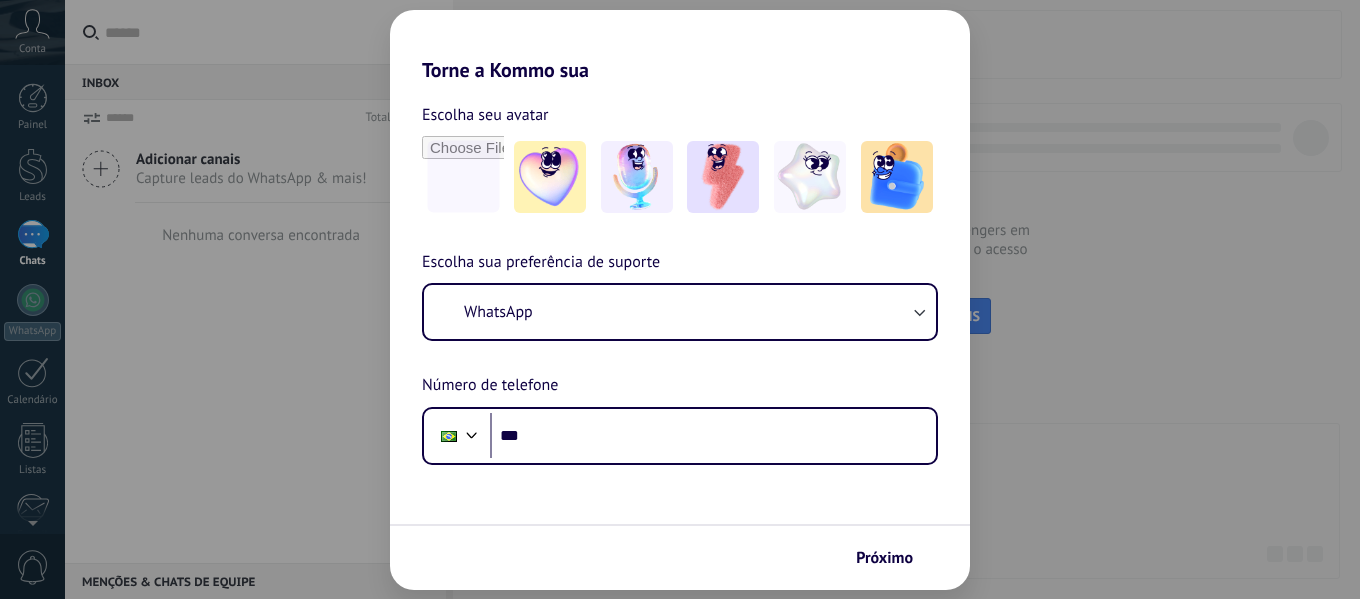 click on "Torne a Kommo sua Escolha seu avatar Escolha sua preferência de suporte WhatsApp Número de telefone Phone *** Próximo" at bounding box center (680, 299) 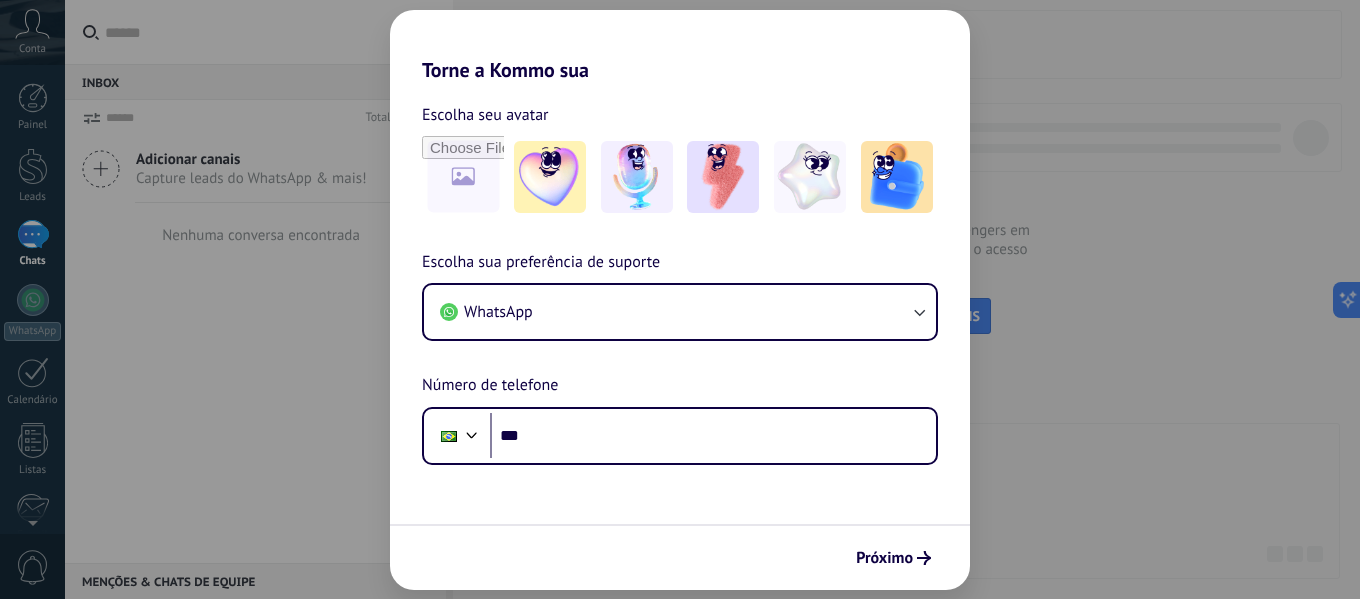 scroll, scrollTop: 0, scrollLeft: 0, axis: both 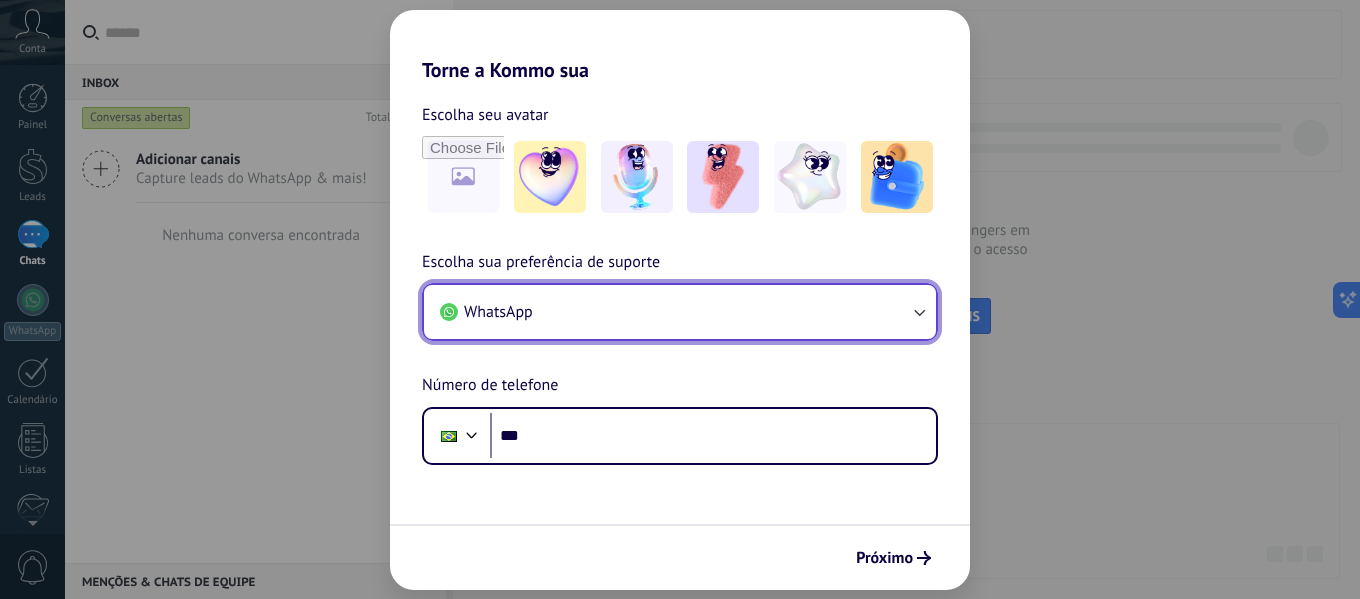 click on "WhatsApp" at bounding box center [680, 312] 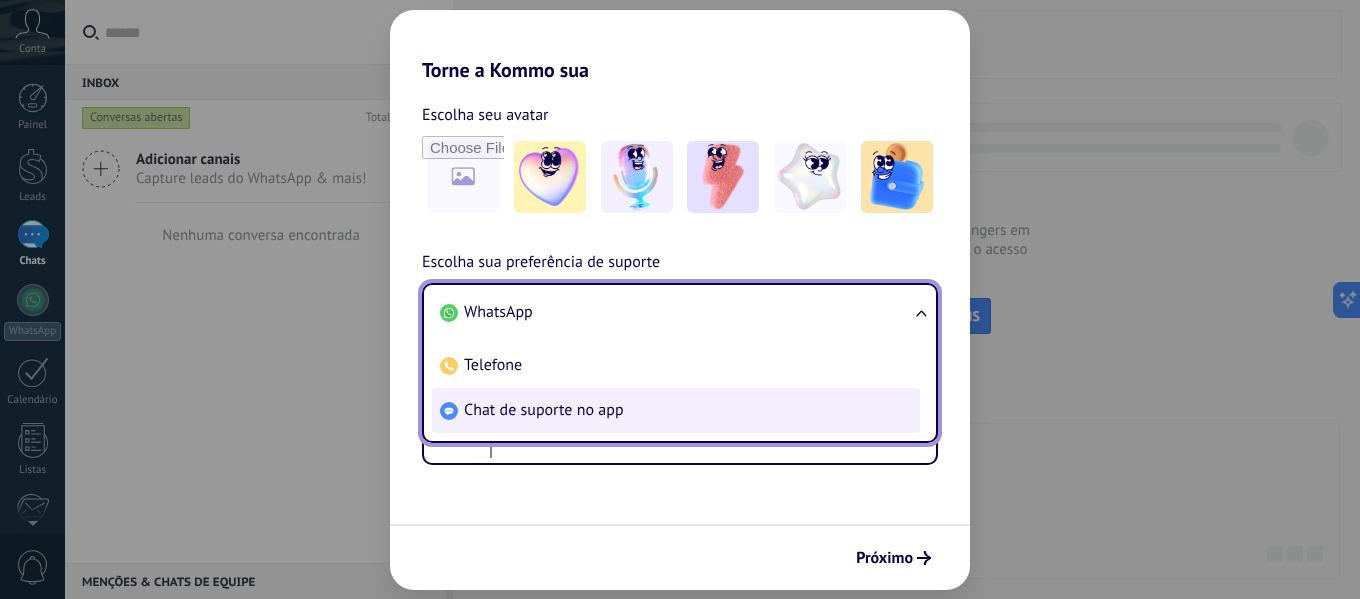 click on "Chat de suporte no app" at bounding box center [676, 410] 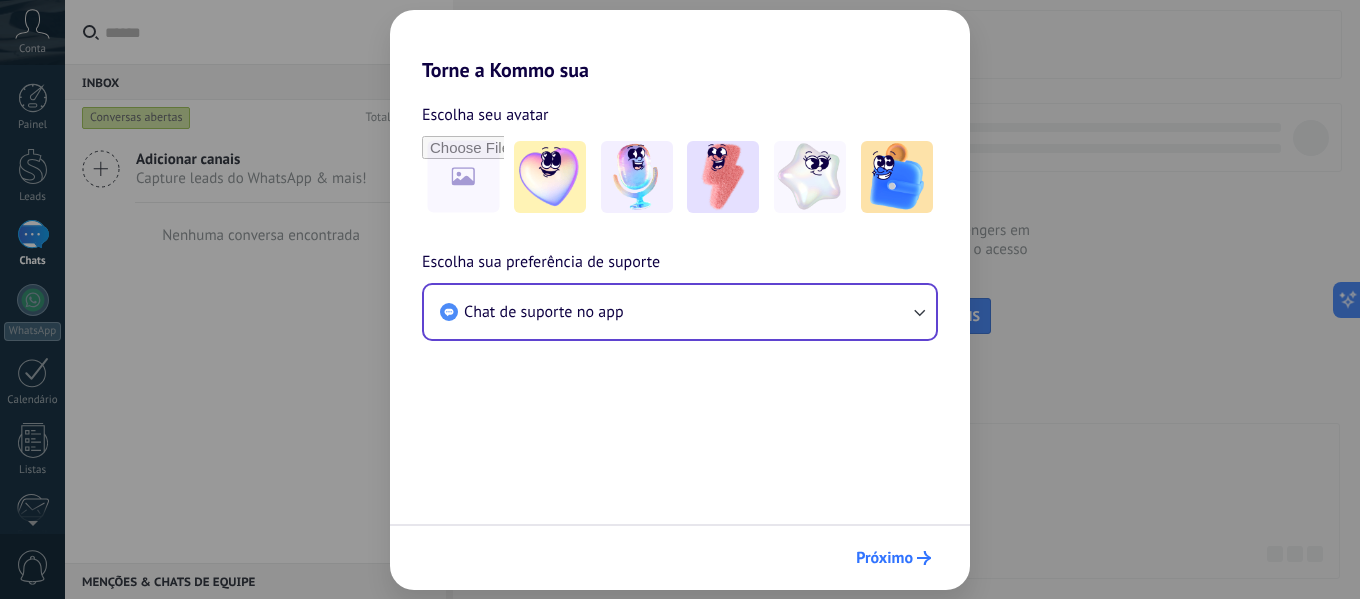 click on "Próximo" at bounding box center (893, 558) 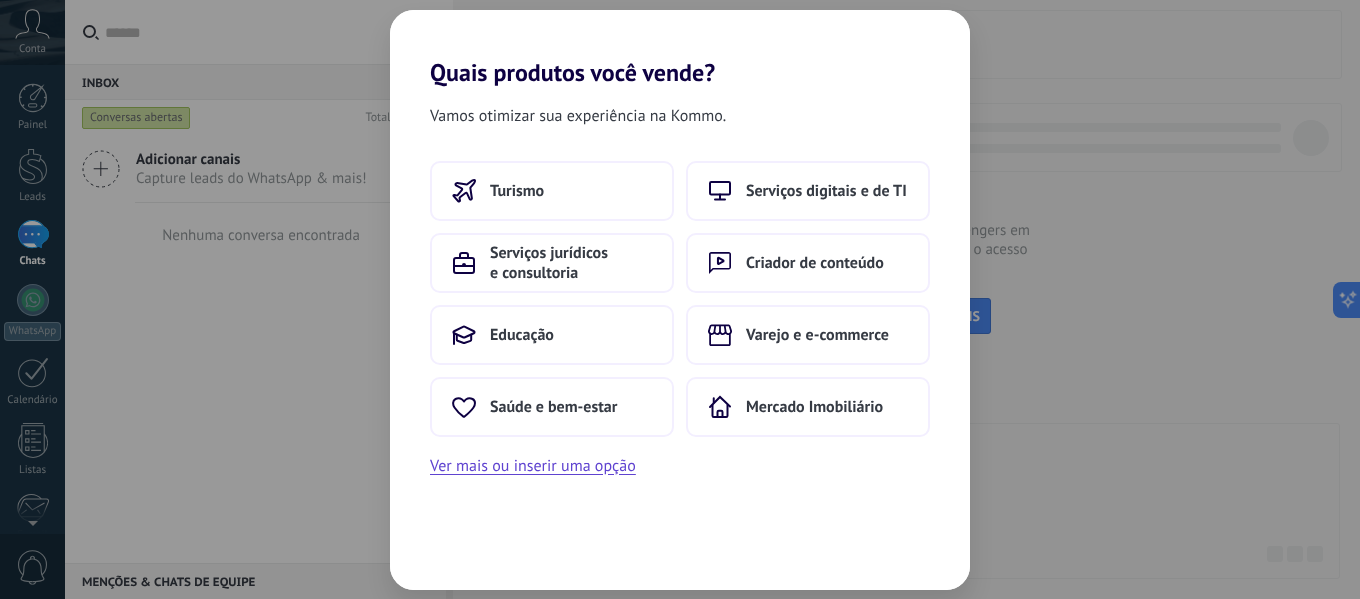 scroll, scrollTop: 0, scrollLeft: 0, axis: both 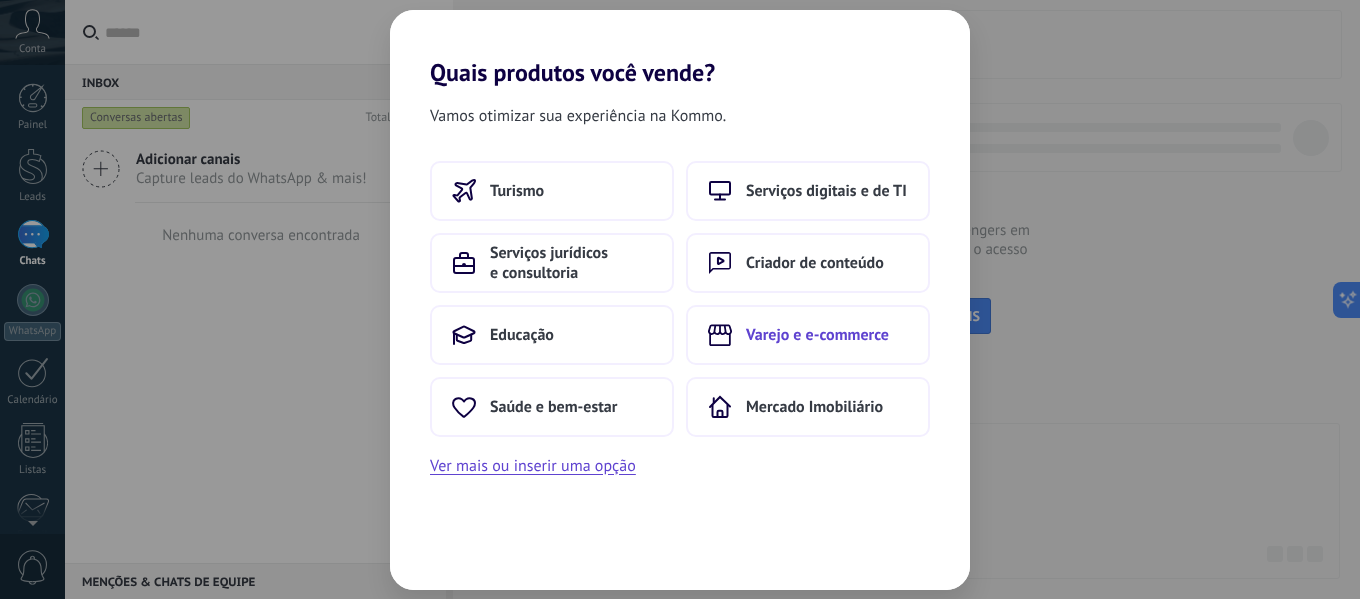 click on "Varejo e e-commerce" at bounding box center [817, 335] 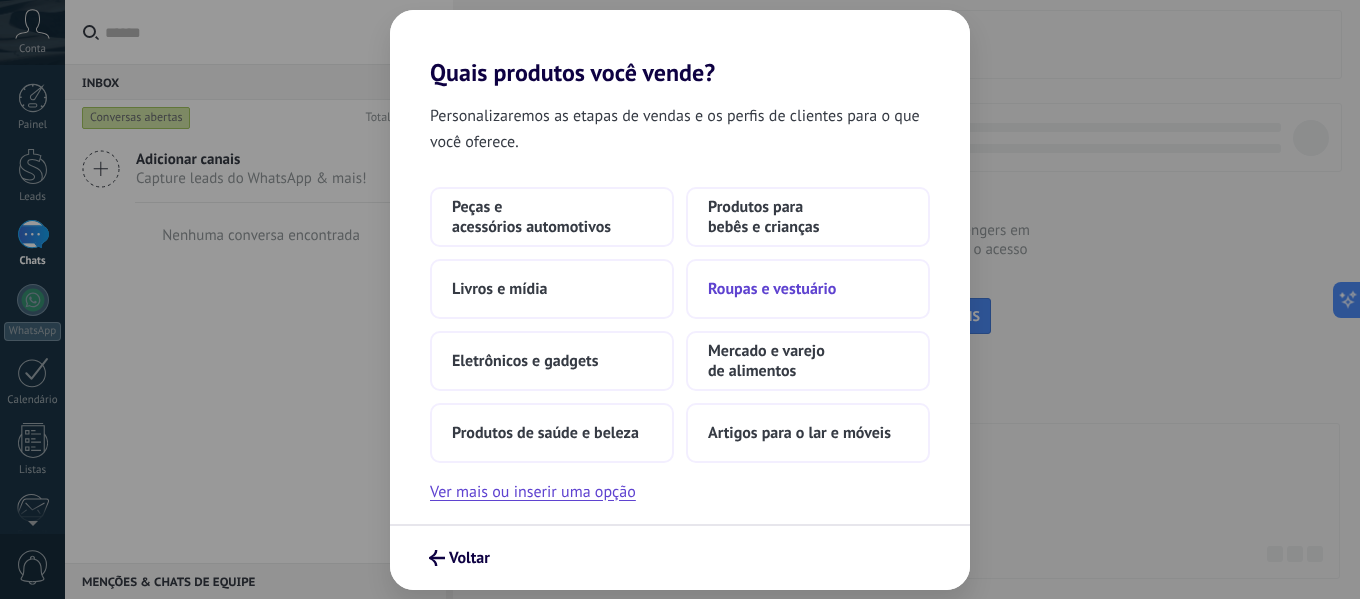 click on "Roupas e vestuário" at bounding box center (772, 289) 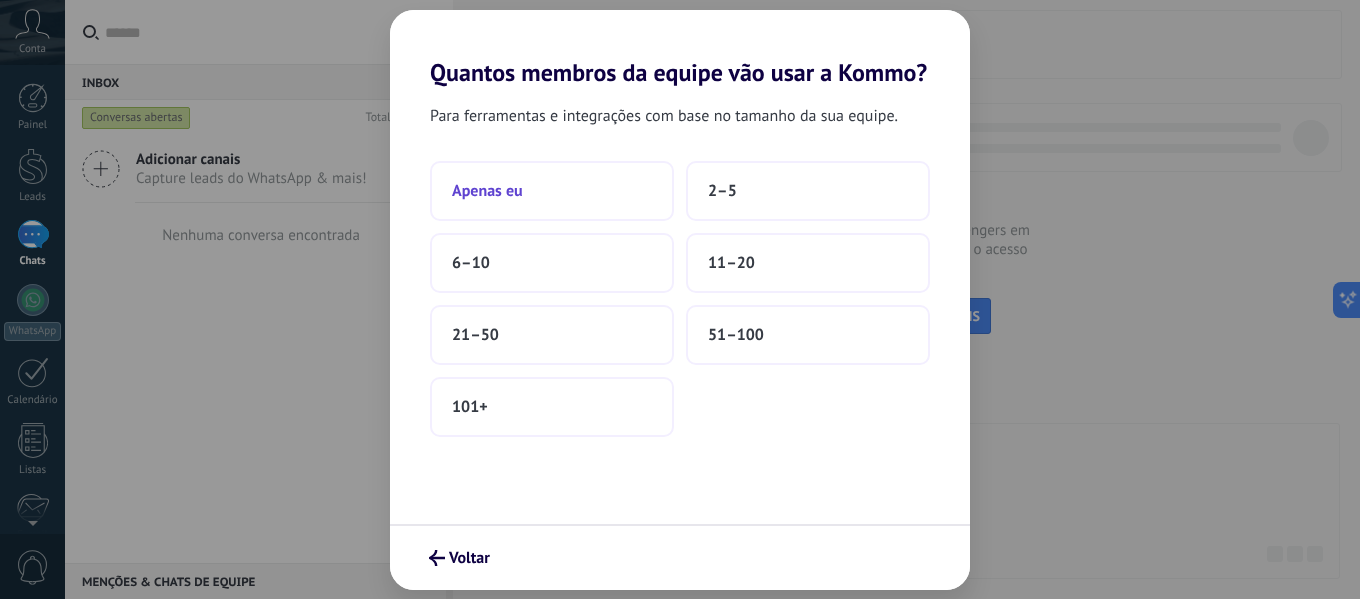 click on "Apenas eu" at bounding box center [552, 191] 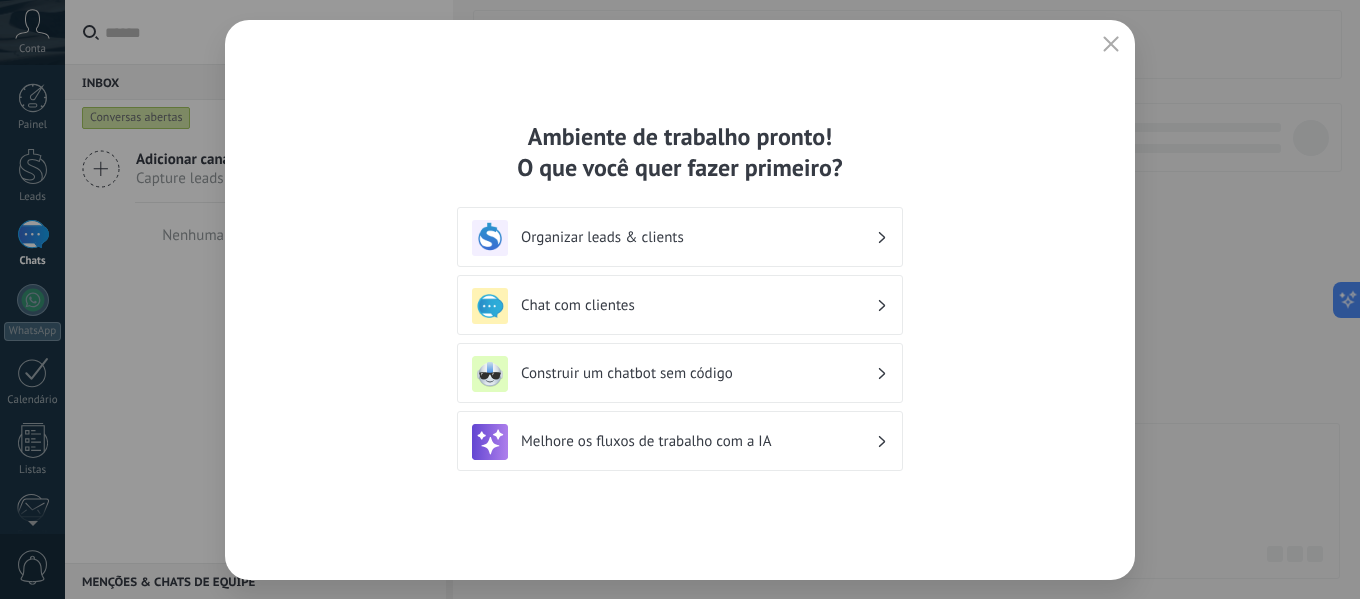 click 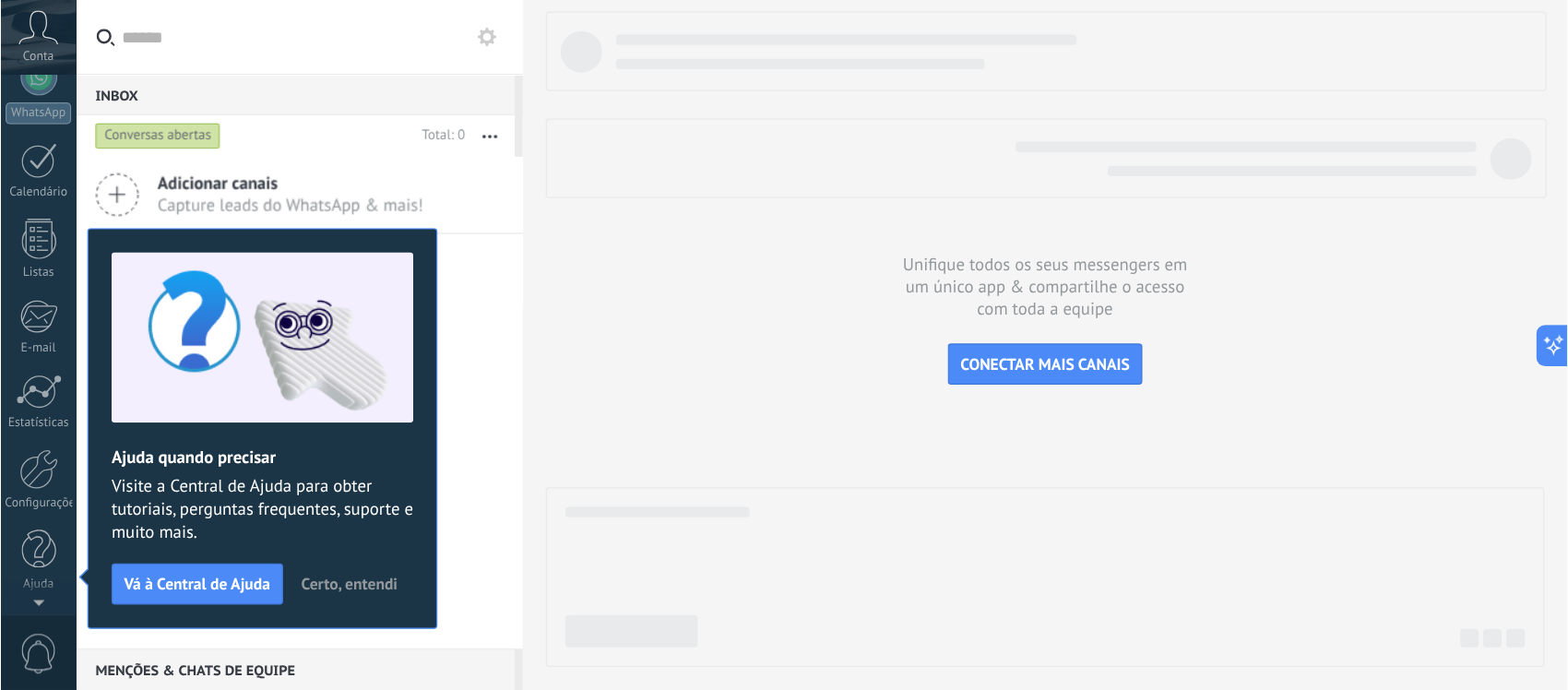 scroll, scrollTop: 0, scrollLeft: 0, axis: both 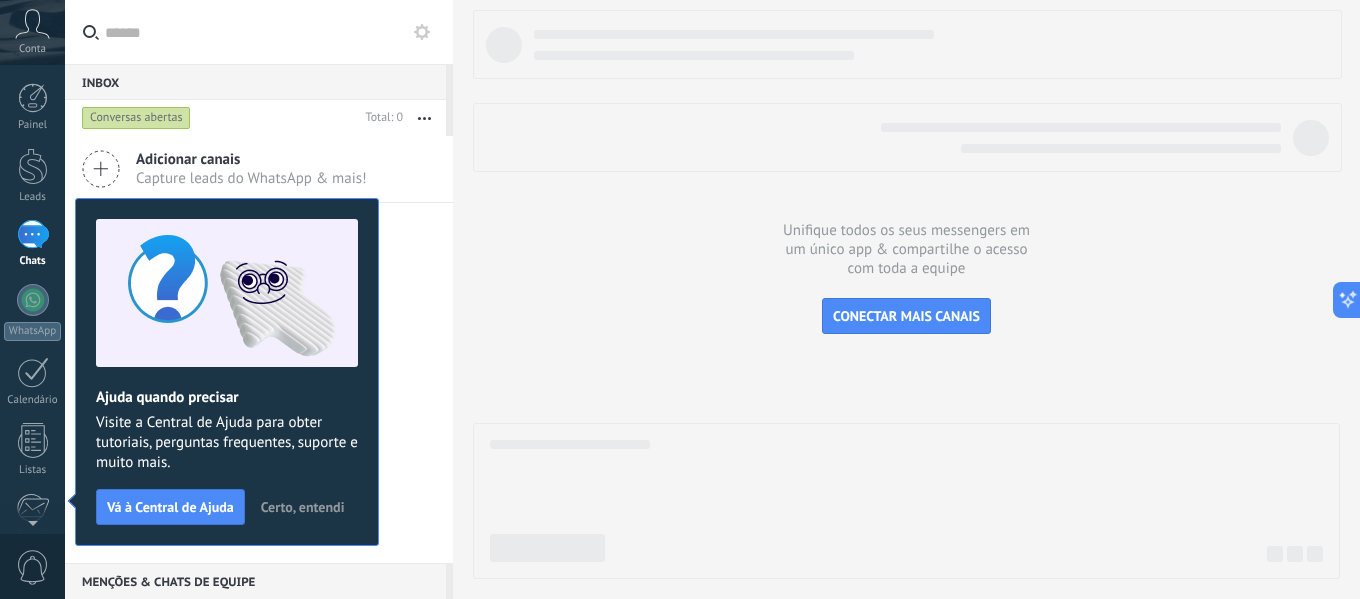 click on "Ajuda quando precisar Visite a Central de Ajuda para obter tutoriais, perguntas frequentes, suporte e muito mais. Vá à Central de Ajuda Certo, entendi" at bounding box center (227, 372) 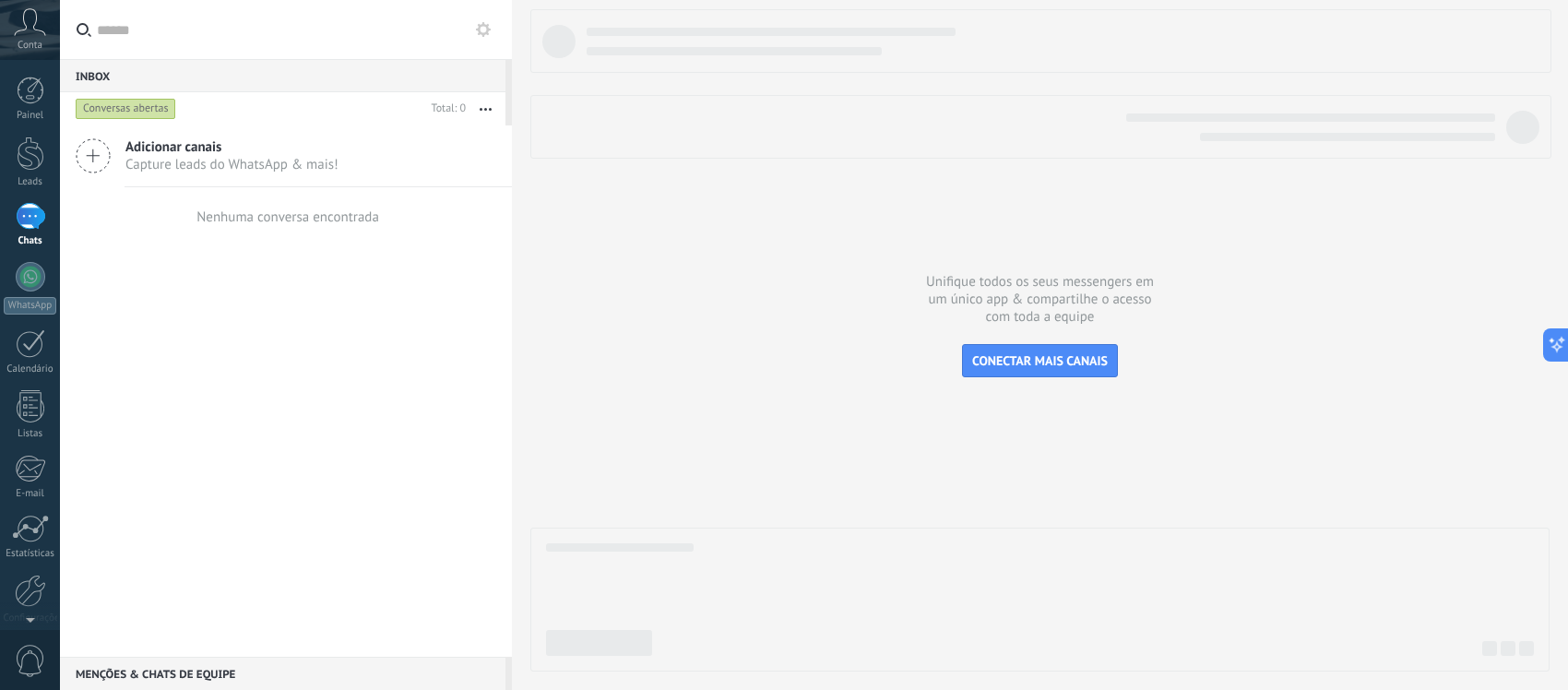 click 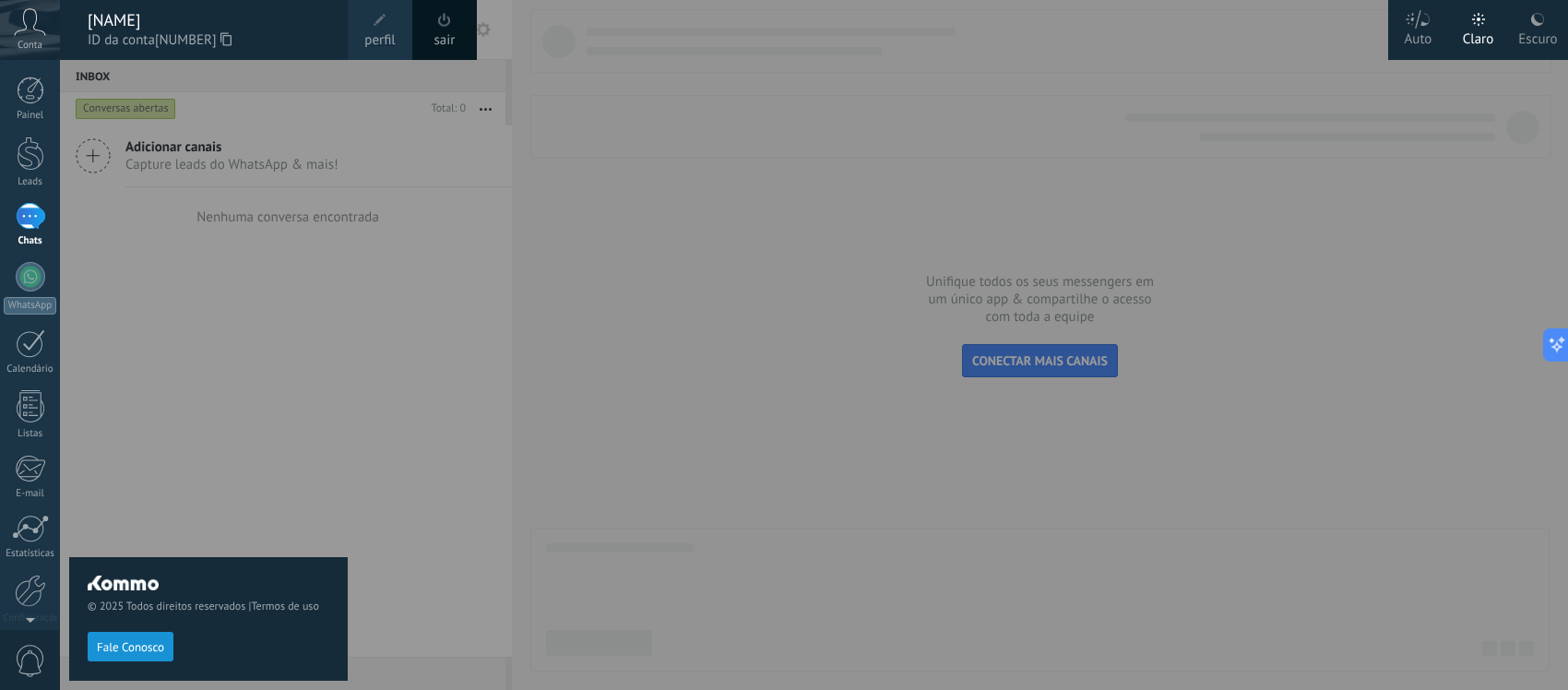 click on "perfil" at bounding box center (380, 30) 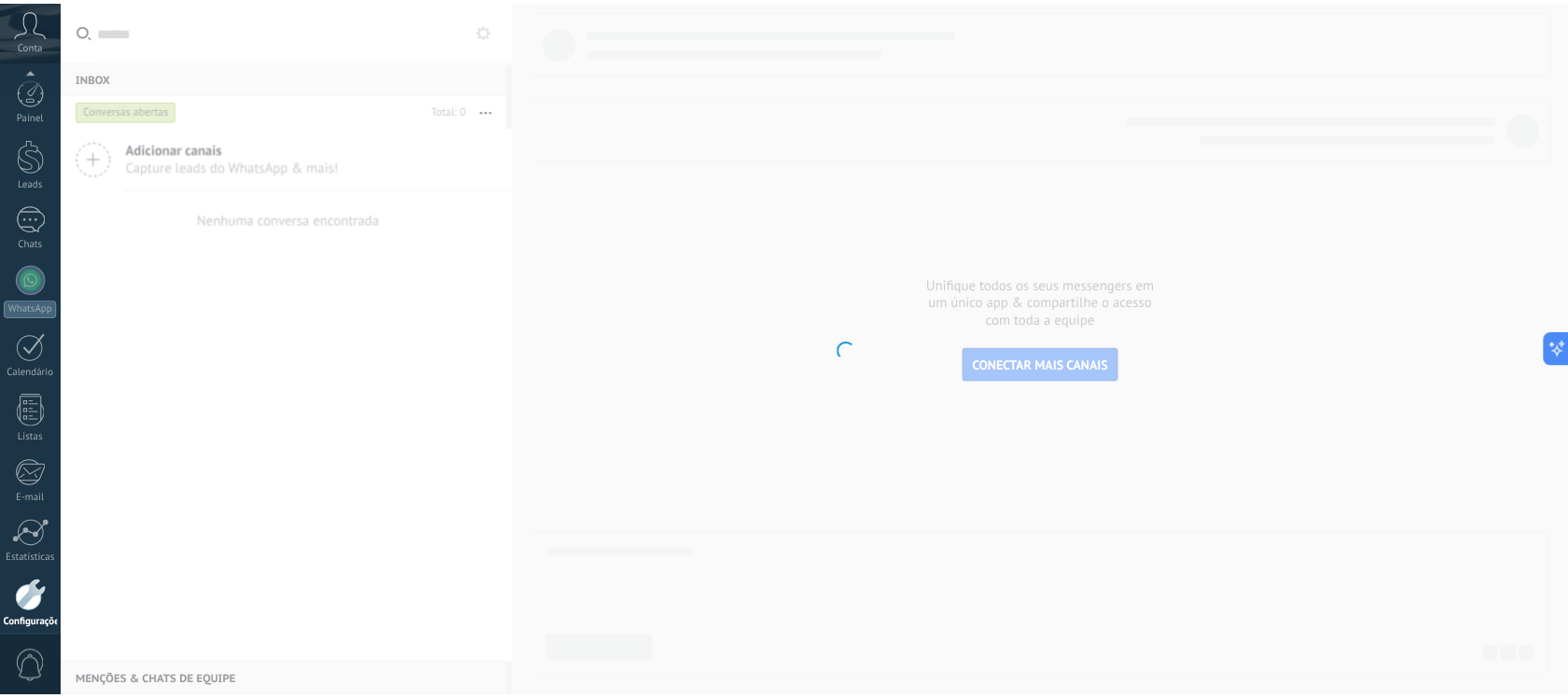 scroll, scrollTop: 77, scrollLeft: 0, axis: vertical 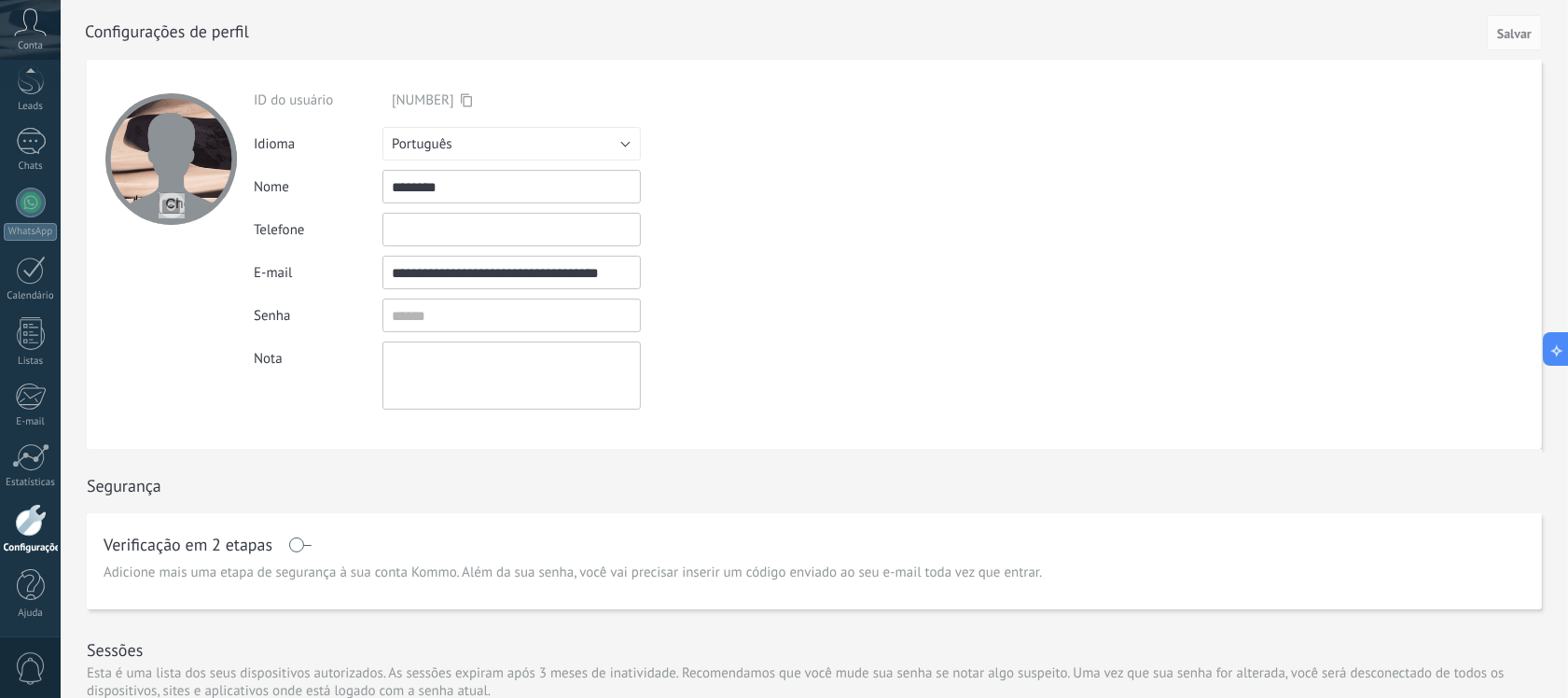 click on "********" at bounding box center [511, 187] 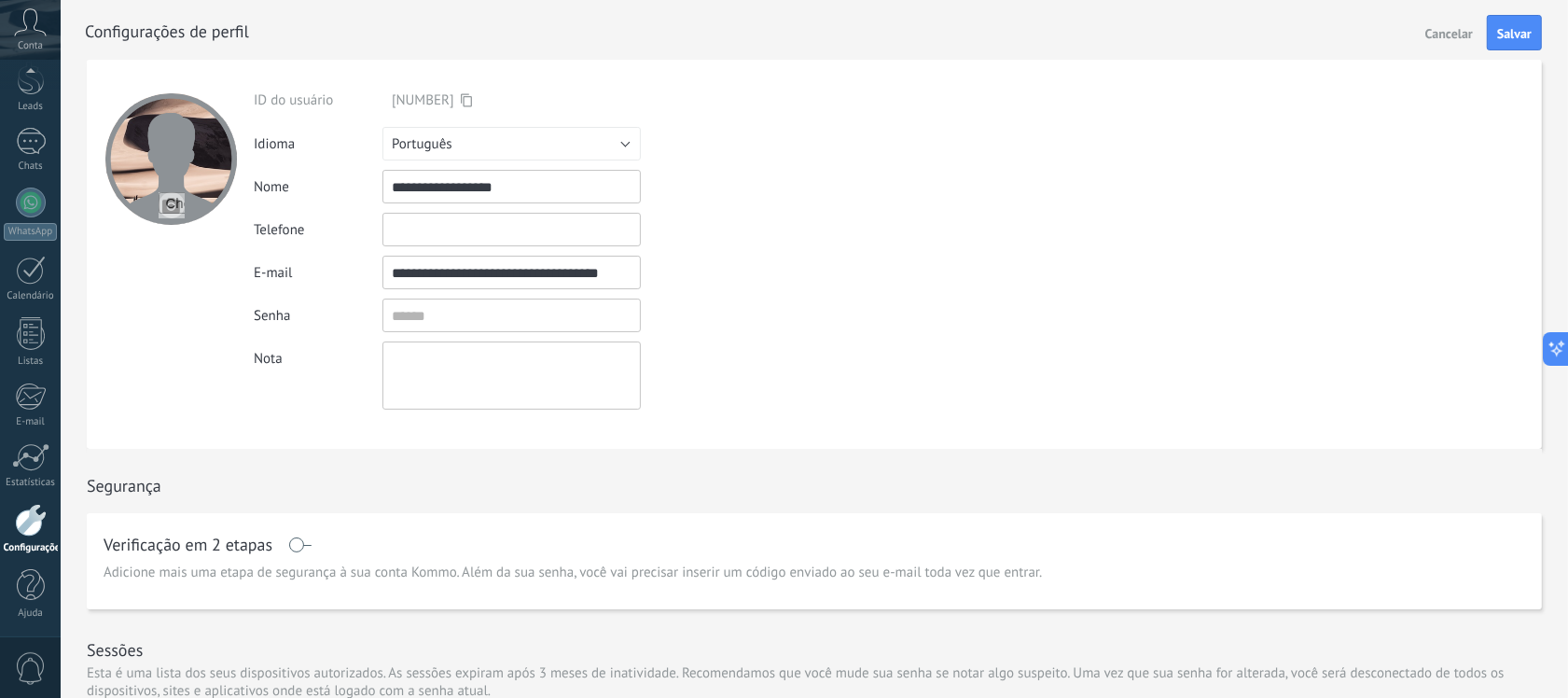 click on "**********" at bounding box center (511, 187) 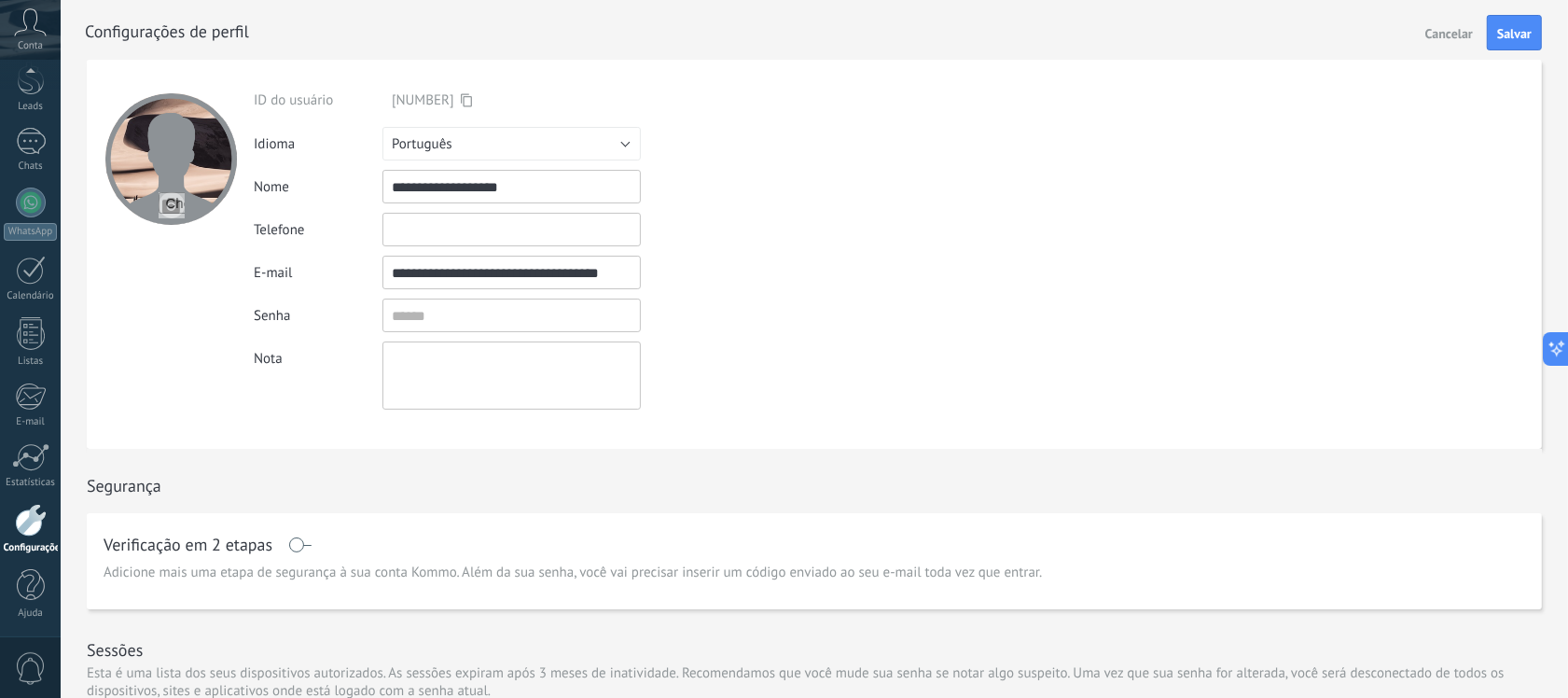 click on "**********" at bounding box center (511, 187) 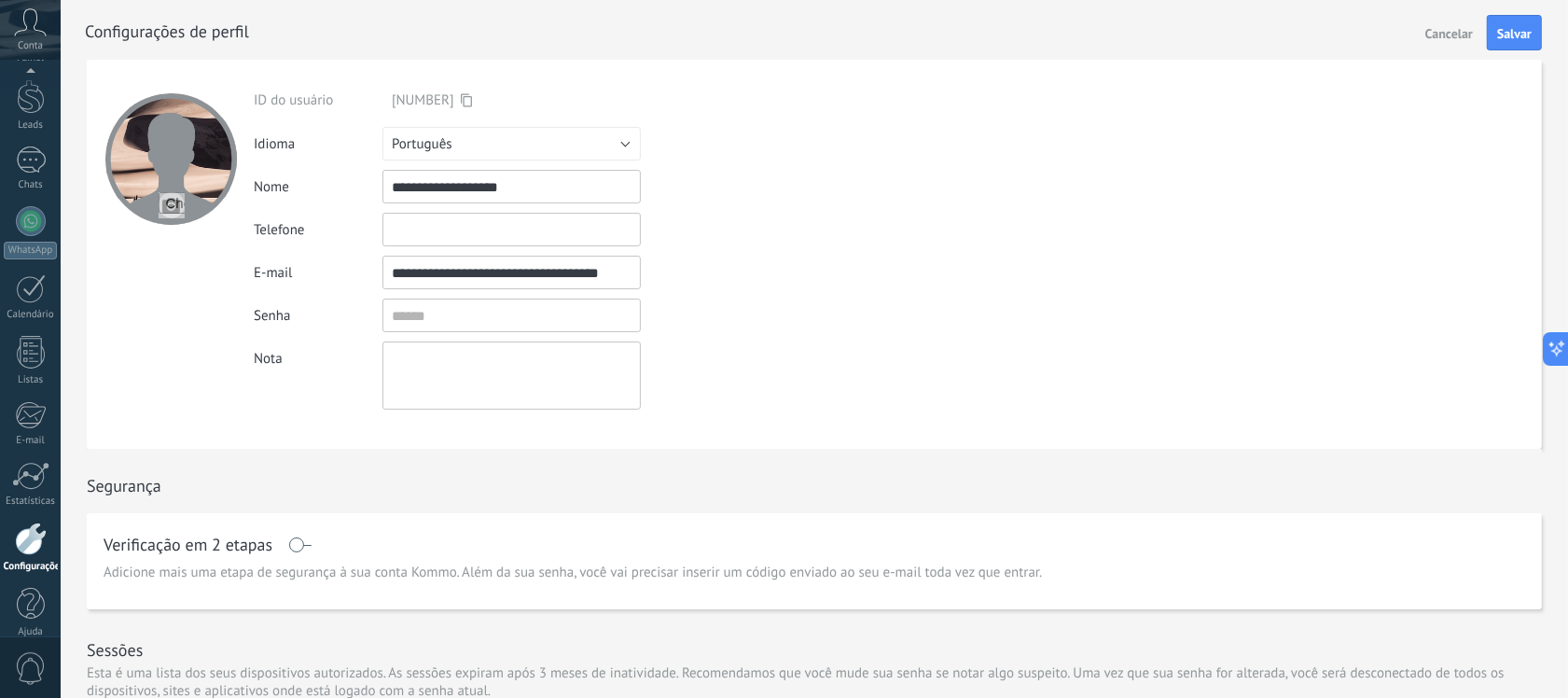 scroll, scrollTop: 77, scrollLeft: 0, axis: vertical 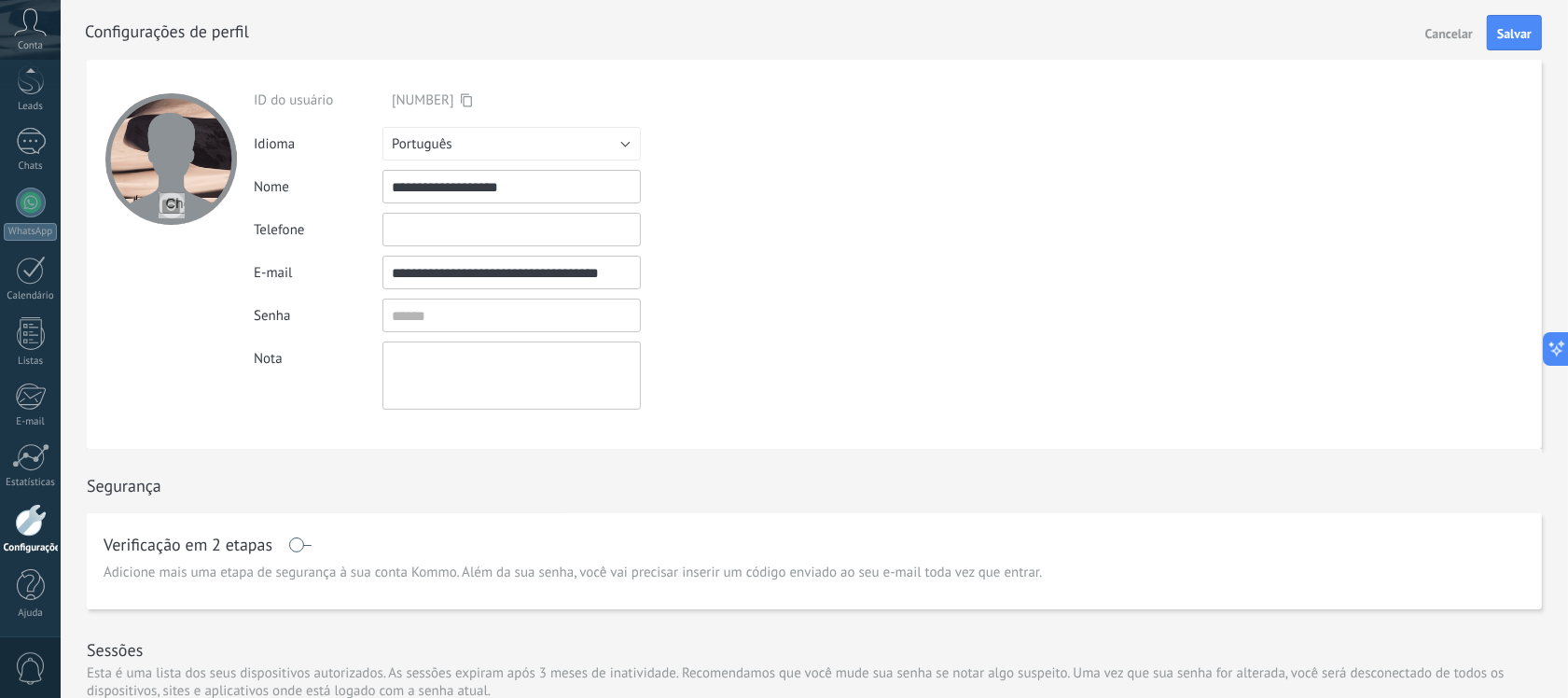 type on "**********" 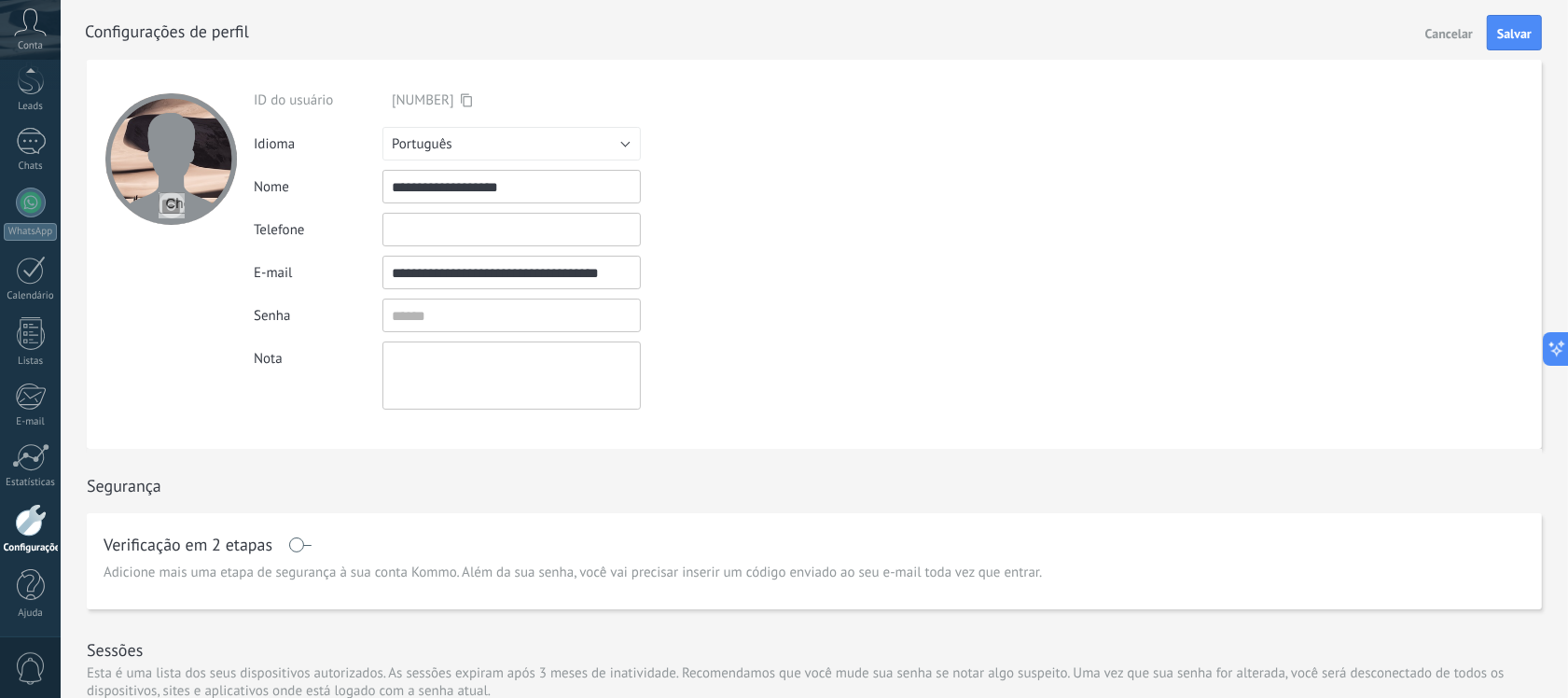click at bounding box center (172, 205) 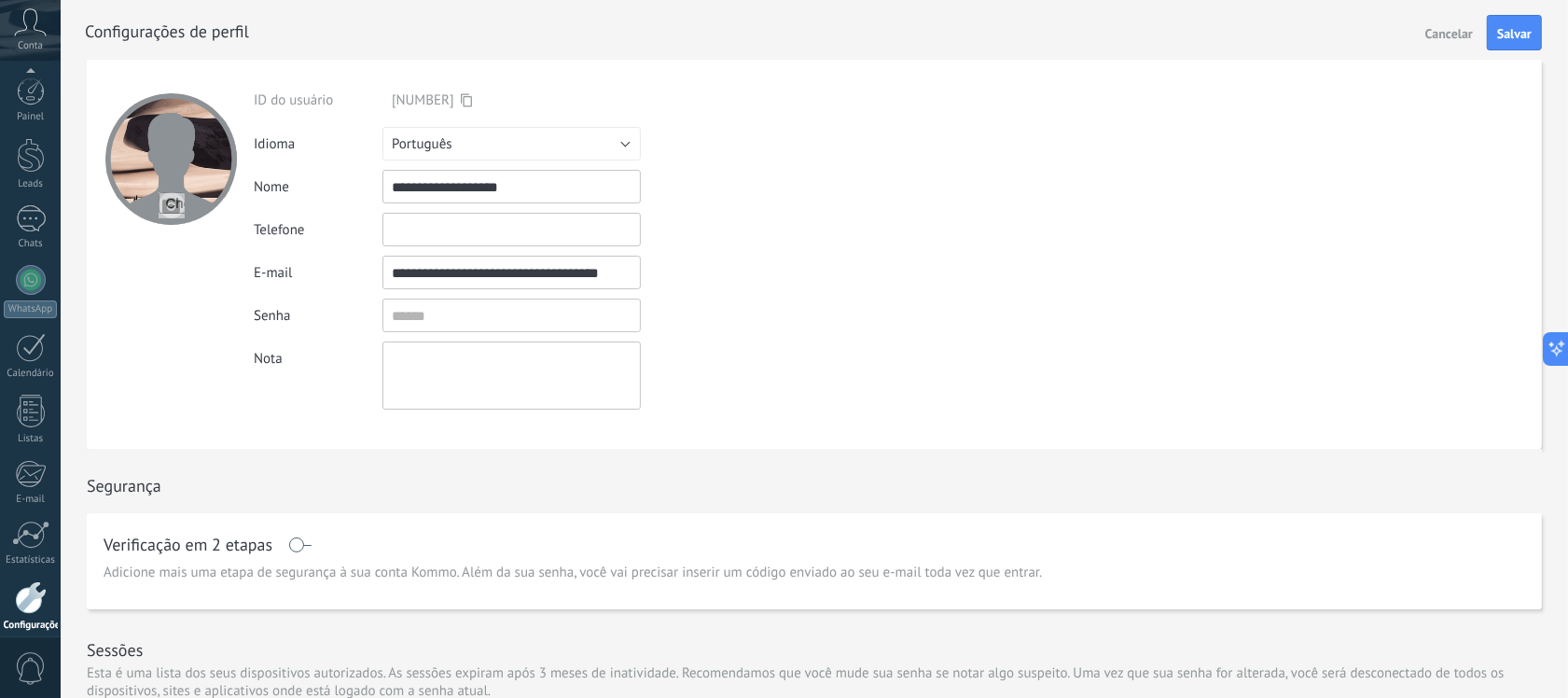 scroll, scrollTop: 77, scrollLeft: 0, axis: vertical 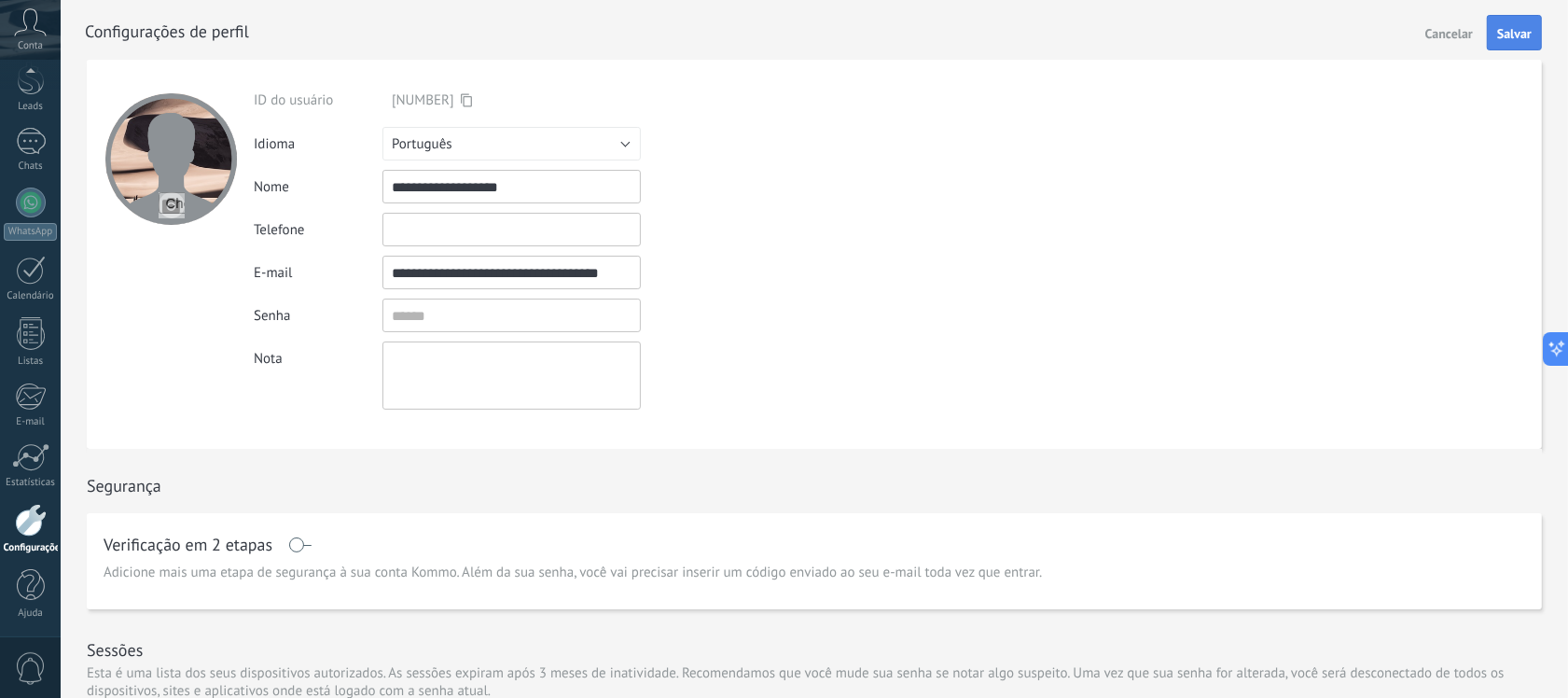 click on "Salvar" at bounding box center [1514, 34] 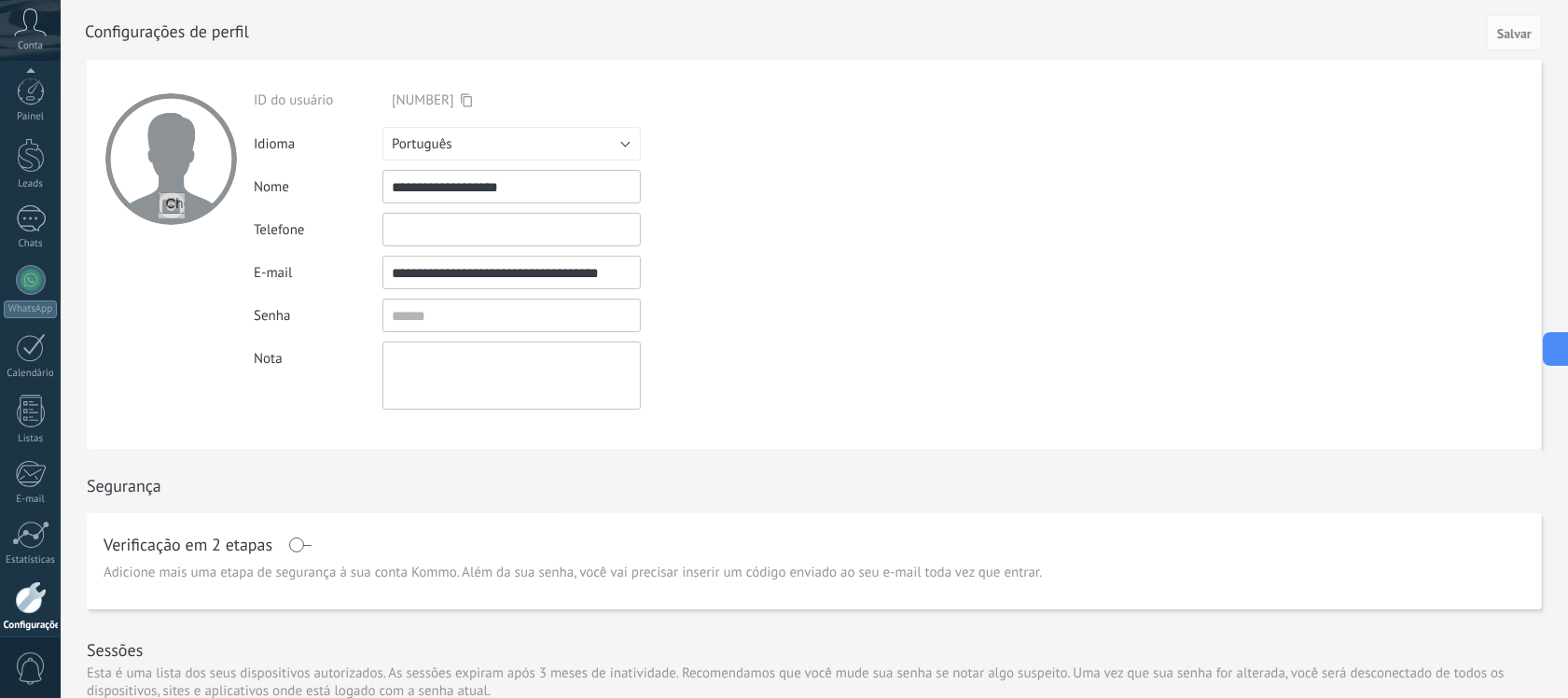 scroll, scrollTop: 77, scrollLeft: 0, axis: vertical 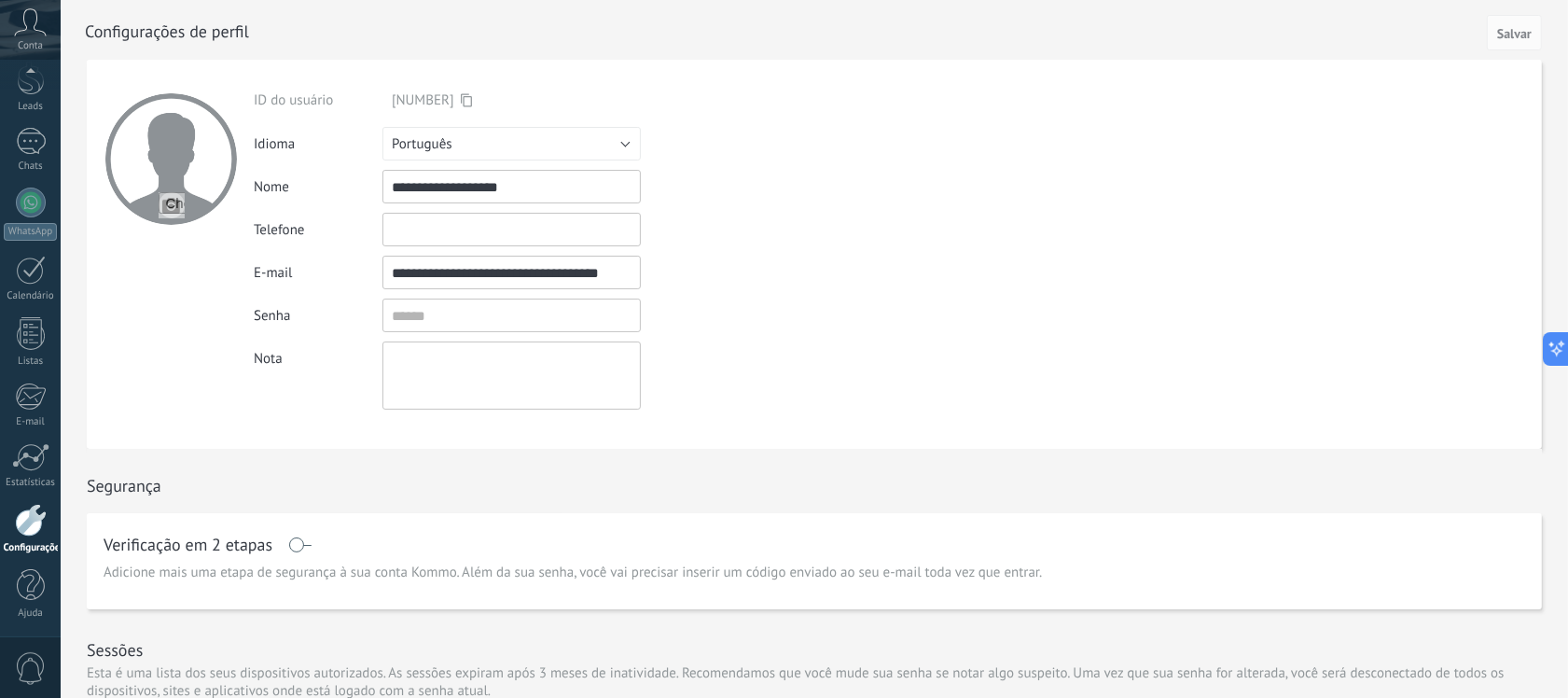 click on "**********" at bounding box center [814, 254] 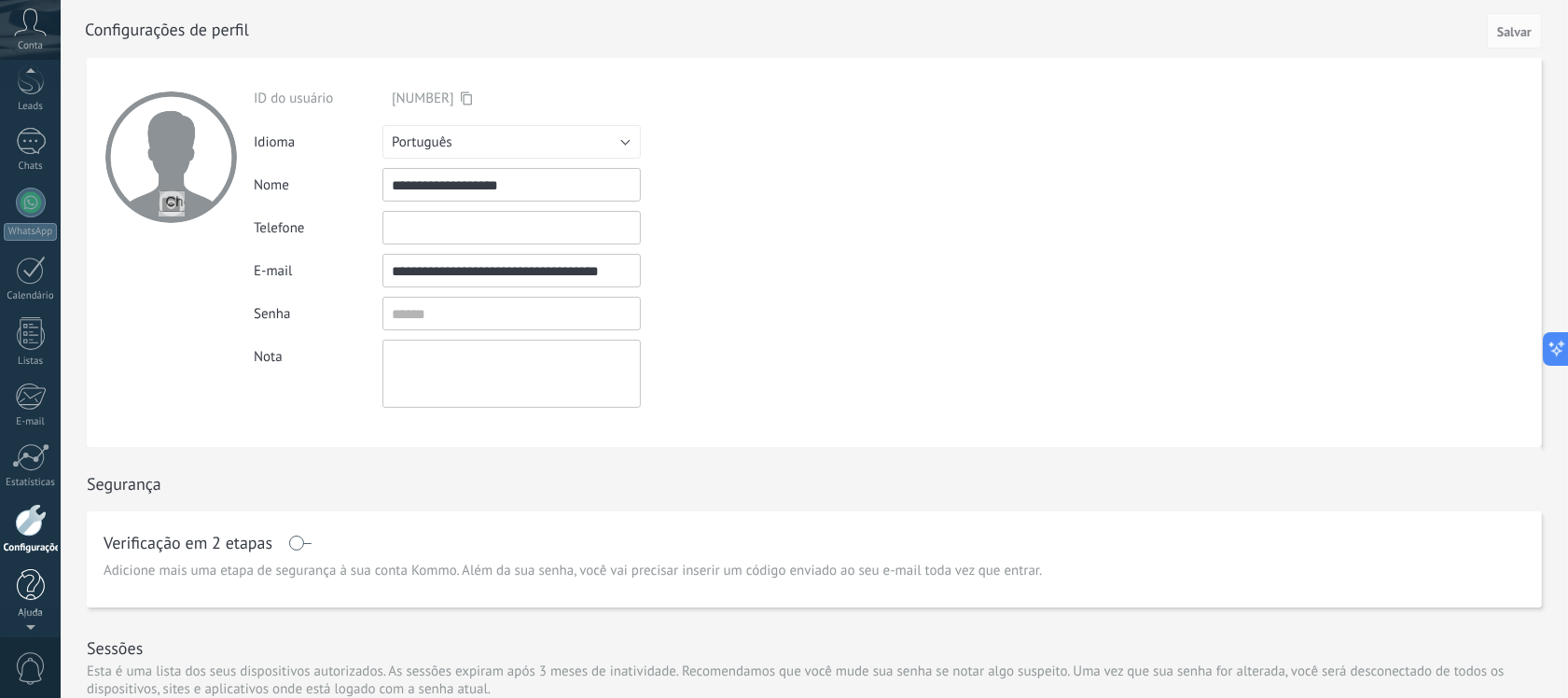 scroll, scrollTop: 0, scrollLeft: 0, axis: both 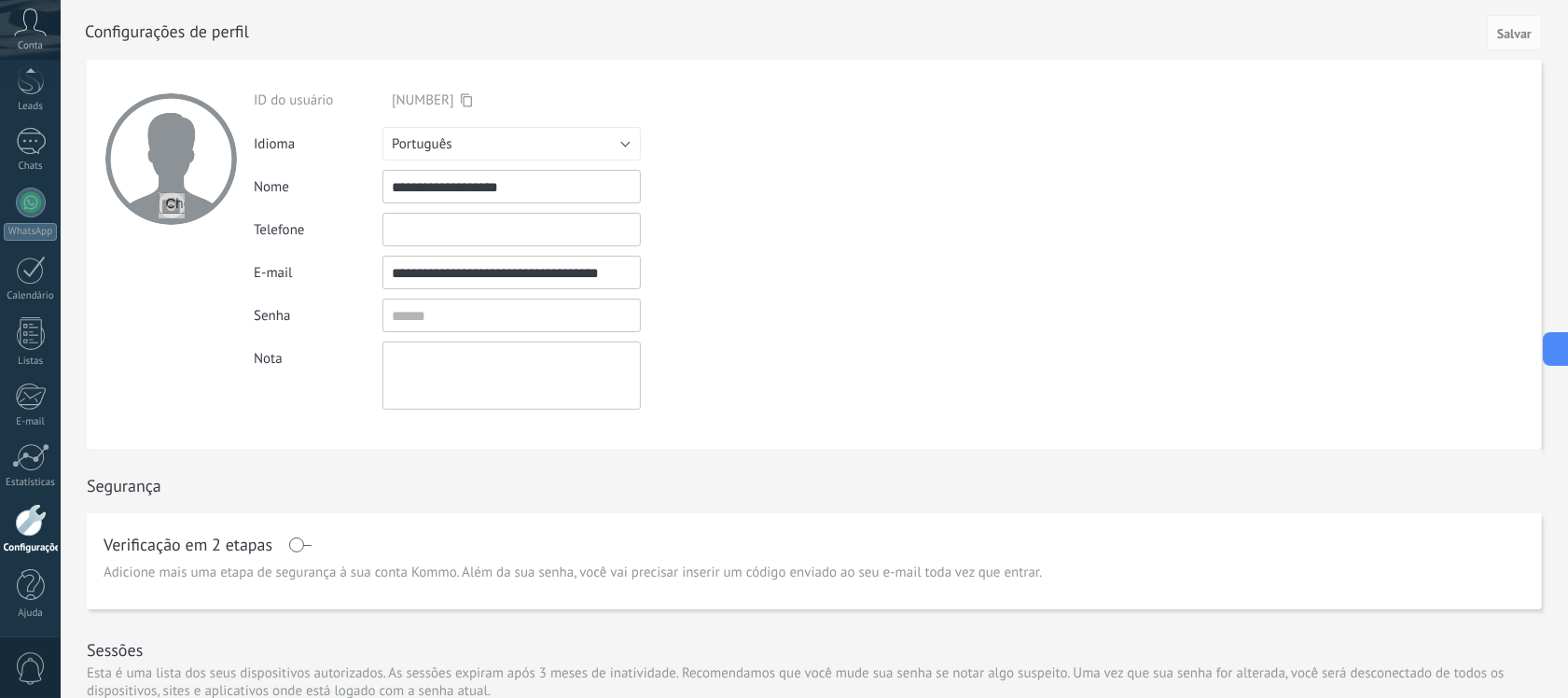 click on "Painel
Leads
Chats
WhatsApp
Clientes" at bounding box center (30, 319) 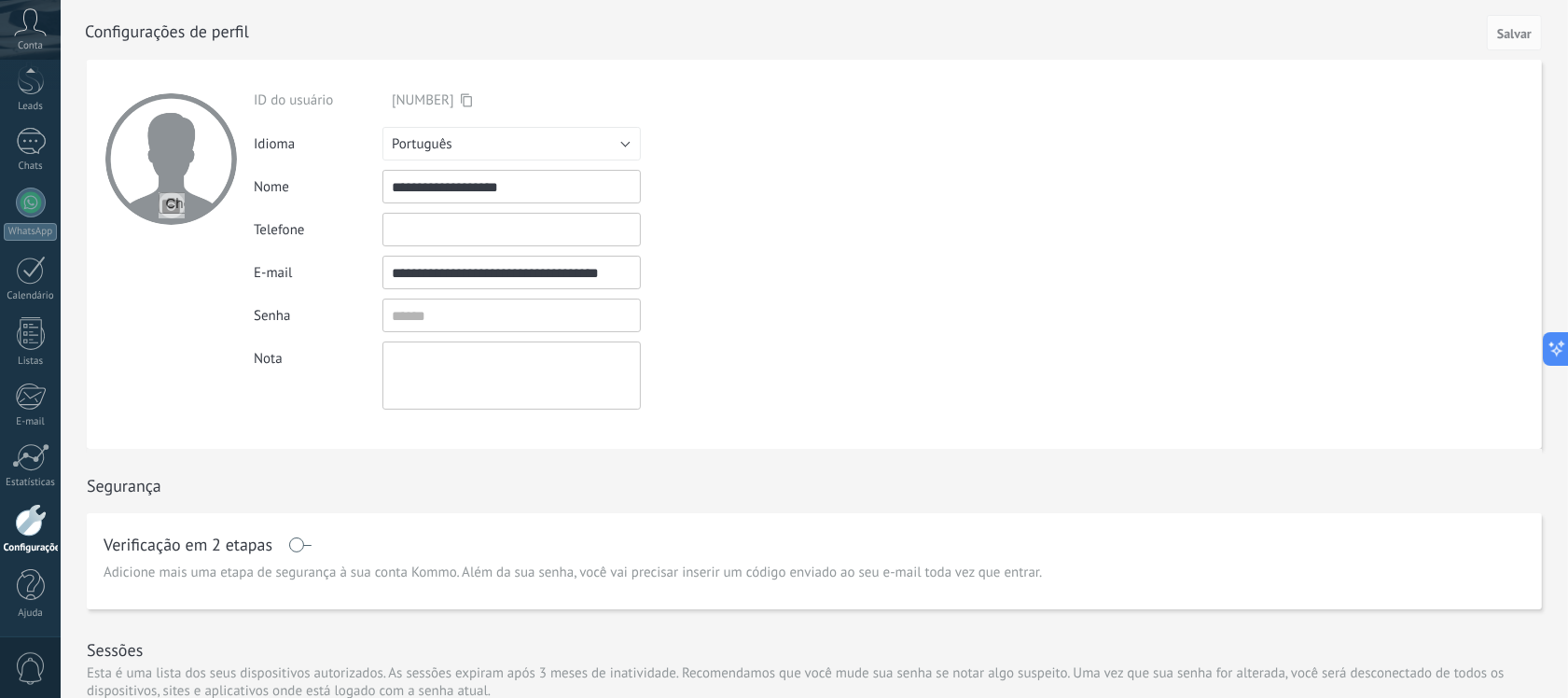 click at bounding box center (31, 520) 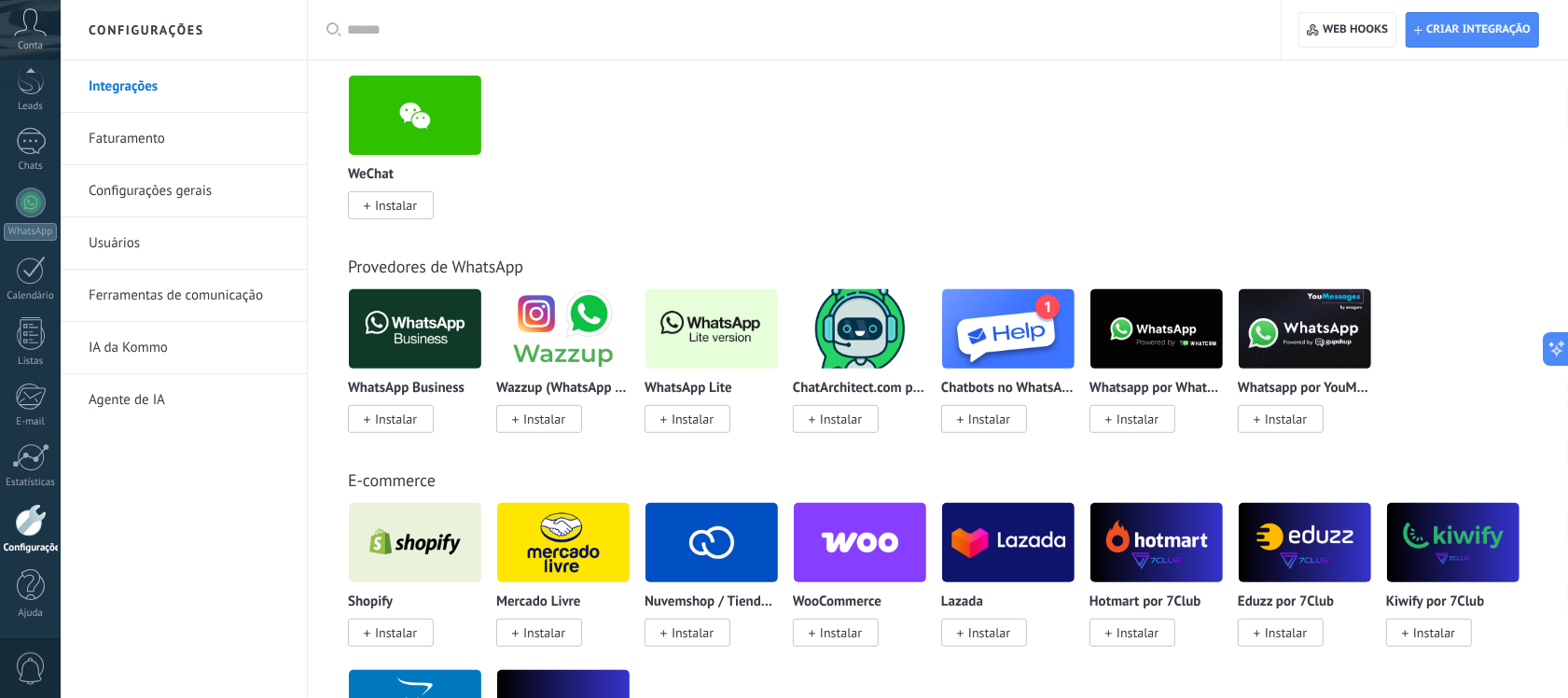 scroll, scrollTop: 583, scrollLeft: 0, axis: vertical 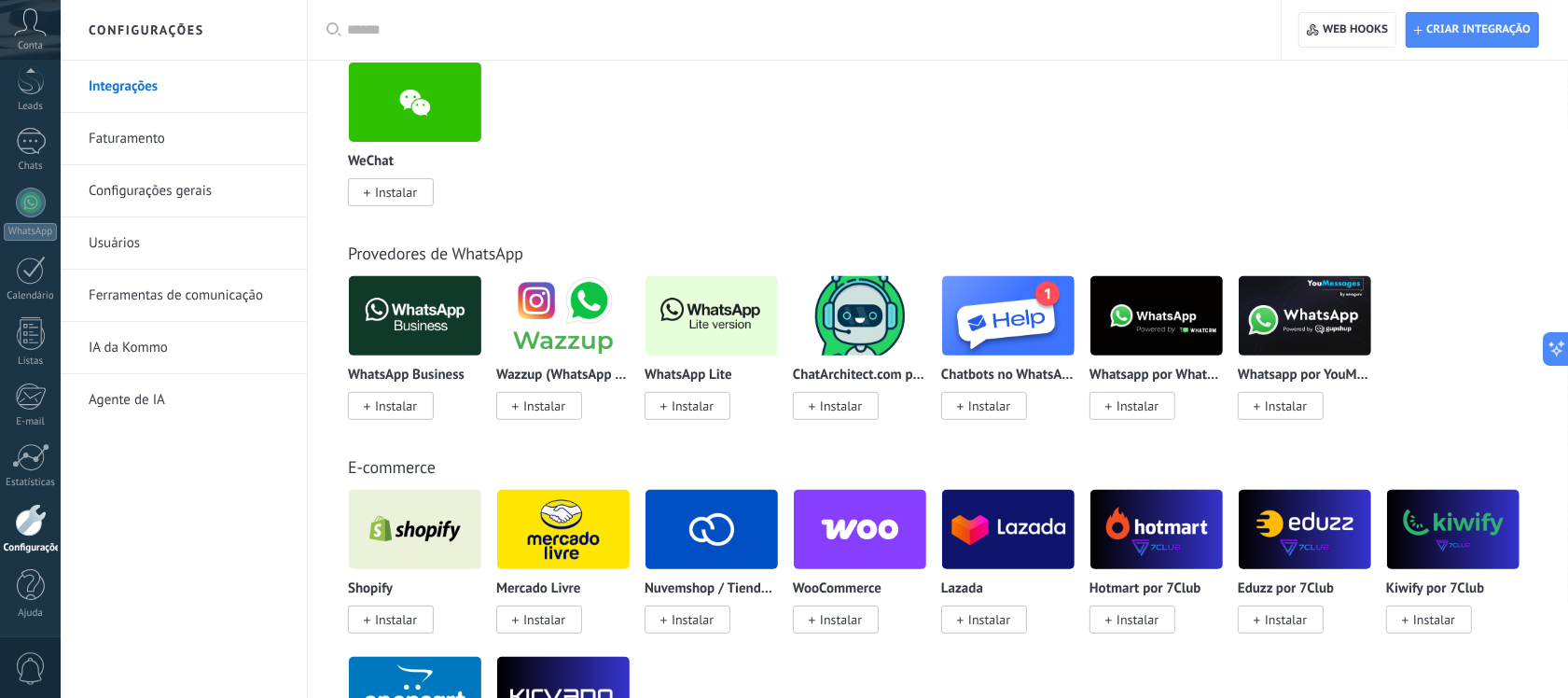 click 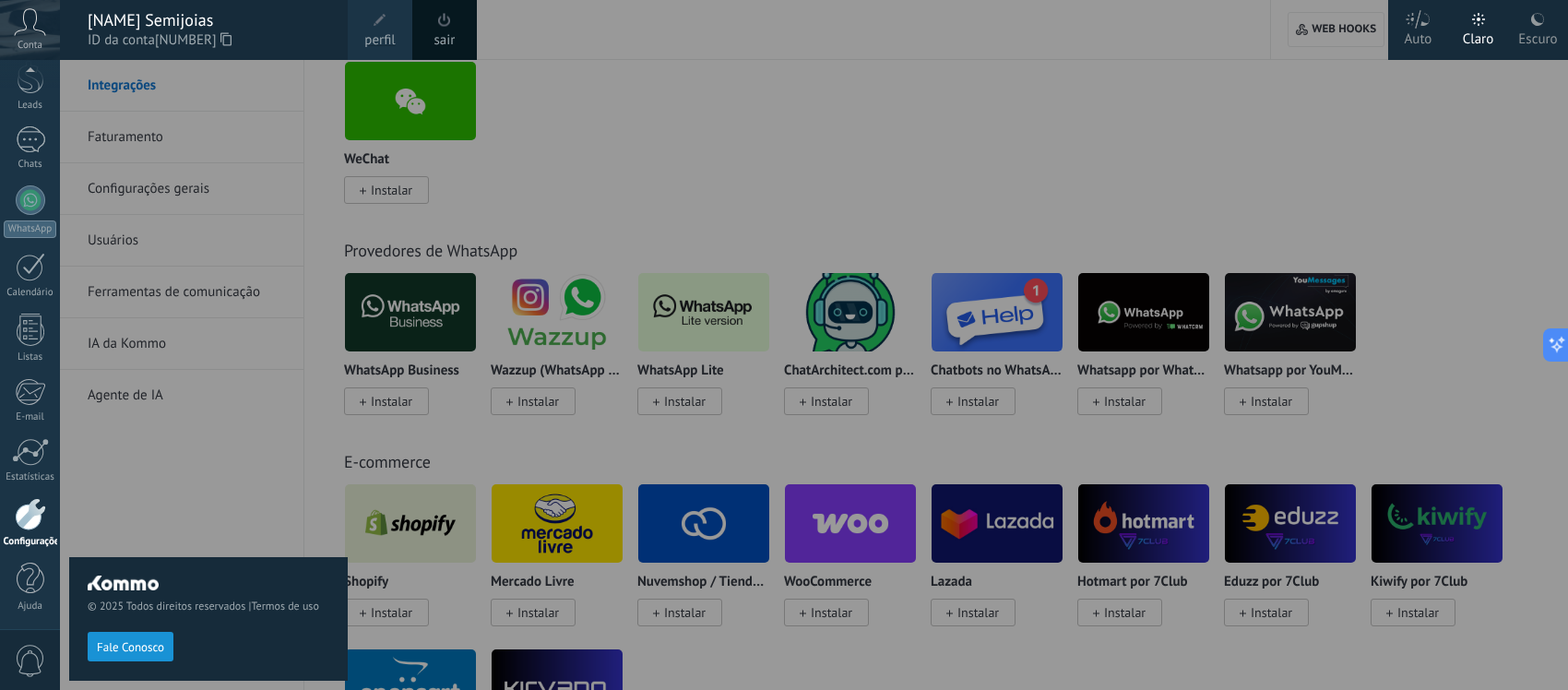 click on "perfil" at bounding box center [379, 41] 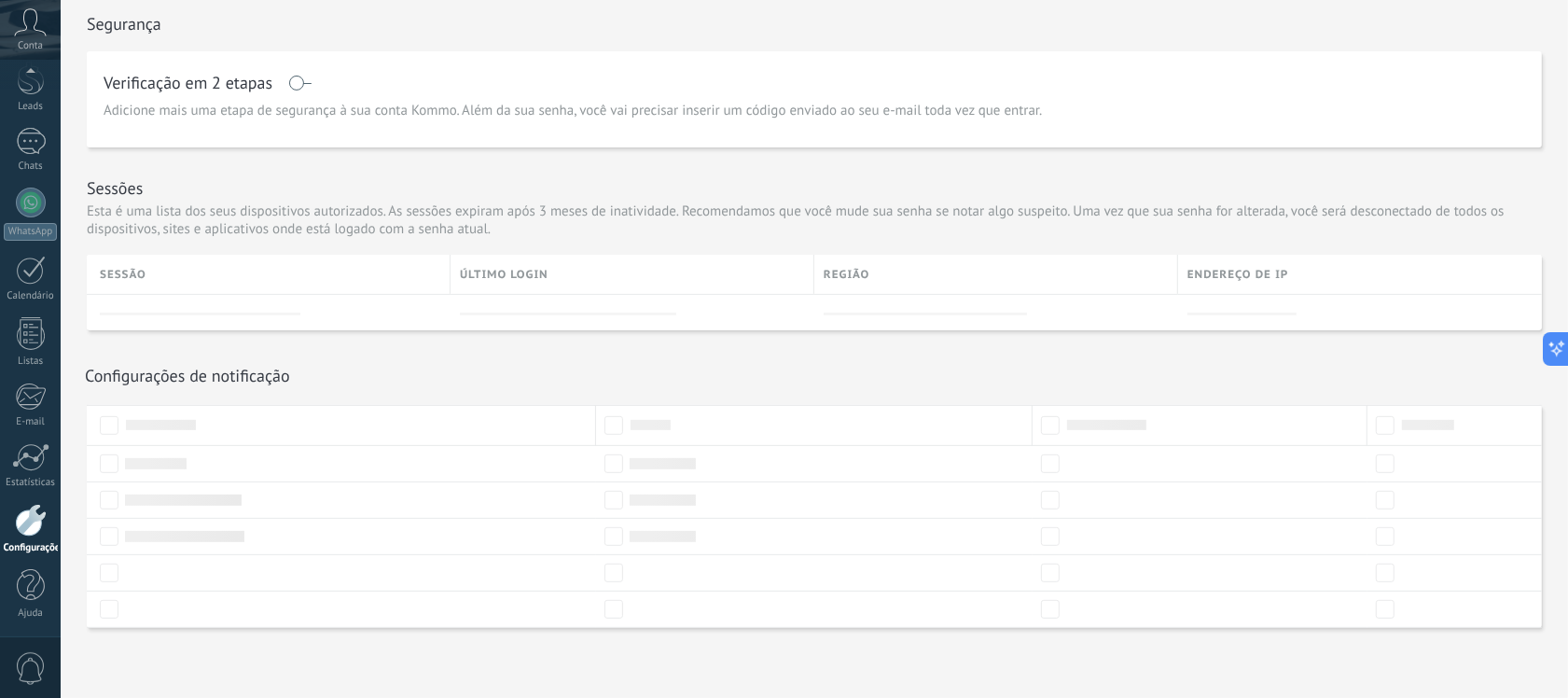 scroll, scrollTop: 0, scrollLeft: 0, axis: both 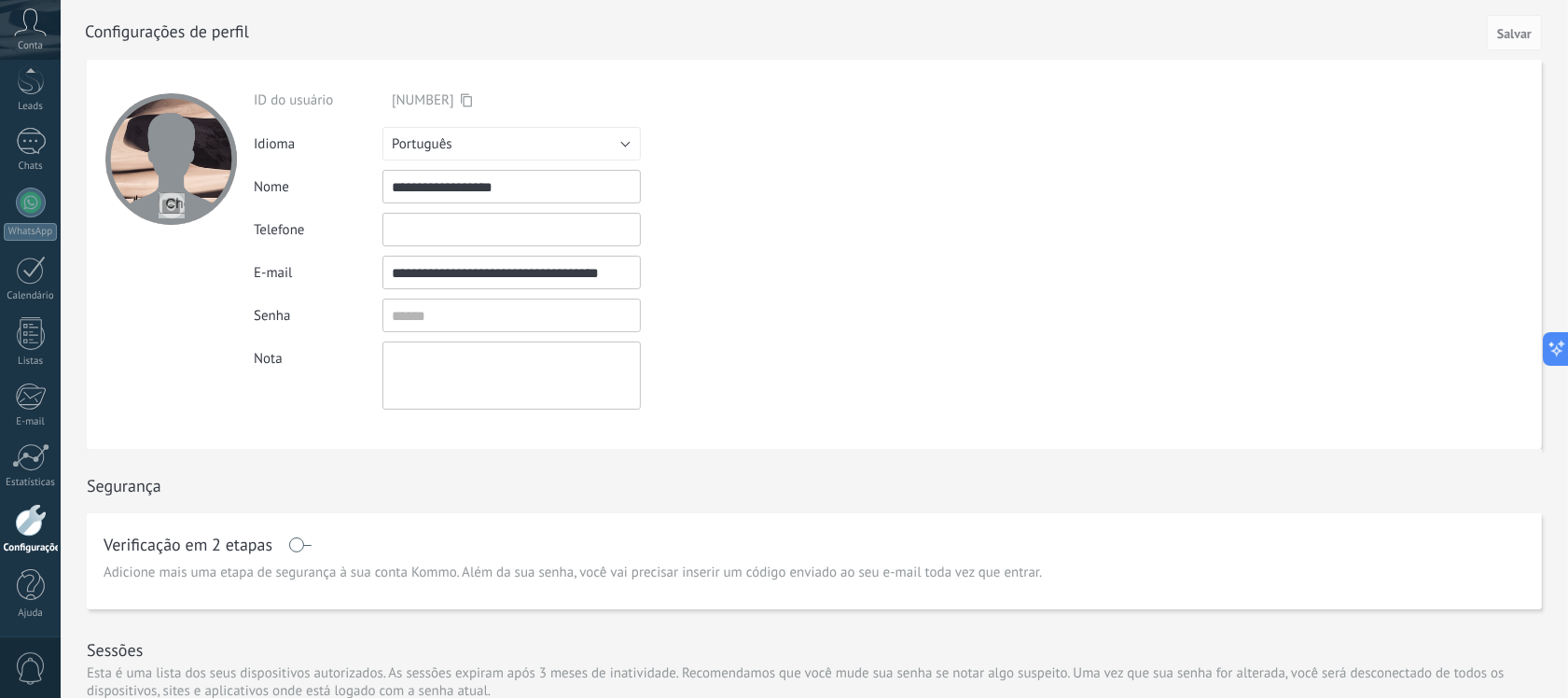 click at bounding box center (172, 205) 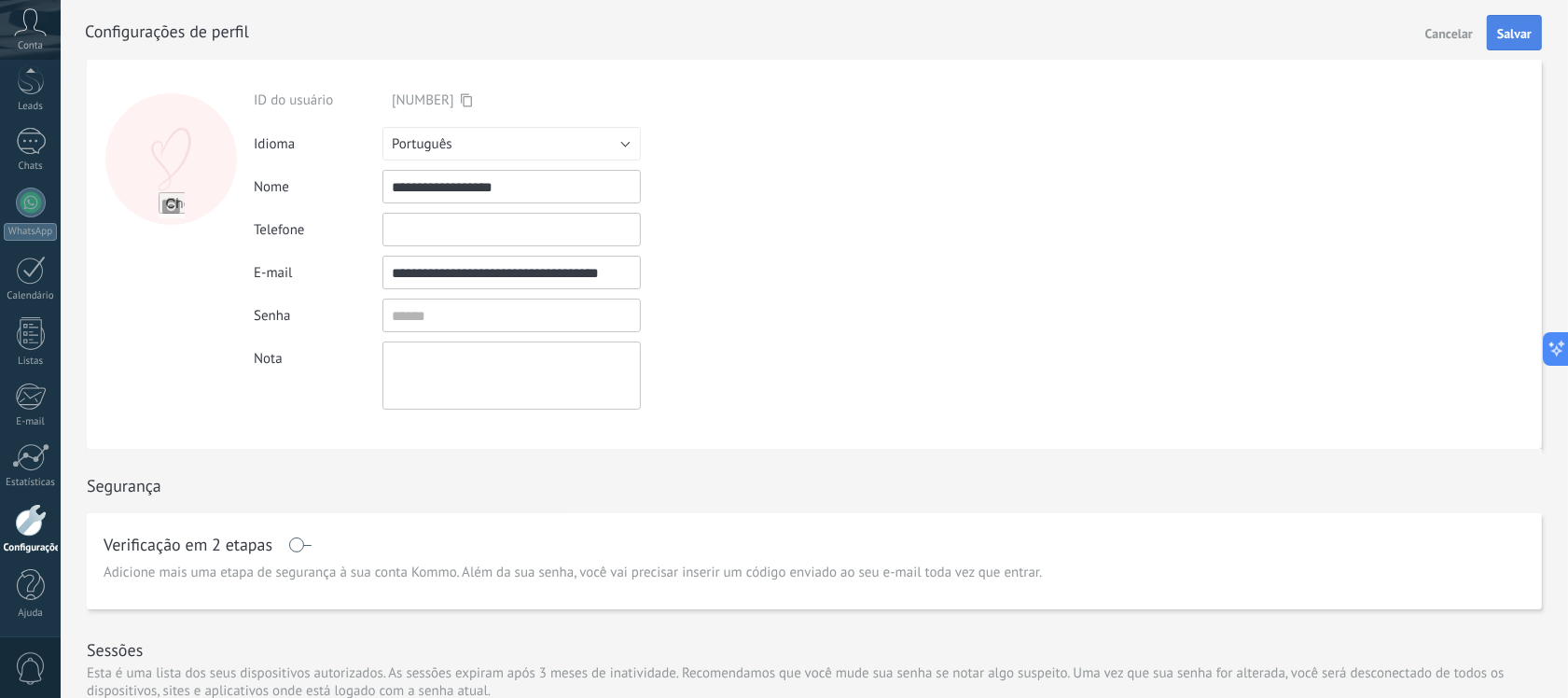click on "Salvar" at bounding box center (1514, 34) 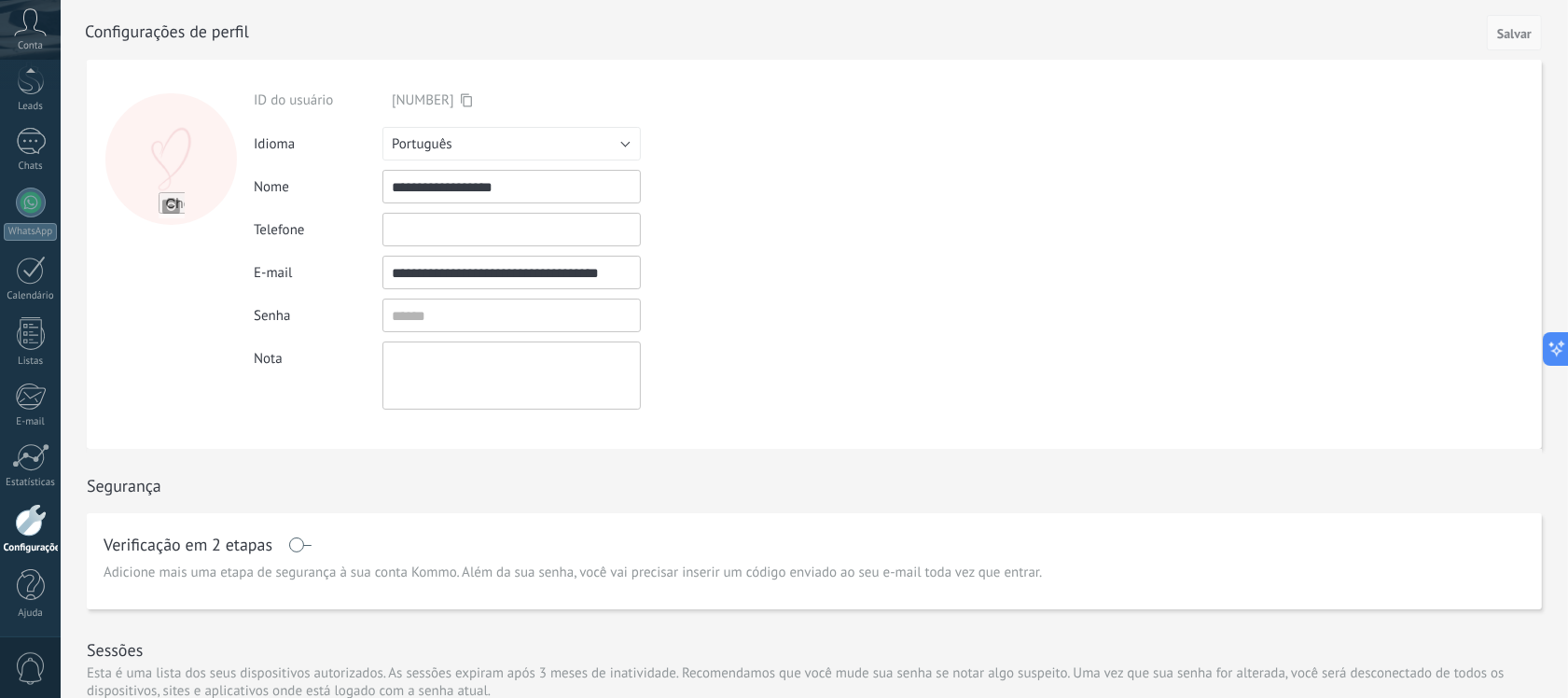 click on "Salvar" at bounding box center (1514, 34) 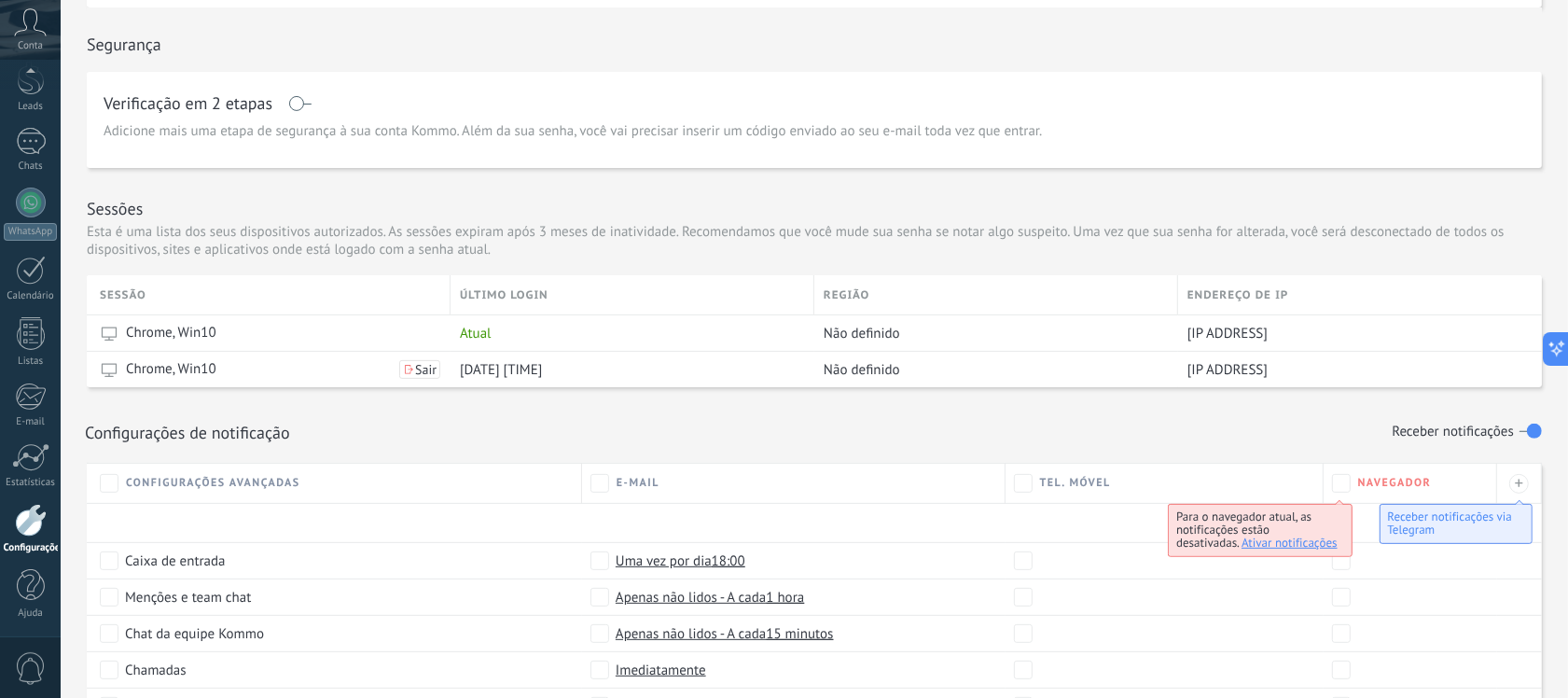 scroll, scrollTop: 467, scrollLeft: 0, axis: vertical 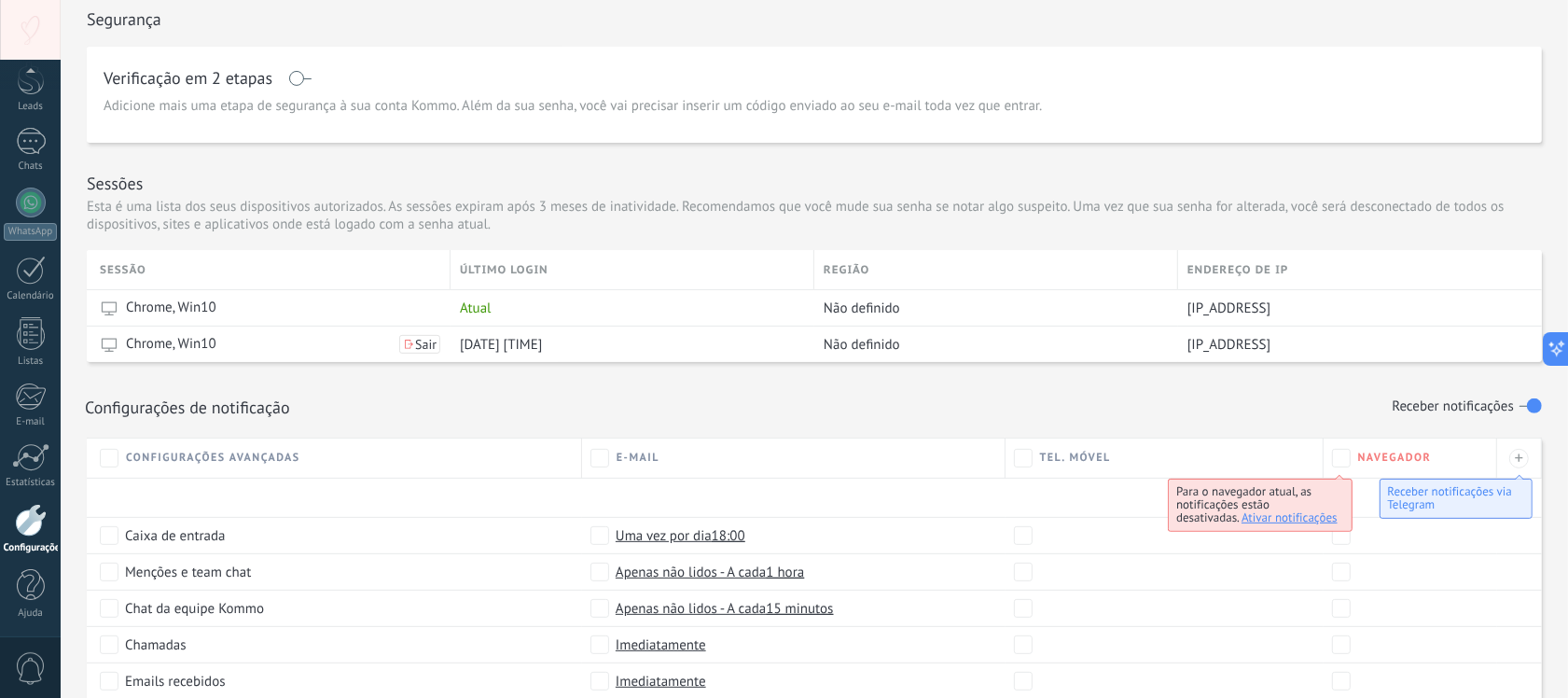 click at bounding box center [30, 30] 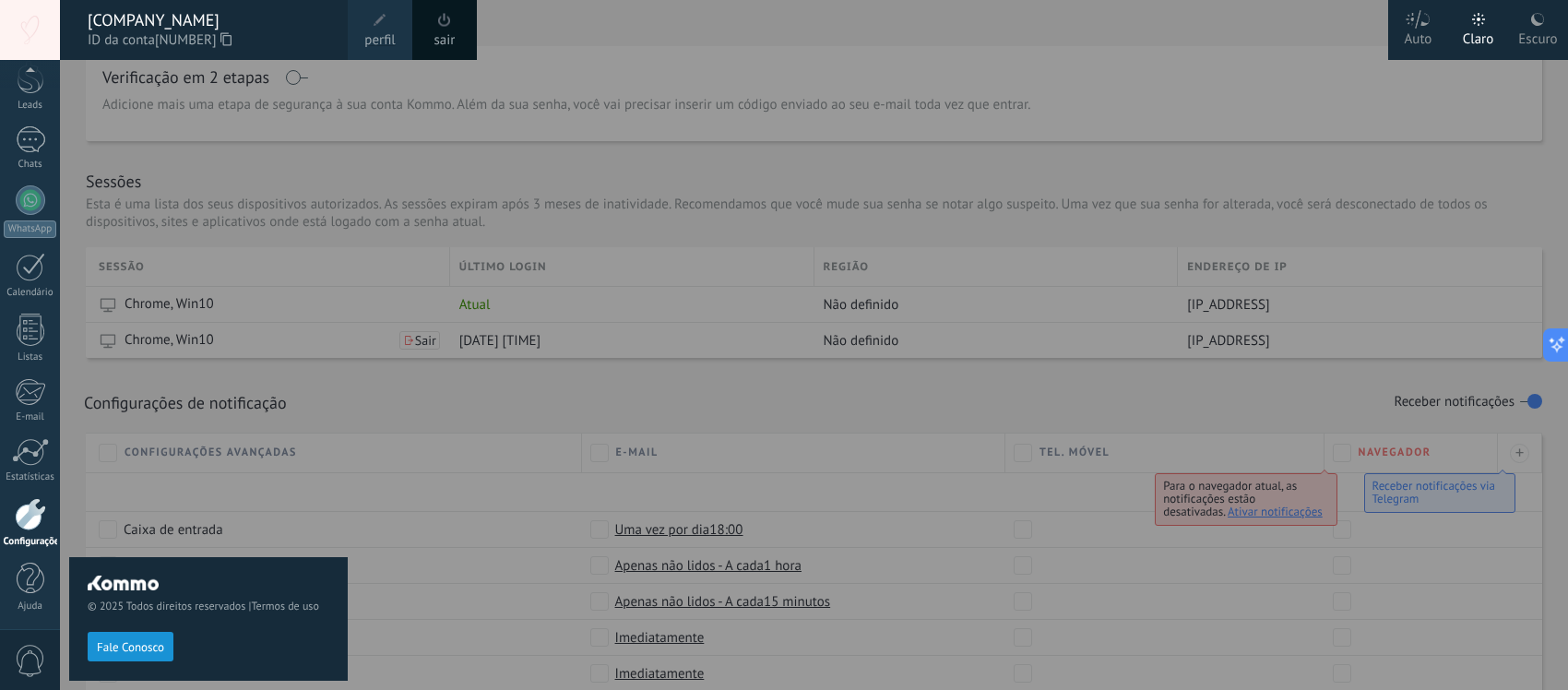 click on "Escuro" at bounding box center (1538, 36) 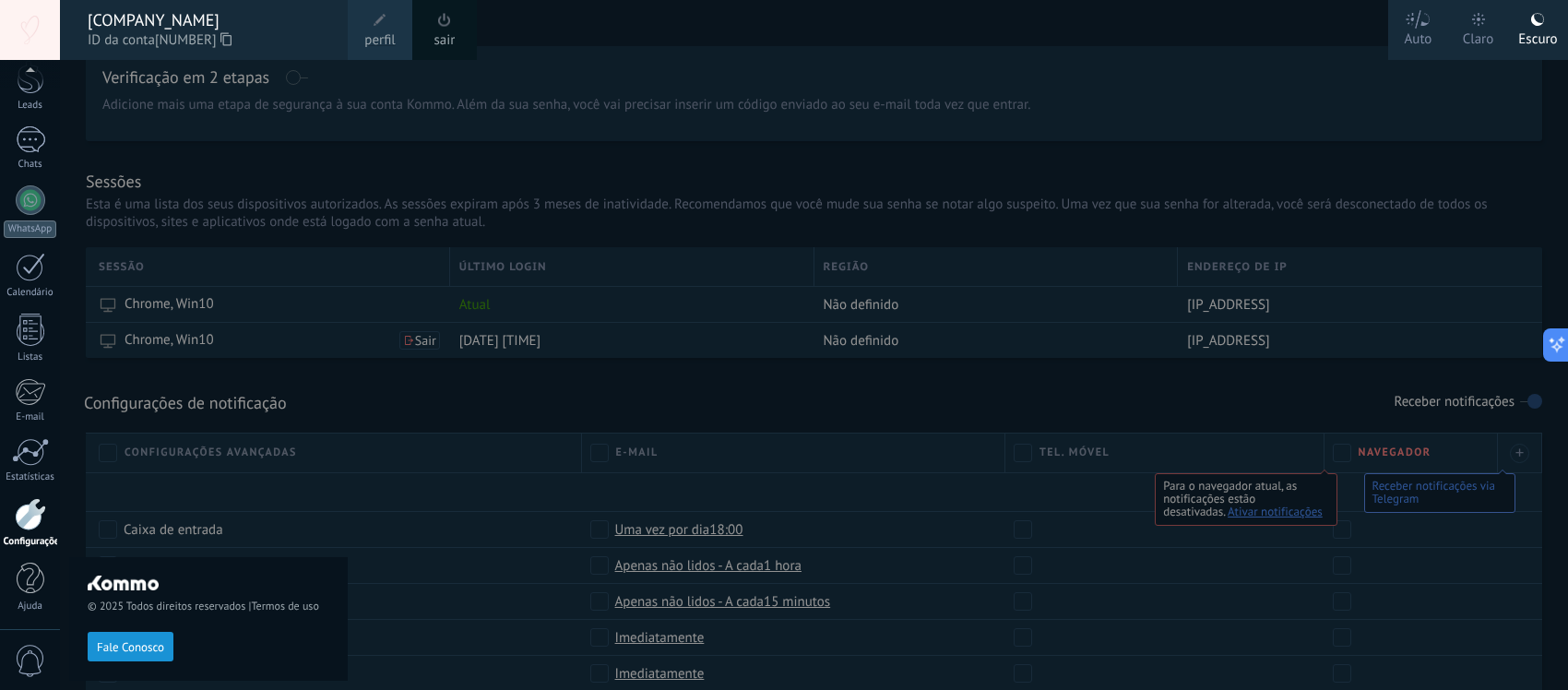 click at bounding box center (844, 345) 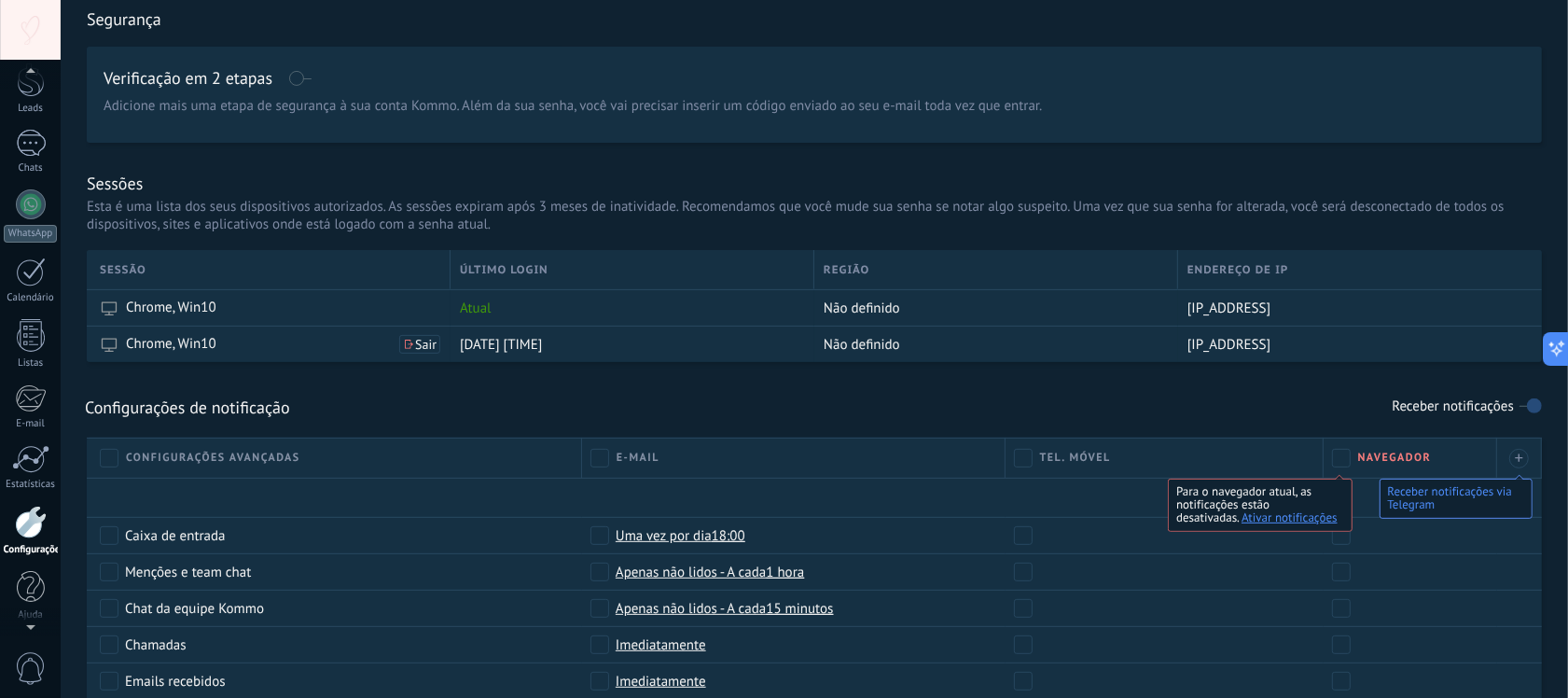 scroll, scrollTop: 71, scrollLeft: 0, axis: vertical 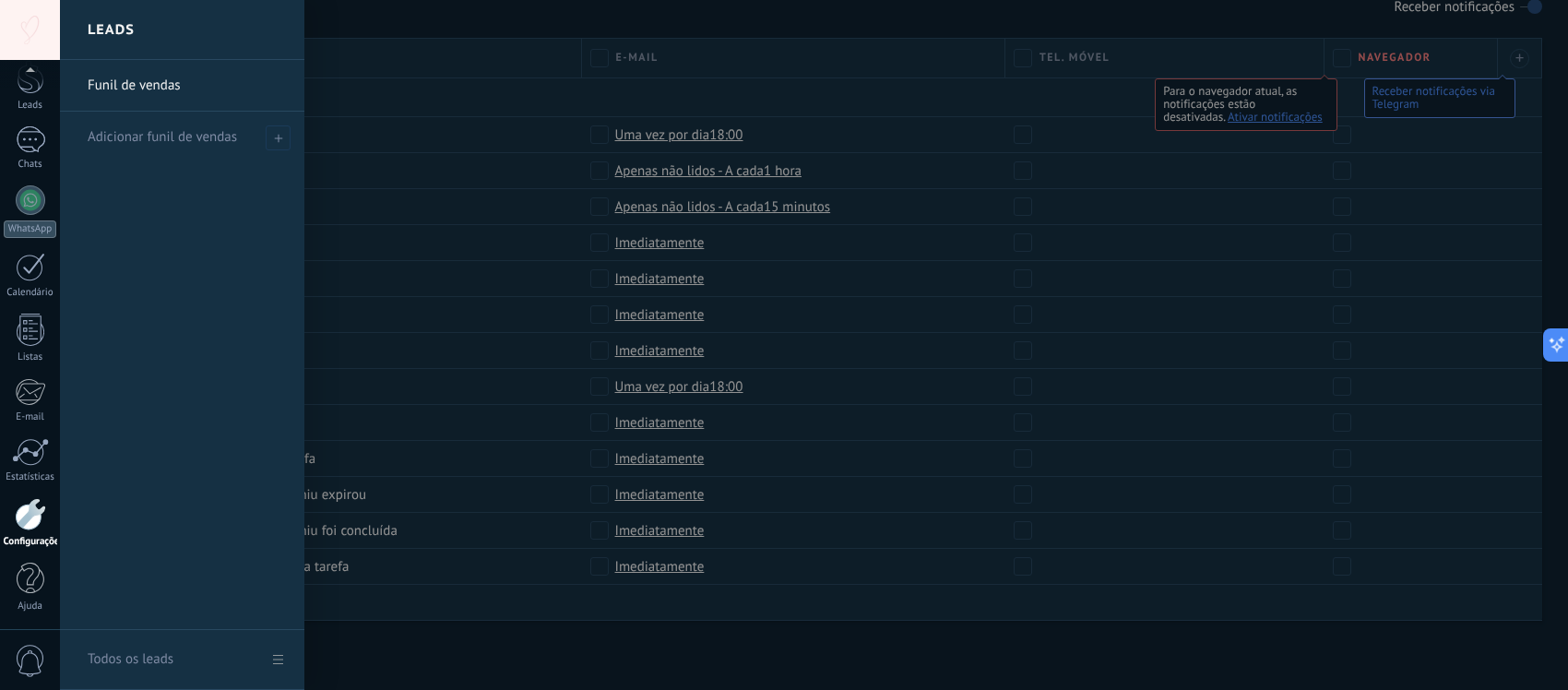click at bounding box center (844, 345) 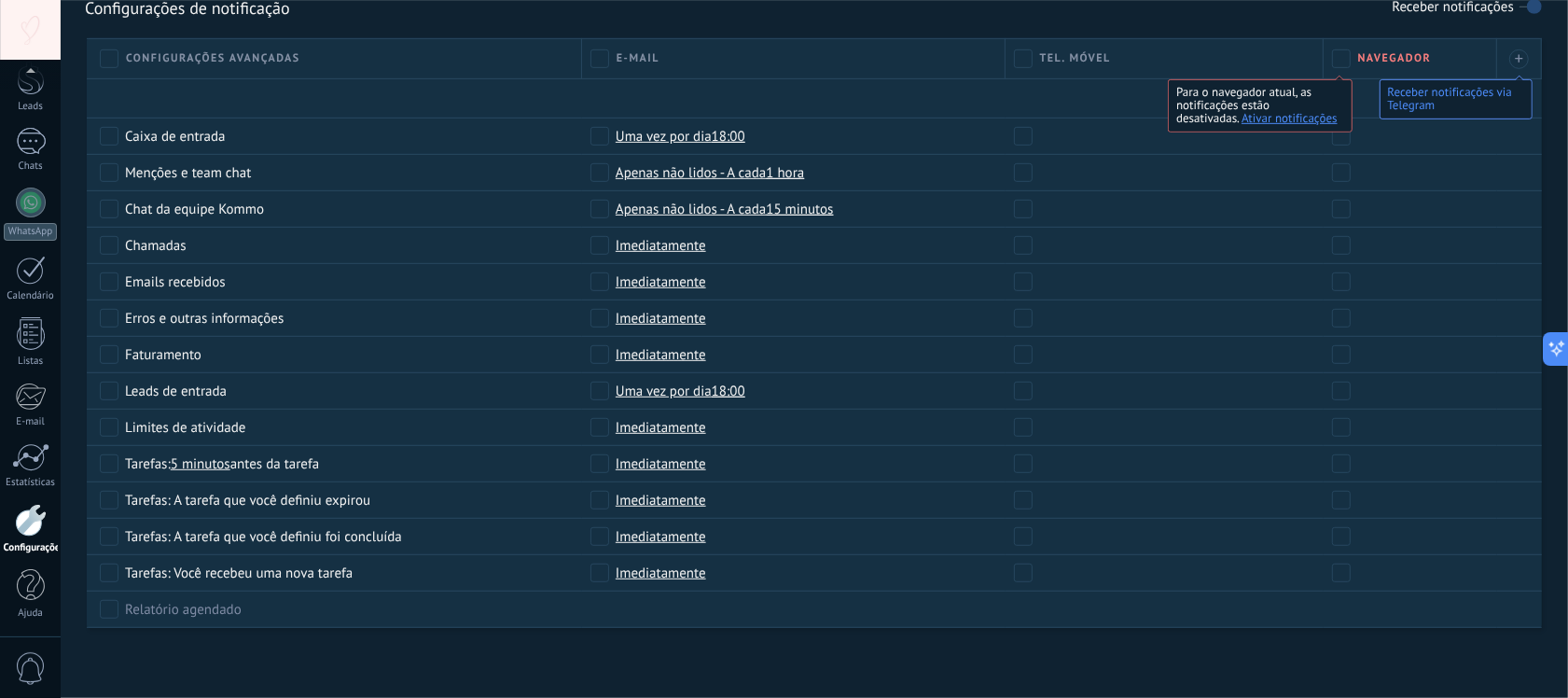 scroll, scrollTop: 0, scrollLeft: 0, axis: both 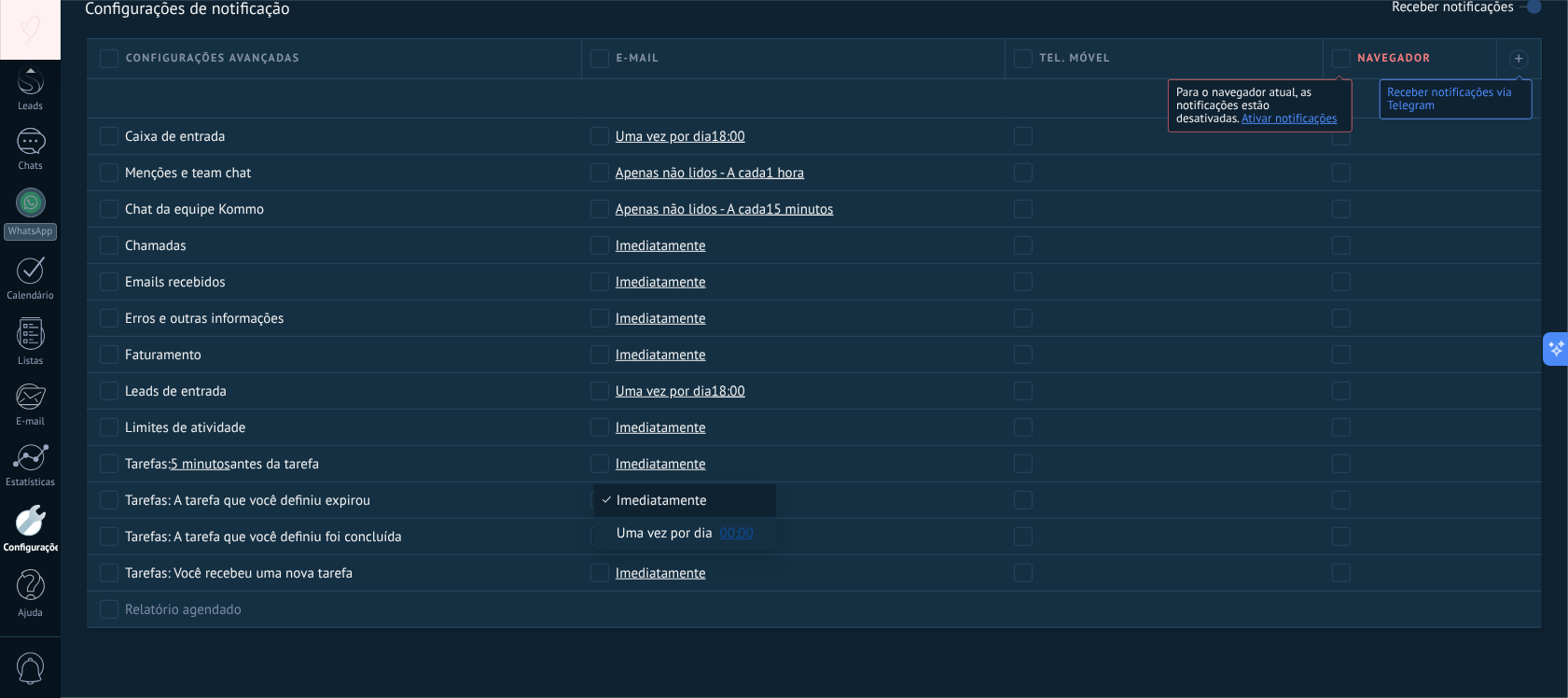 click at bounding box center (814, -84) 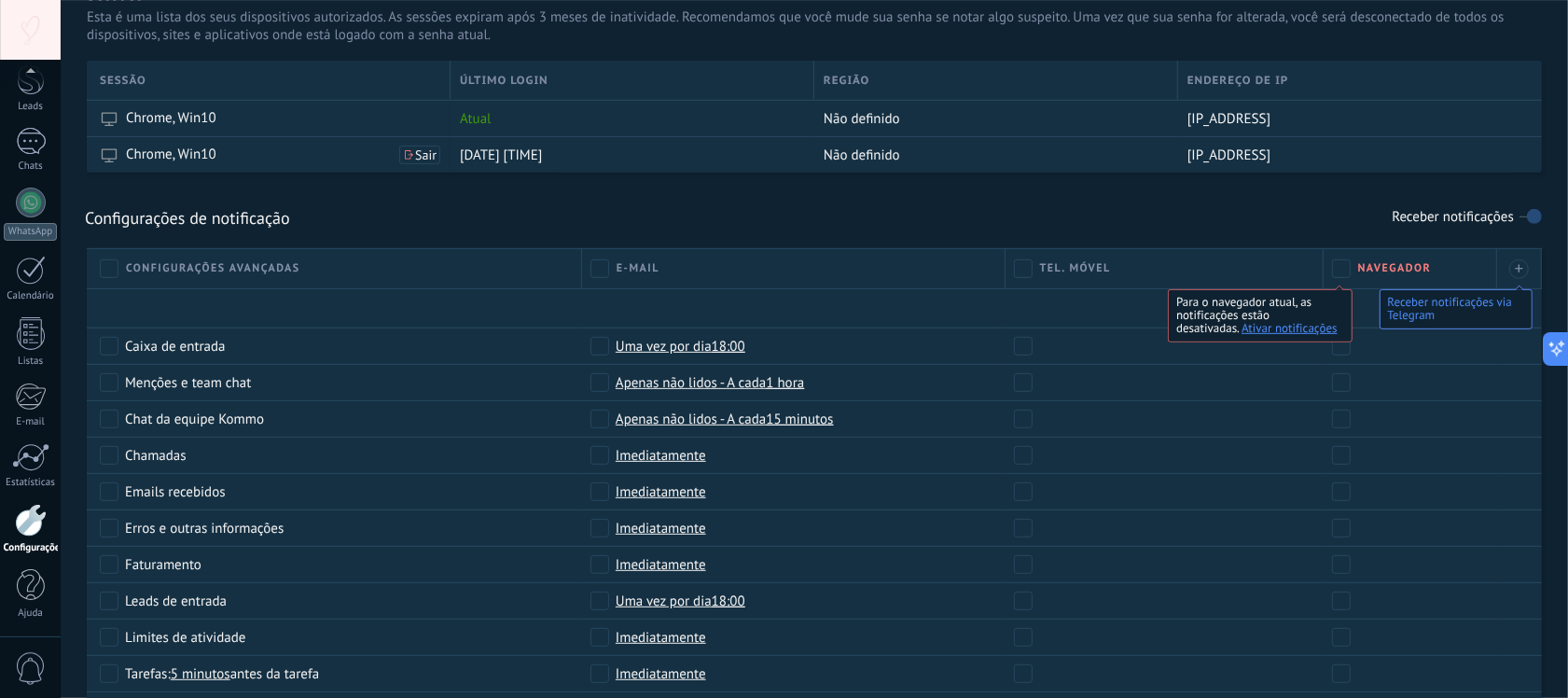 scroll, scrollTop: 642, scrollLeft: 0, axis: vertical 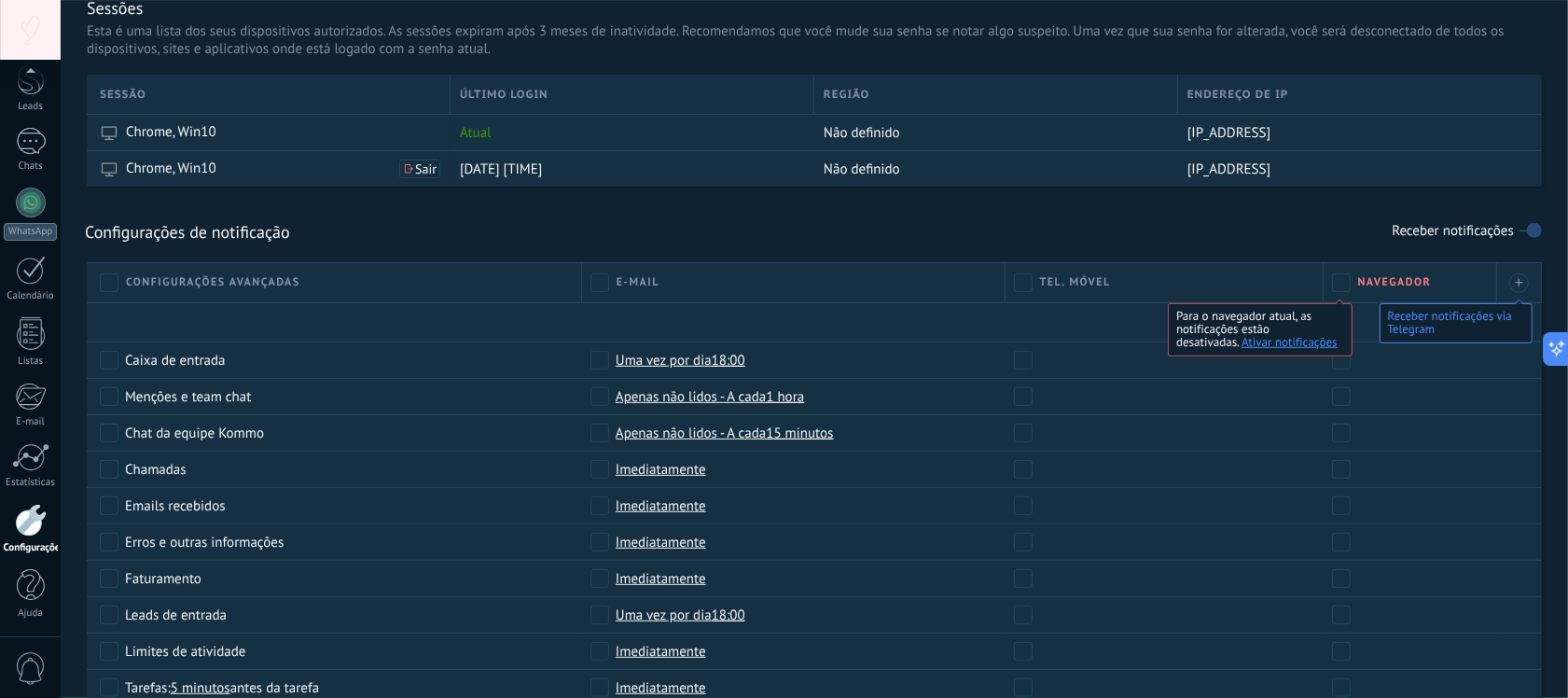 click on "Apenas não lidos - A cada  15 minutos" at bounding box center (725, 433) 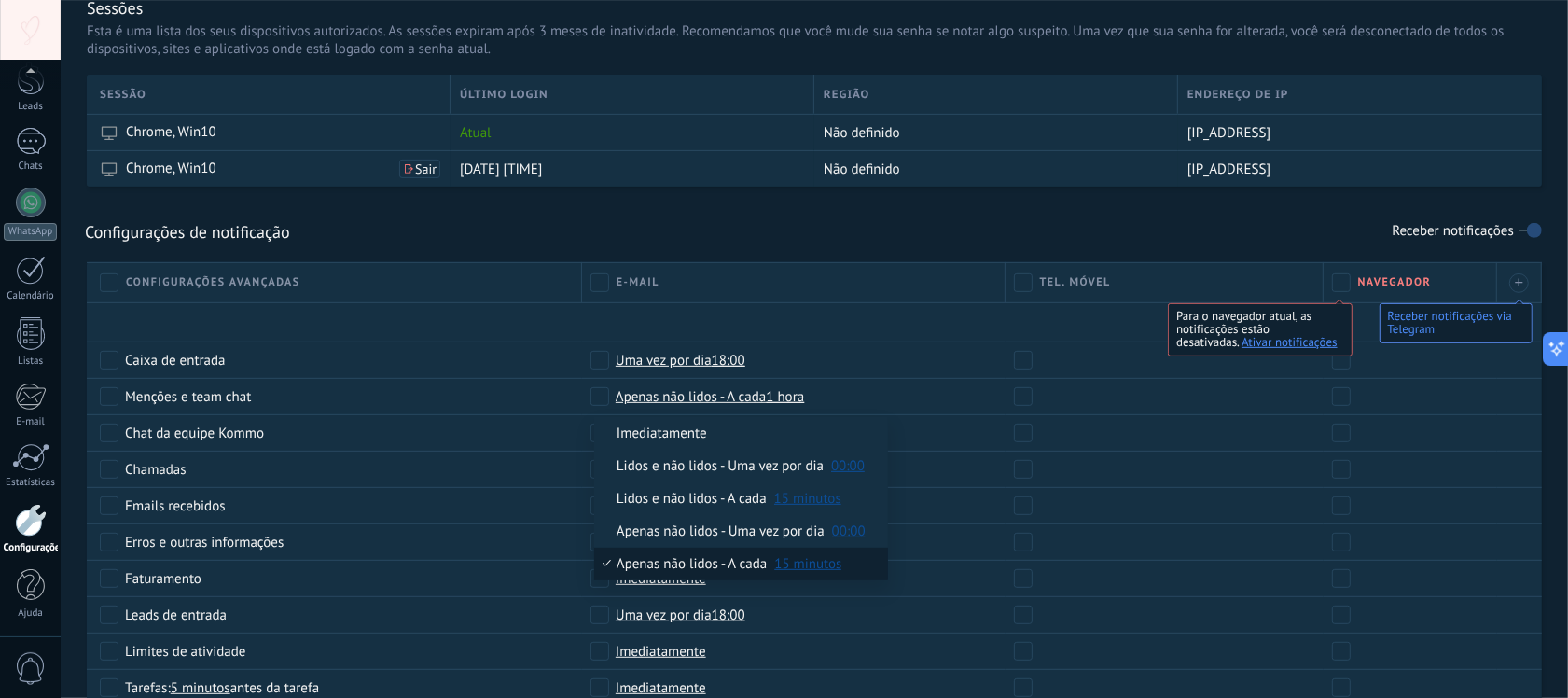 click at bounding box center (814, 140) 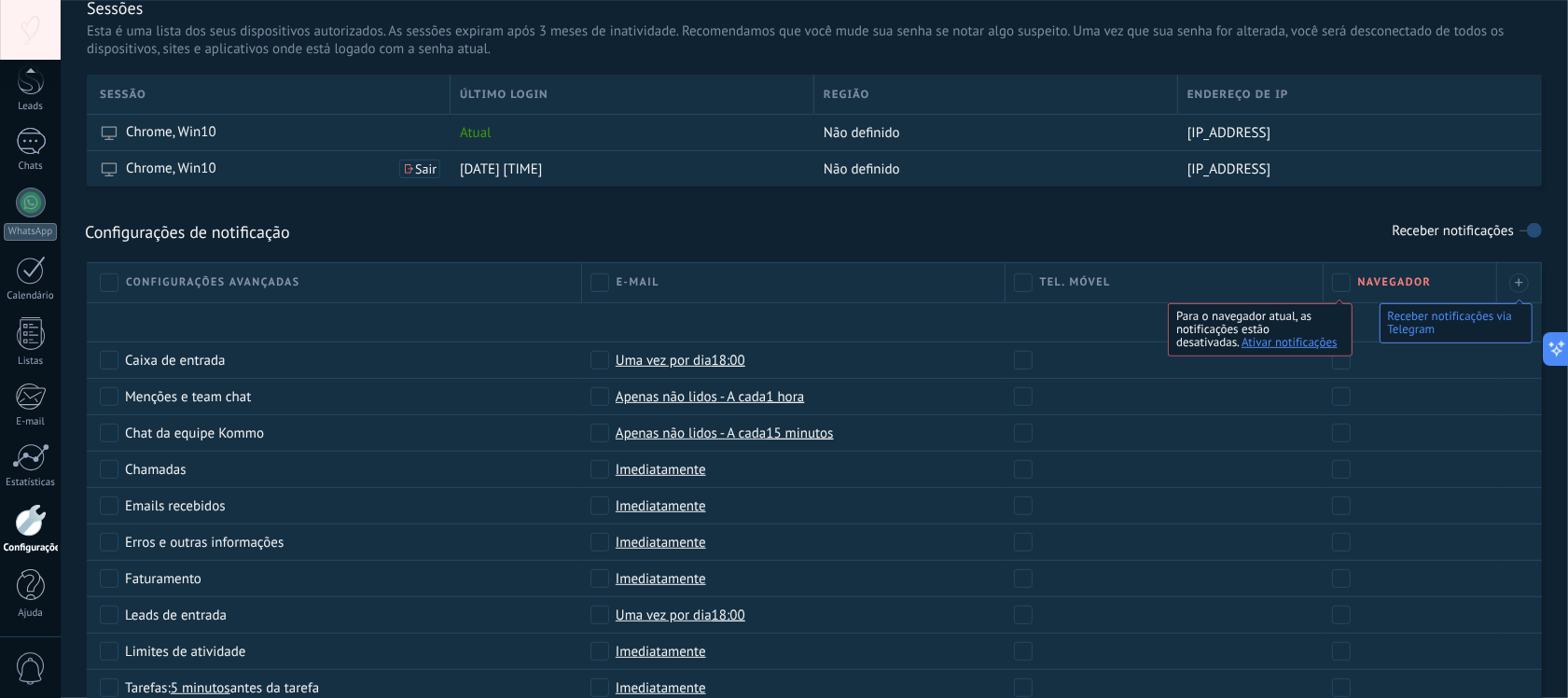 click on "Configurações de notificação
Receber notificações" at bounding box center [814, 231] 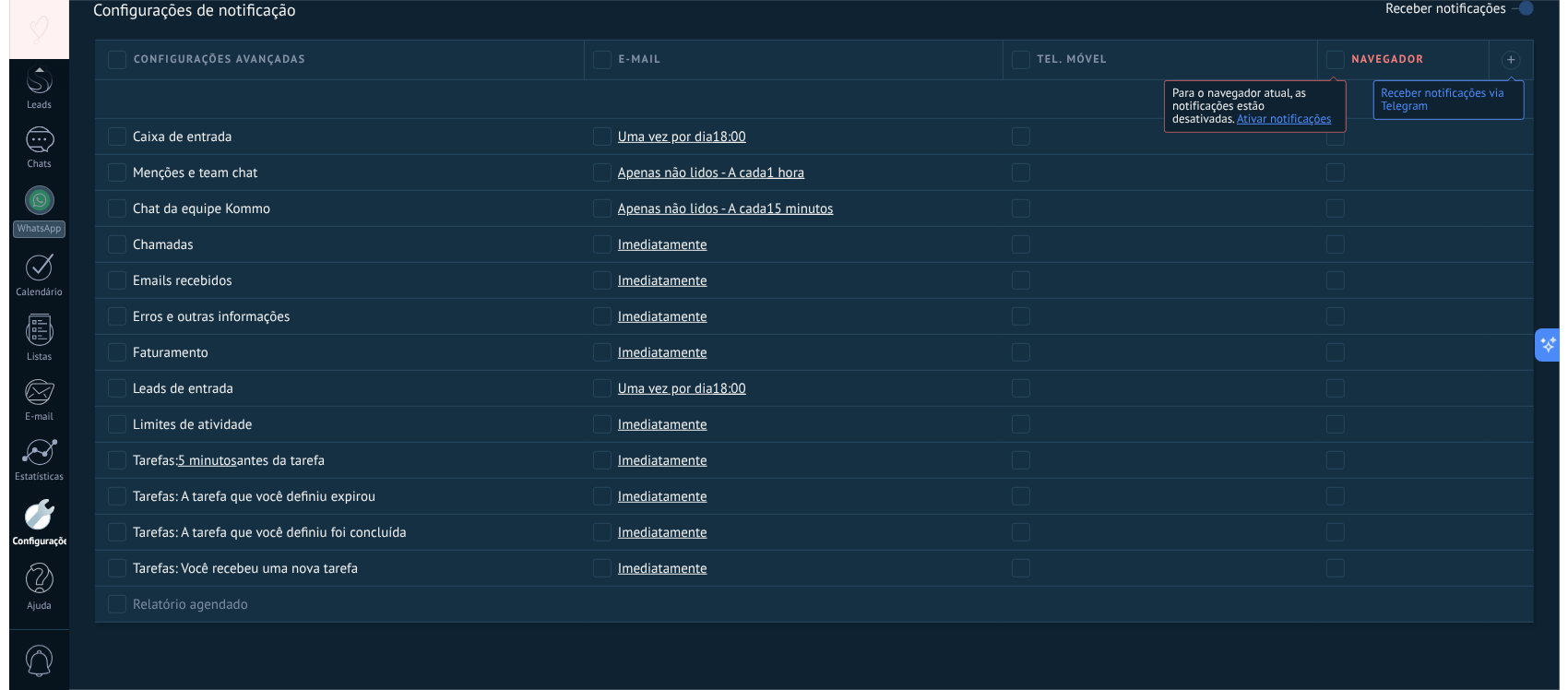 scroll, scrollTop: 865, scrollLeft: 0, axis: vertical 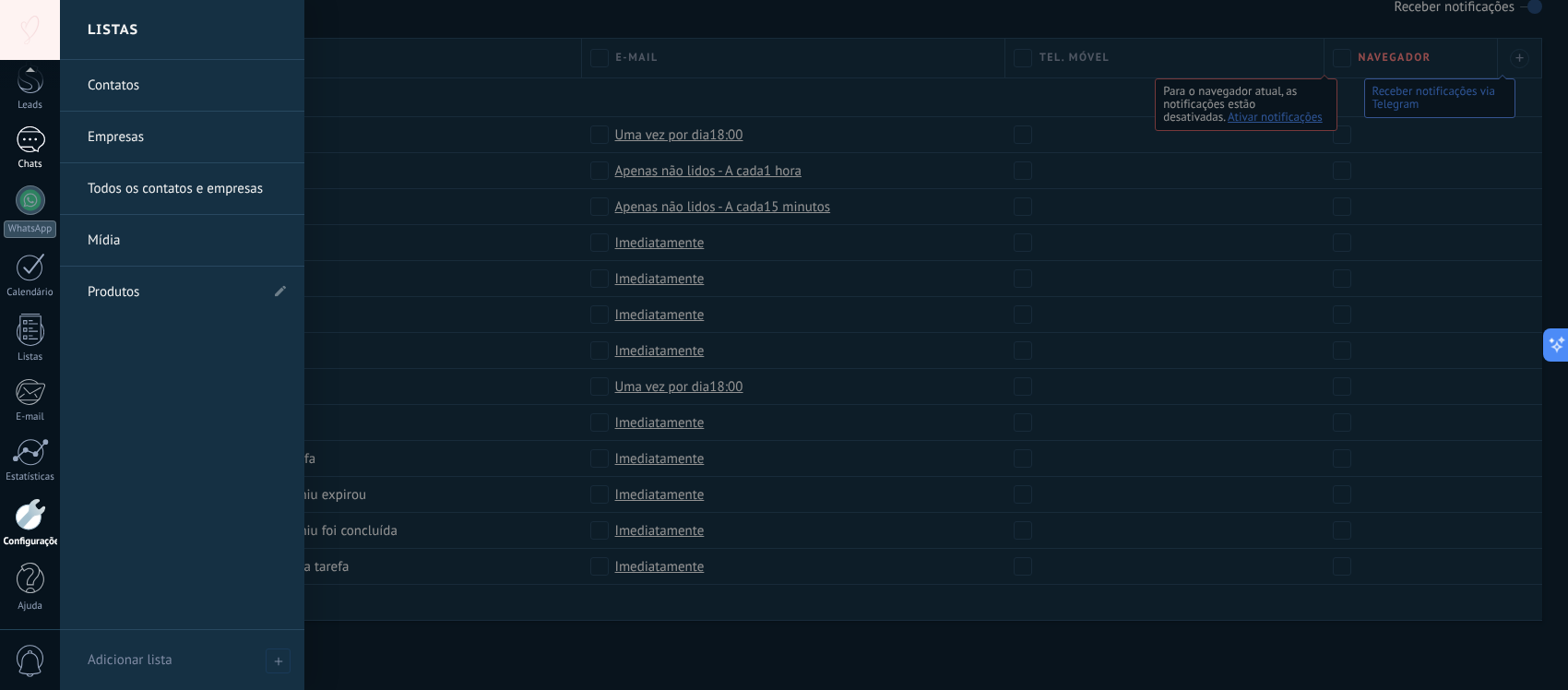 click at bounding box center (30, 139) 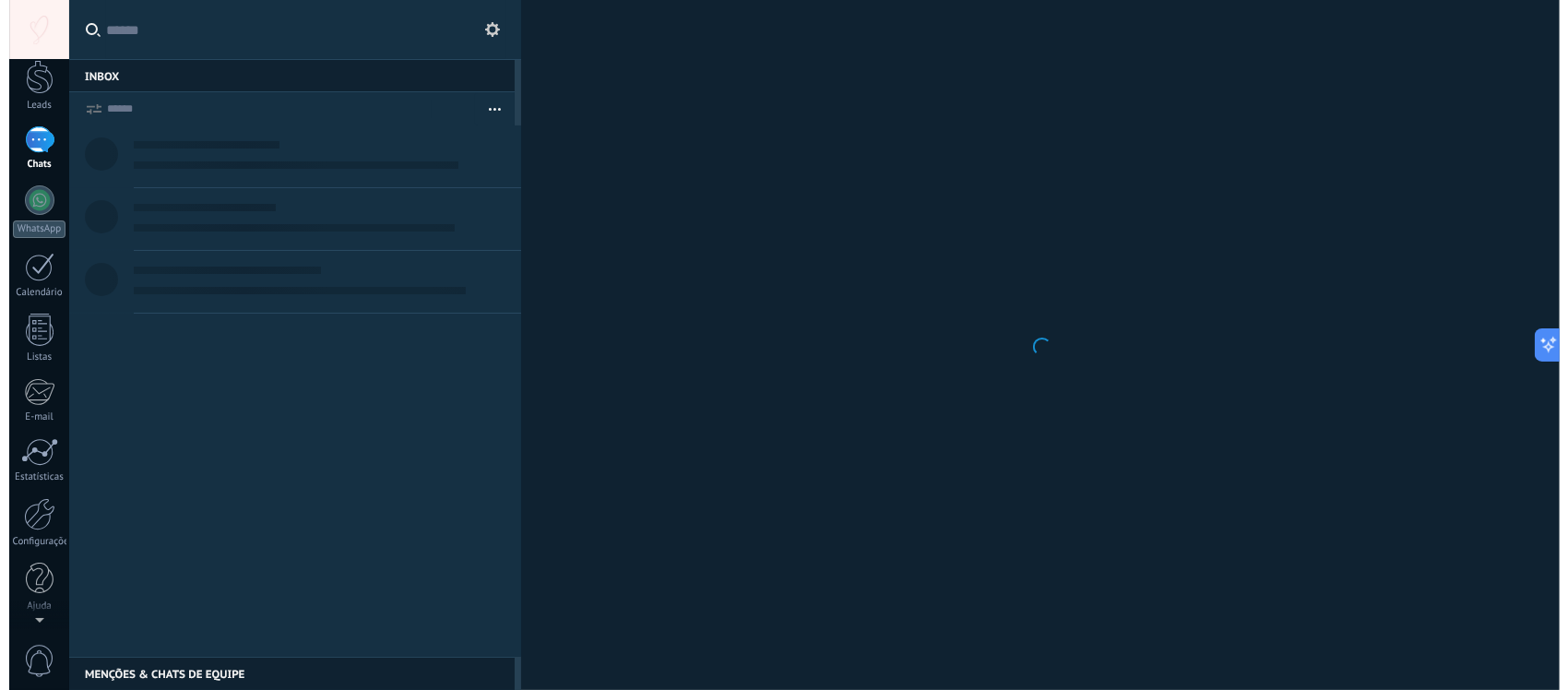 scroll, scrollTop: 0, scrollLeft: 0, axis: both 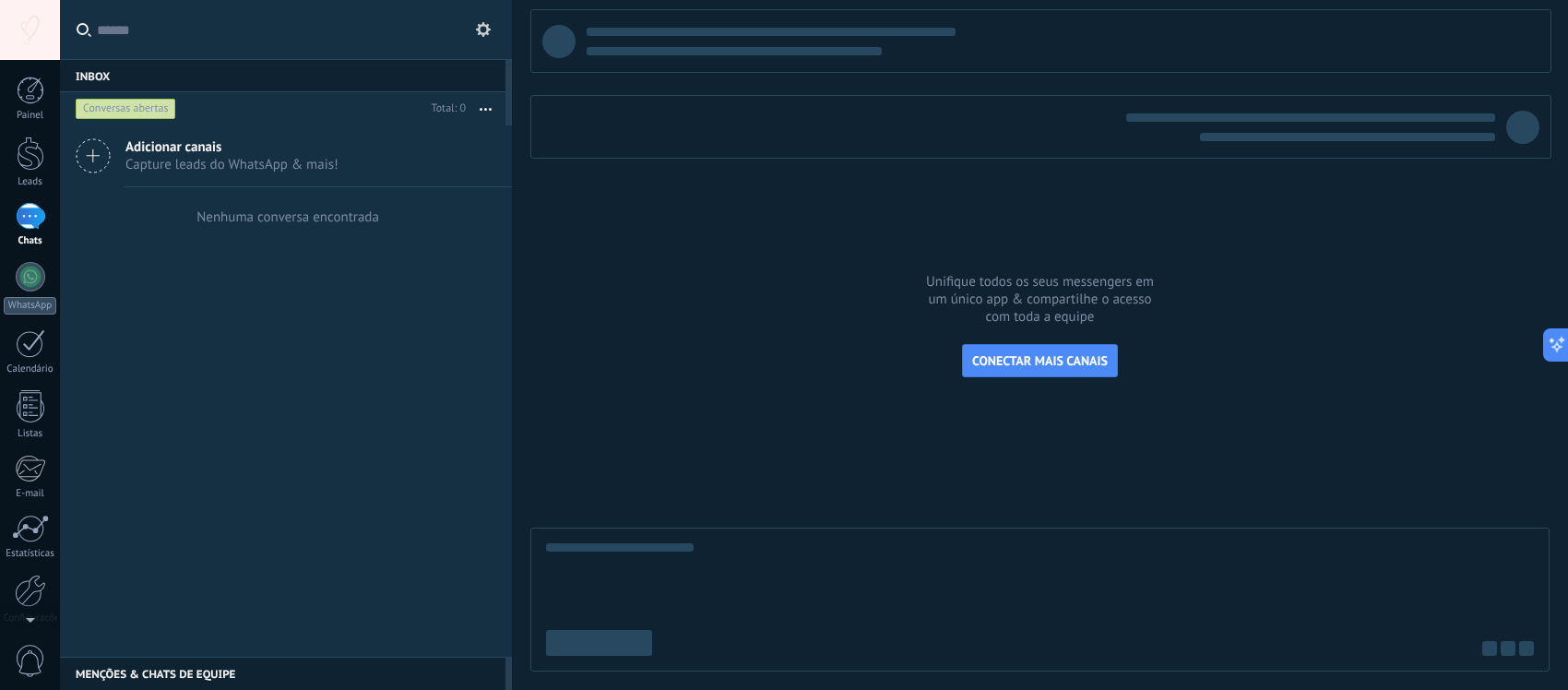 click on "Conversas abertas" at bounding box center [125, 109] 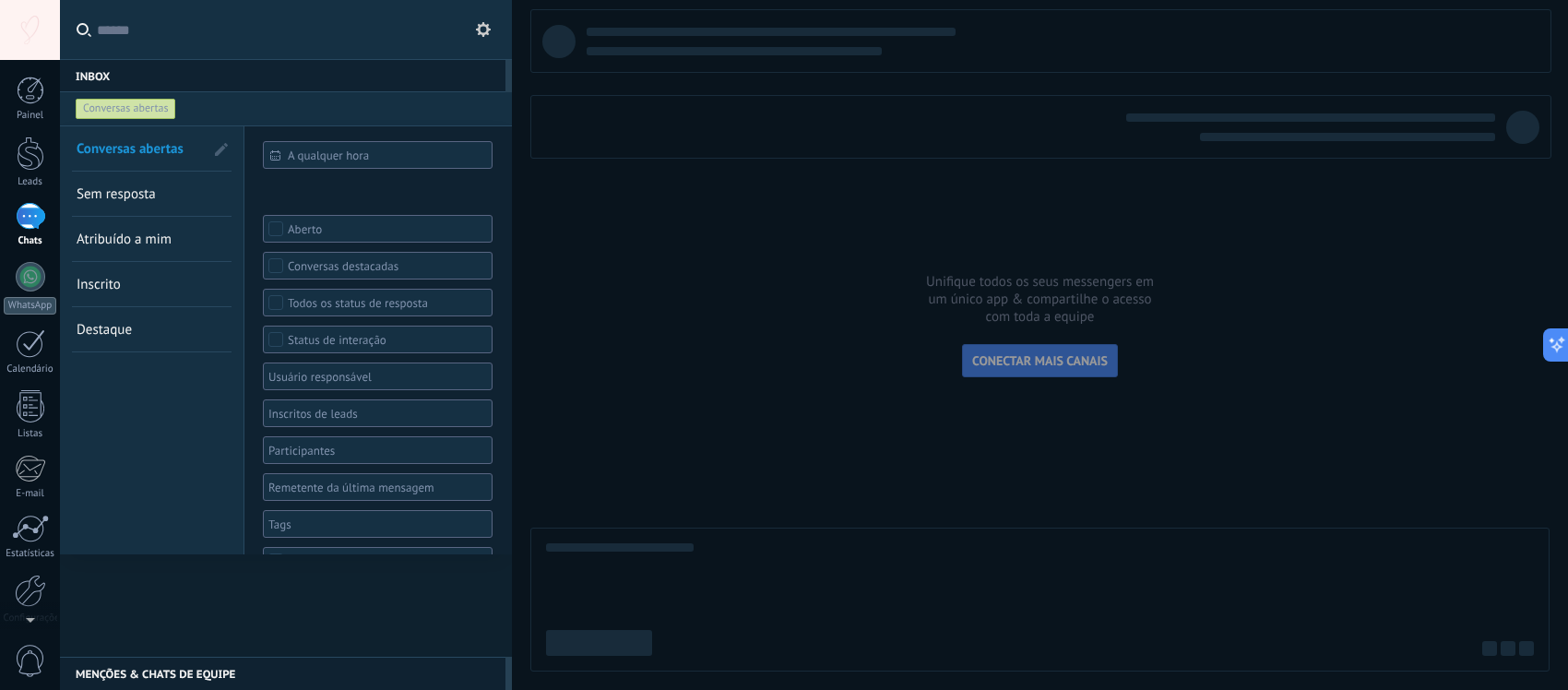 click on "Menções & Chats de equipe 0" at bounding box center (282, 673) 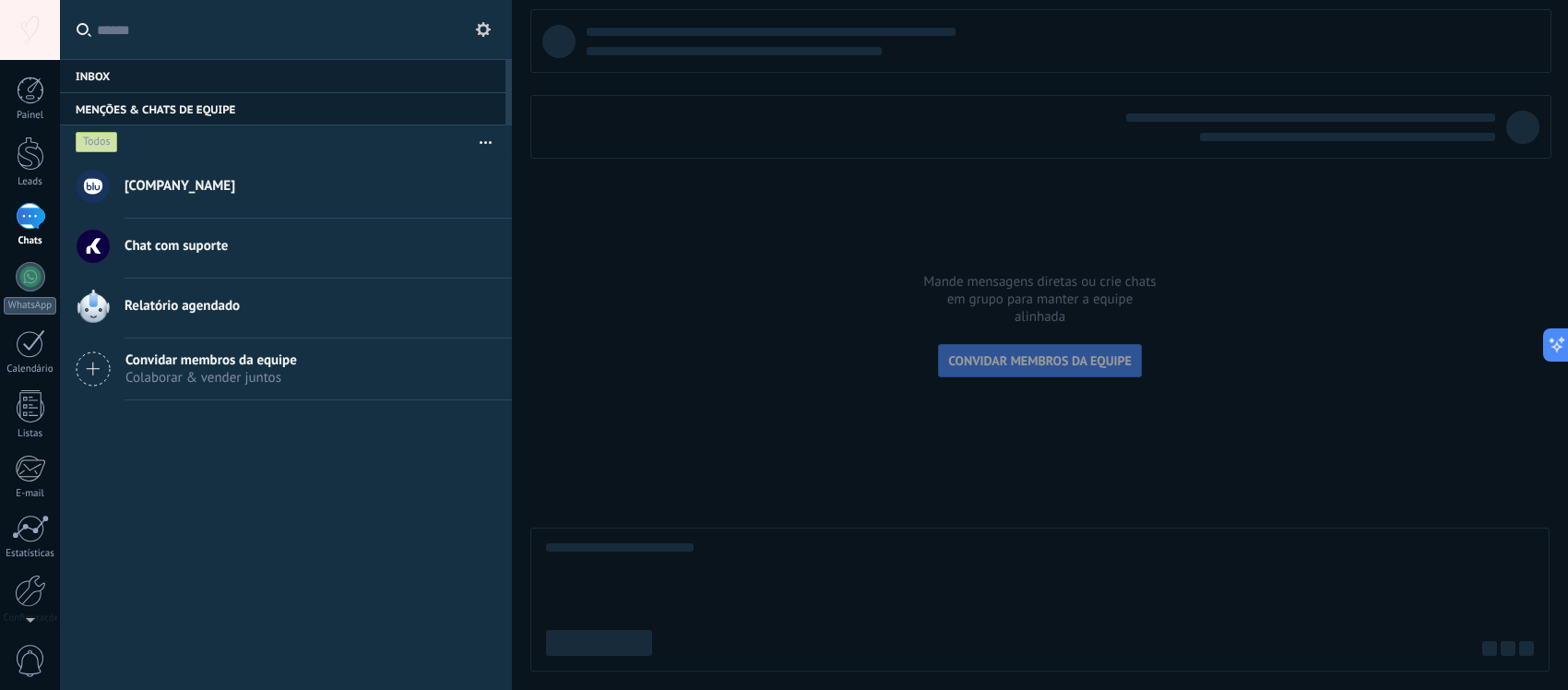 click on "[COMPANY_NAME]" at bounding box center [311, 186] 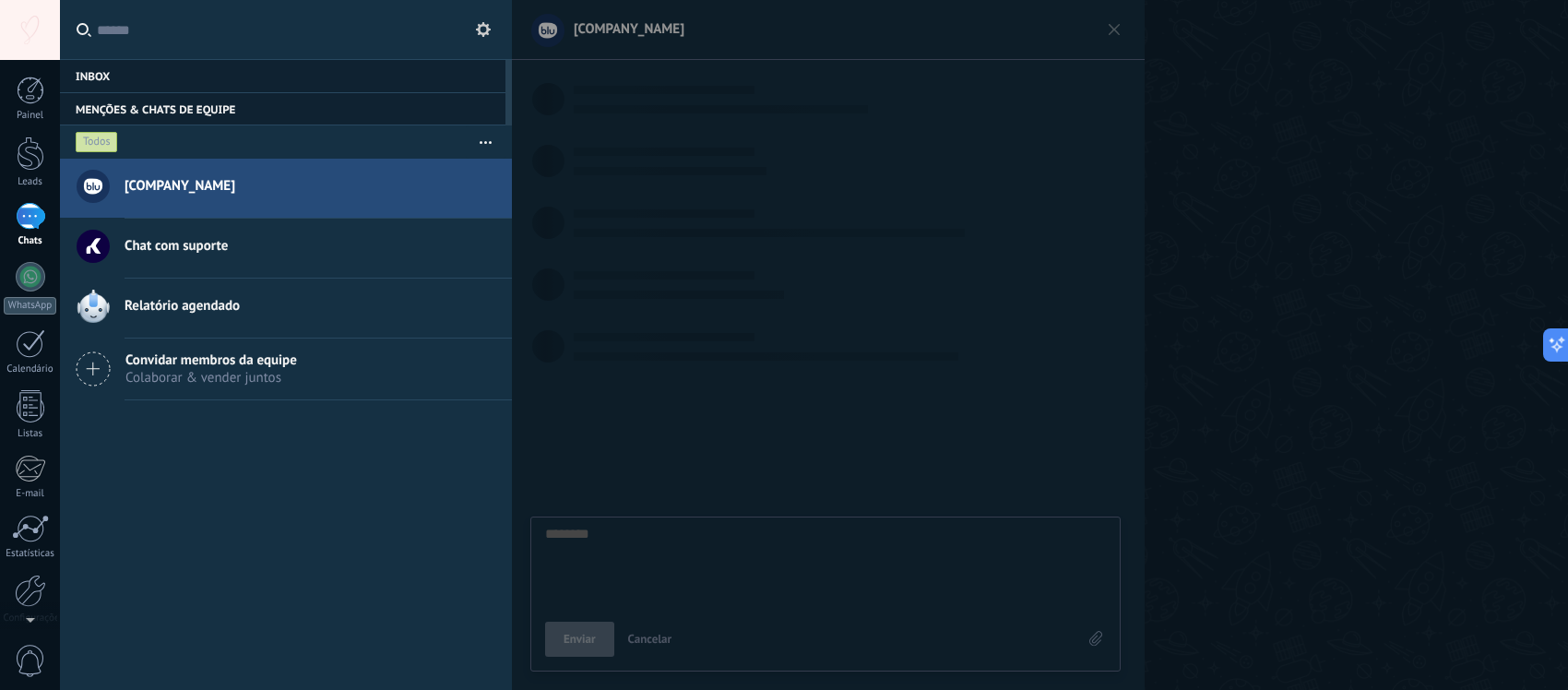 scroll, scrollTop: 17, scrollLeft: 0, axis: vertical 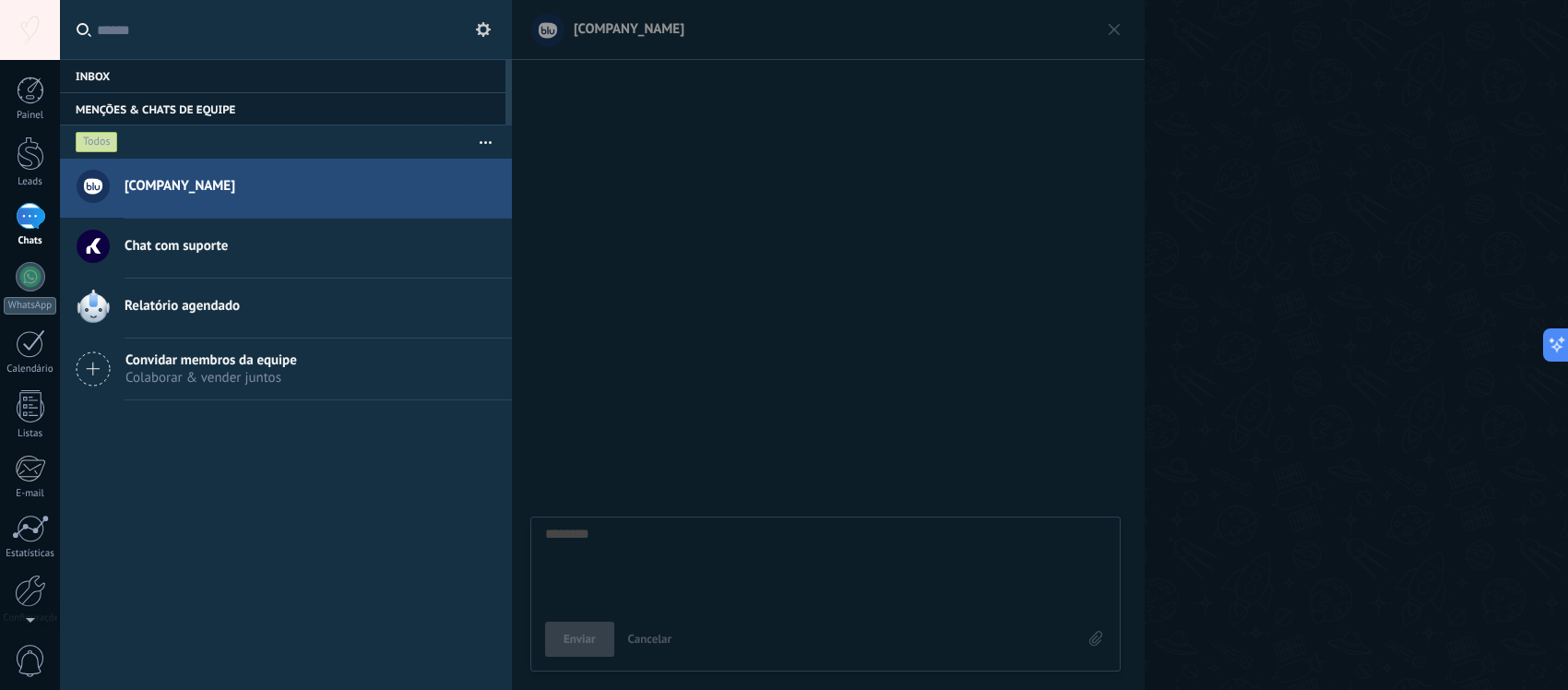 click at bounding box center [784, 345] 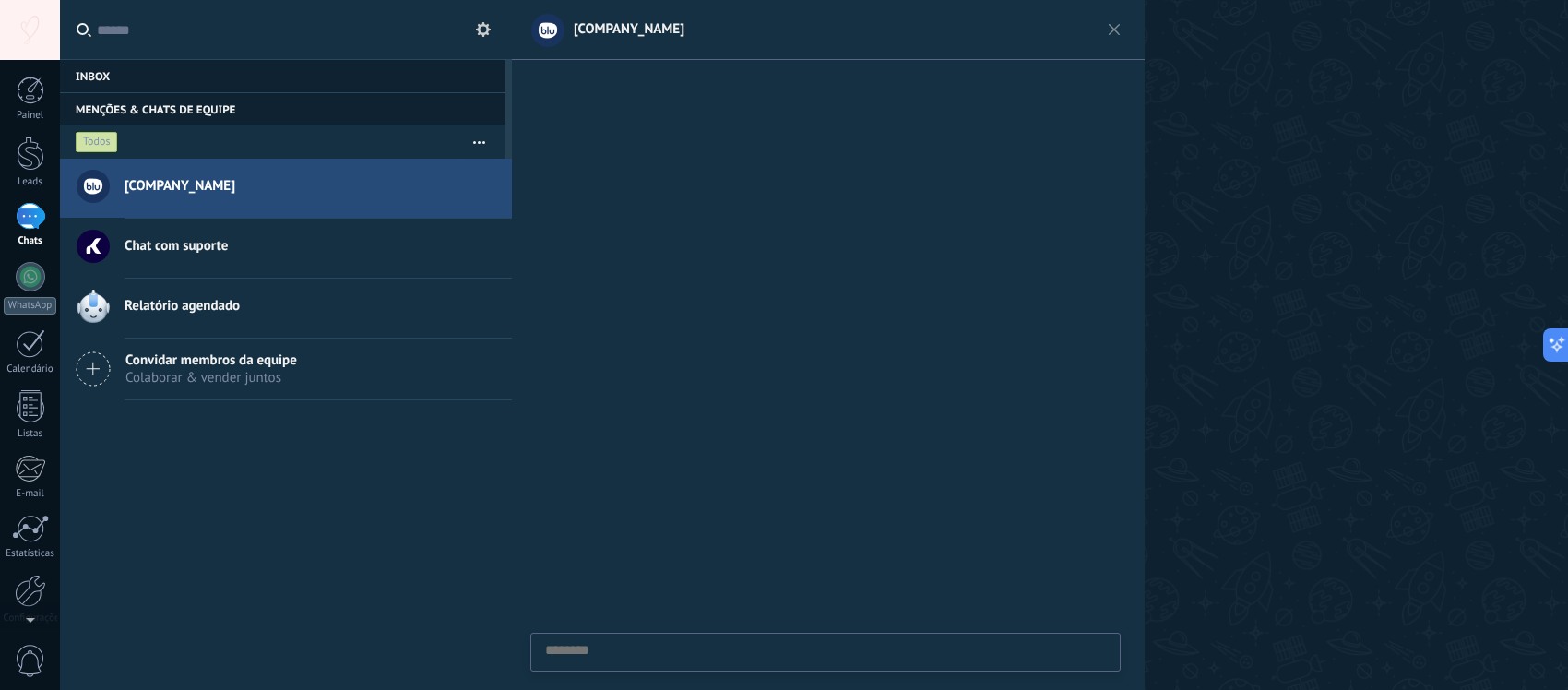 click on "Enviar Cancelar" at bounding box center (826, 652) 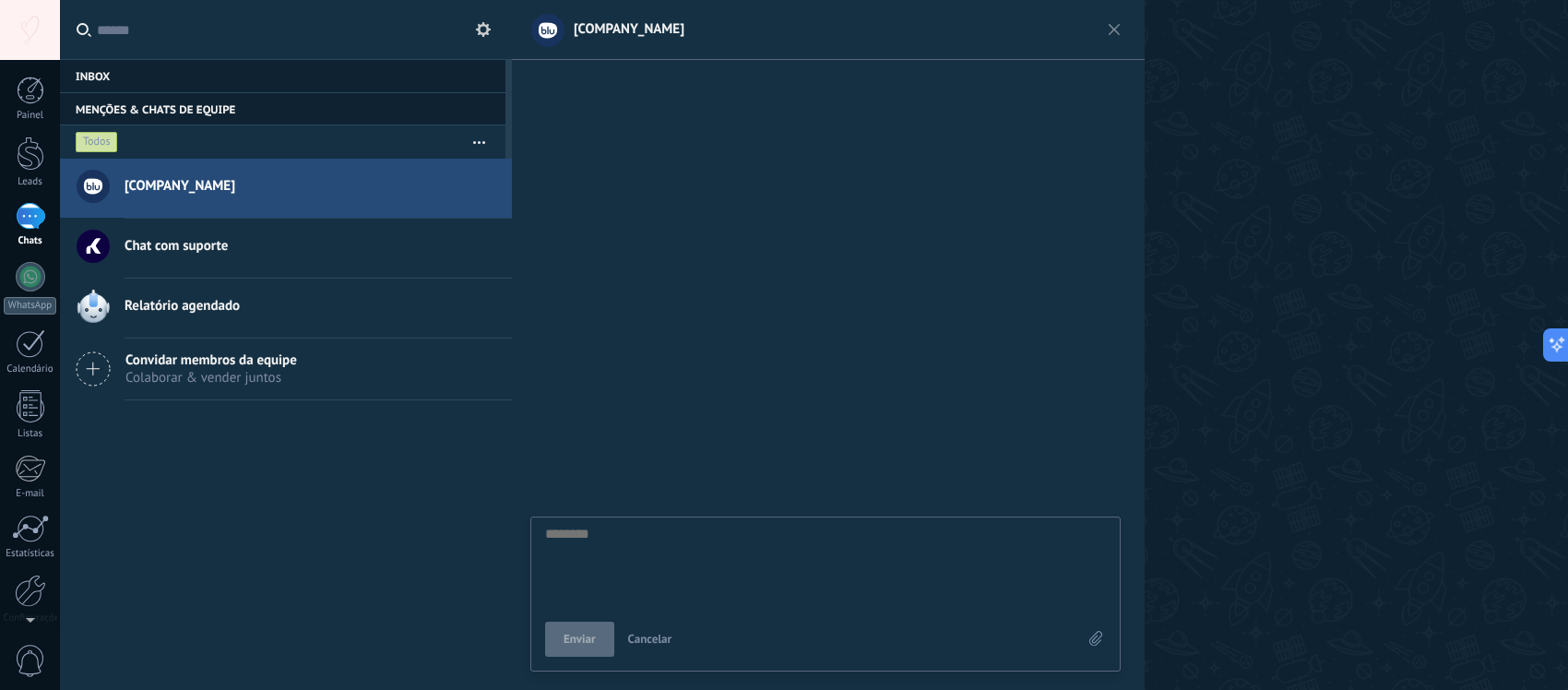 click on "Enviar Cancelar" at bounding box center [816, 639] 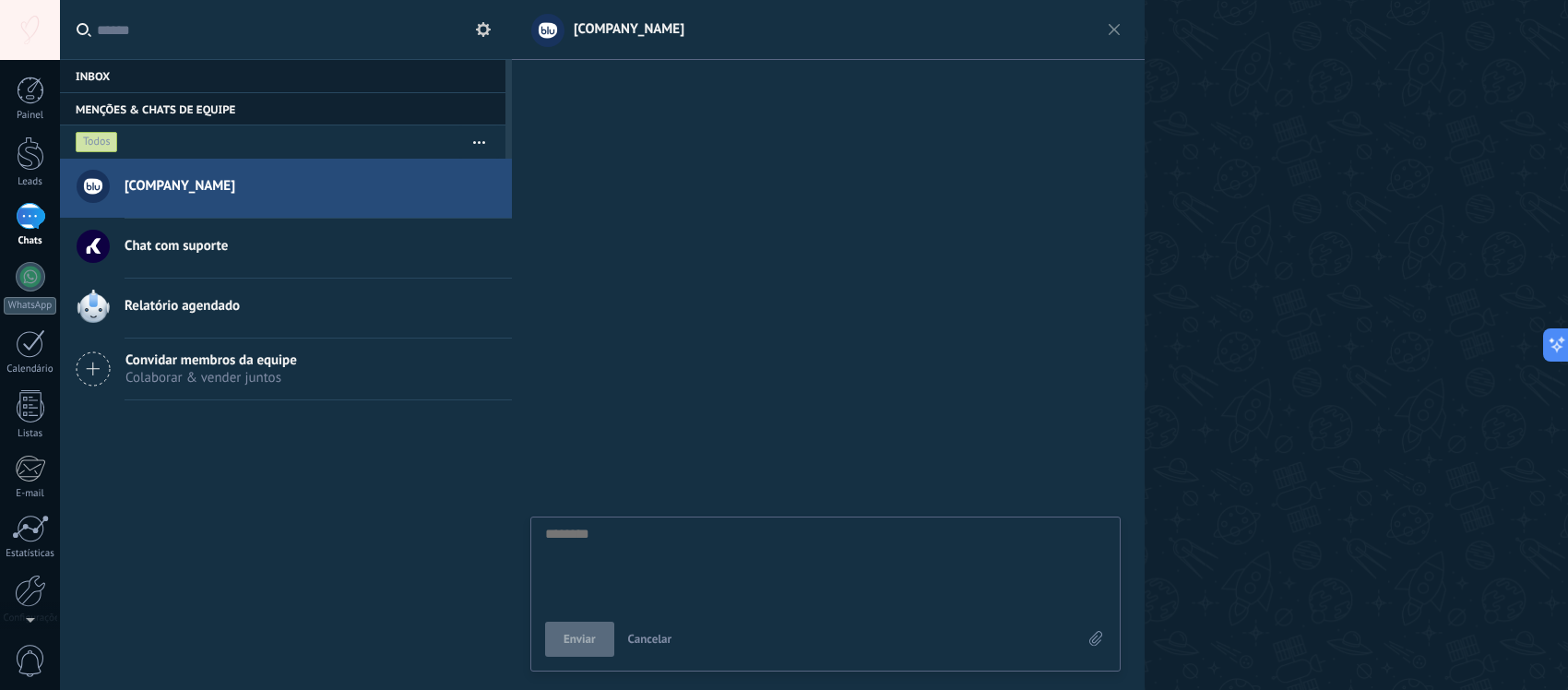 click at bounding box center [826, 565] 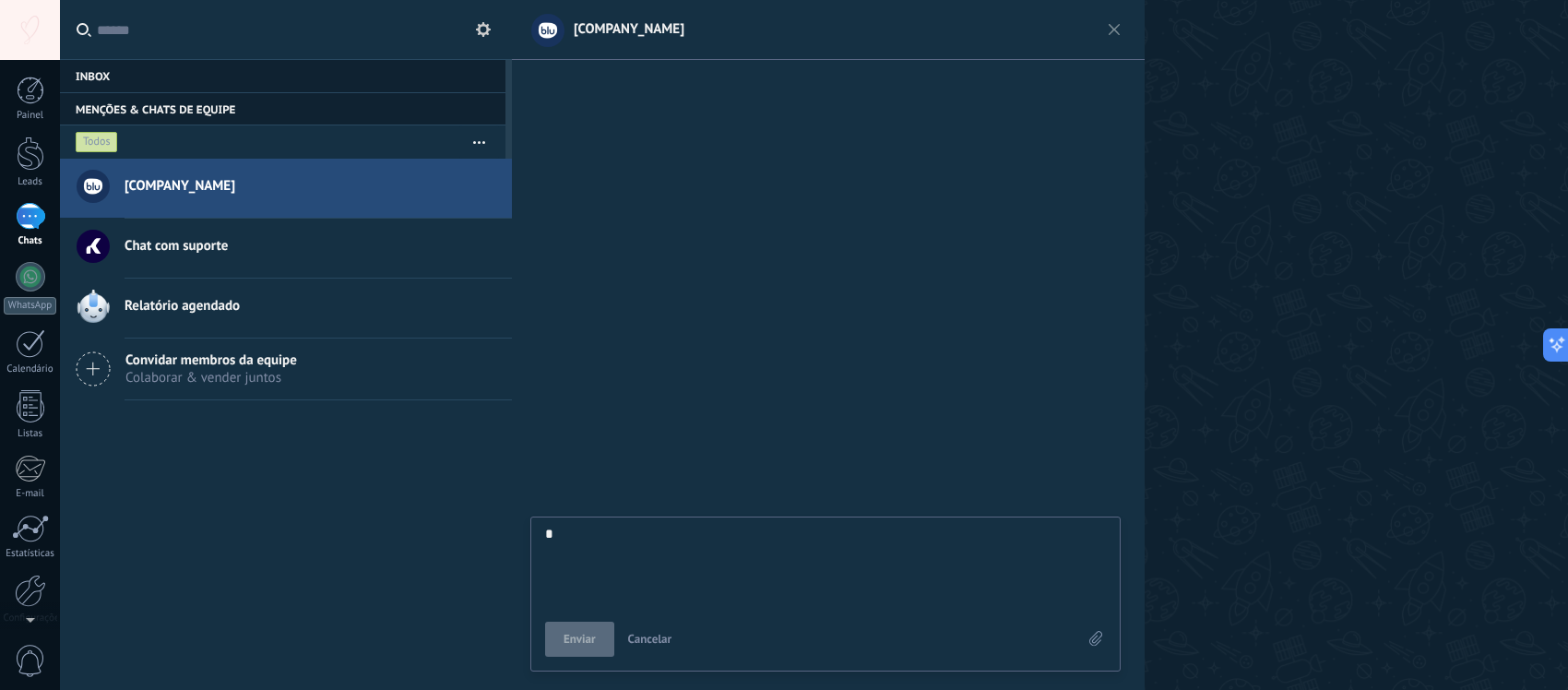 type on "**" 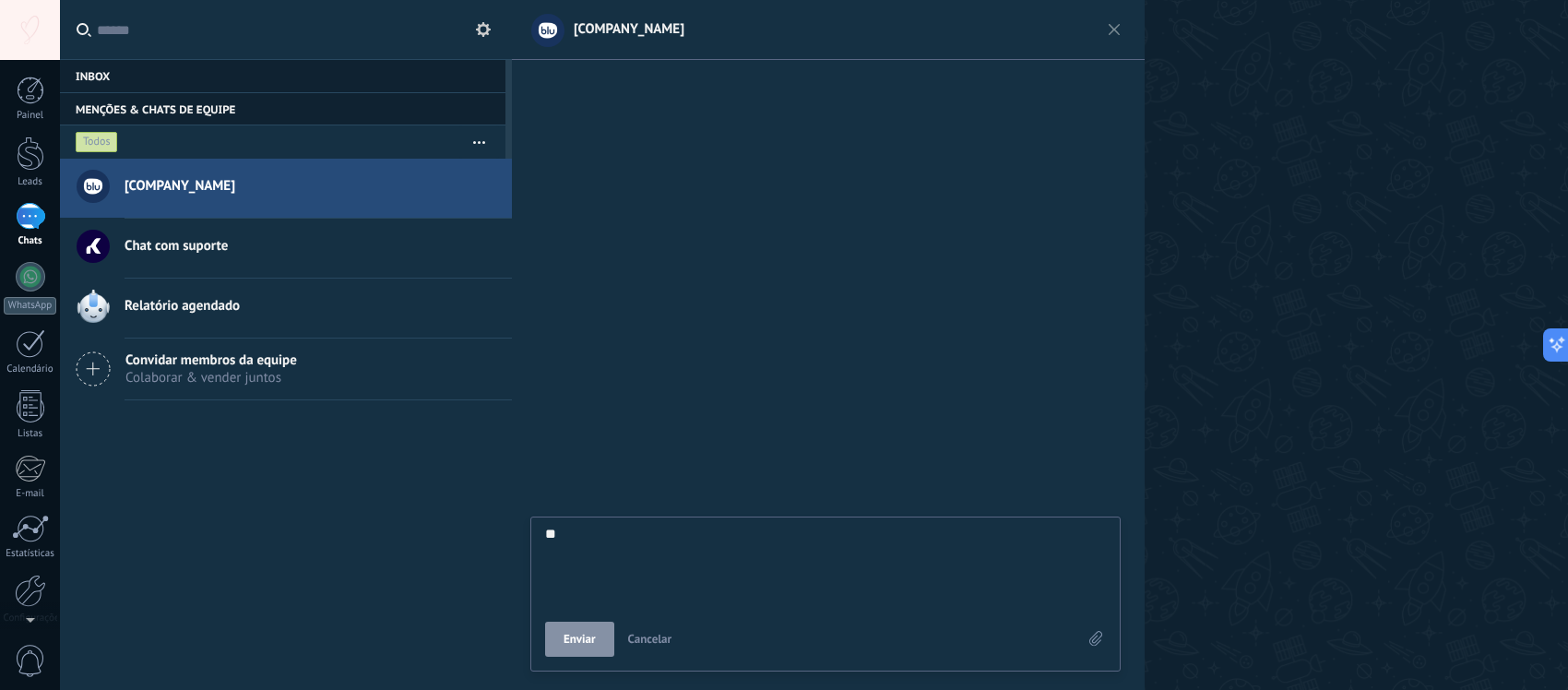 type on "***" 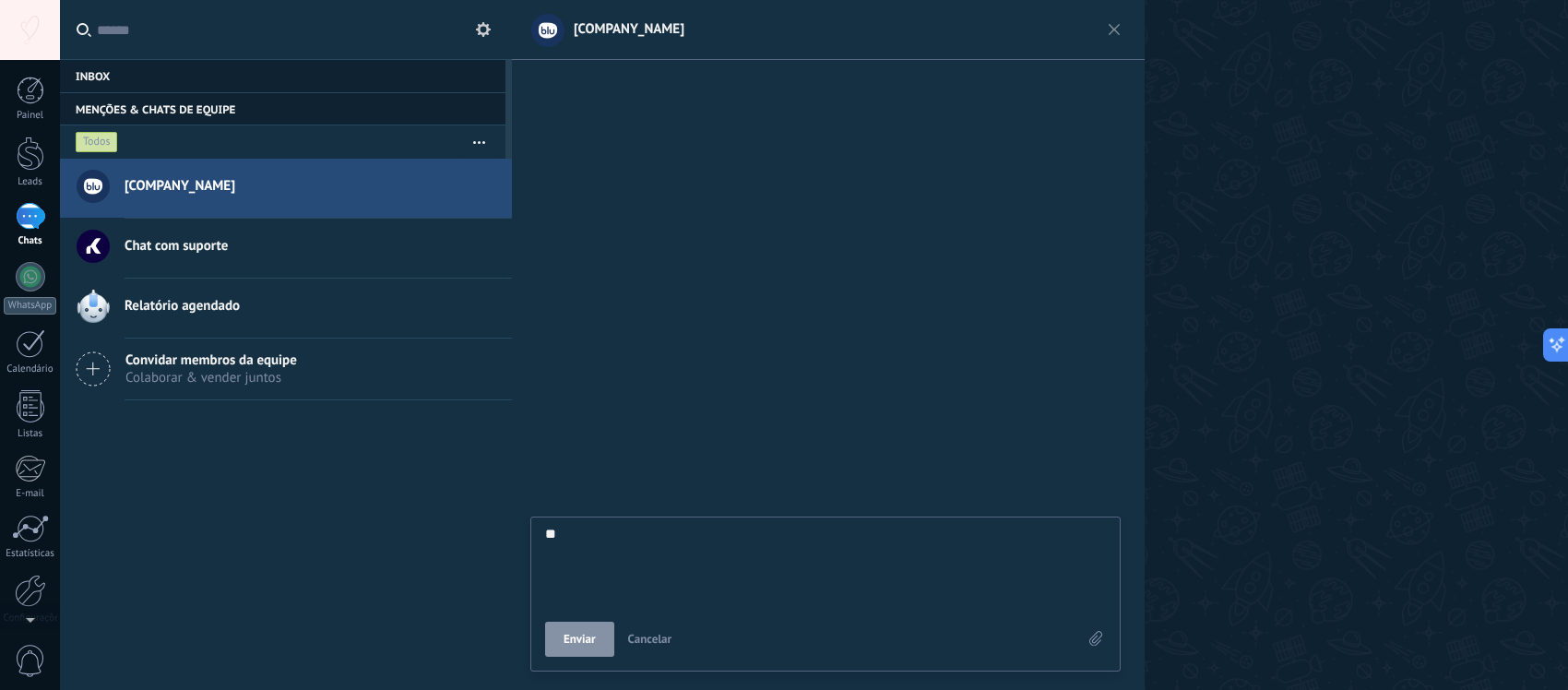 type on "***" 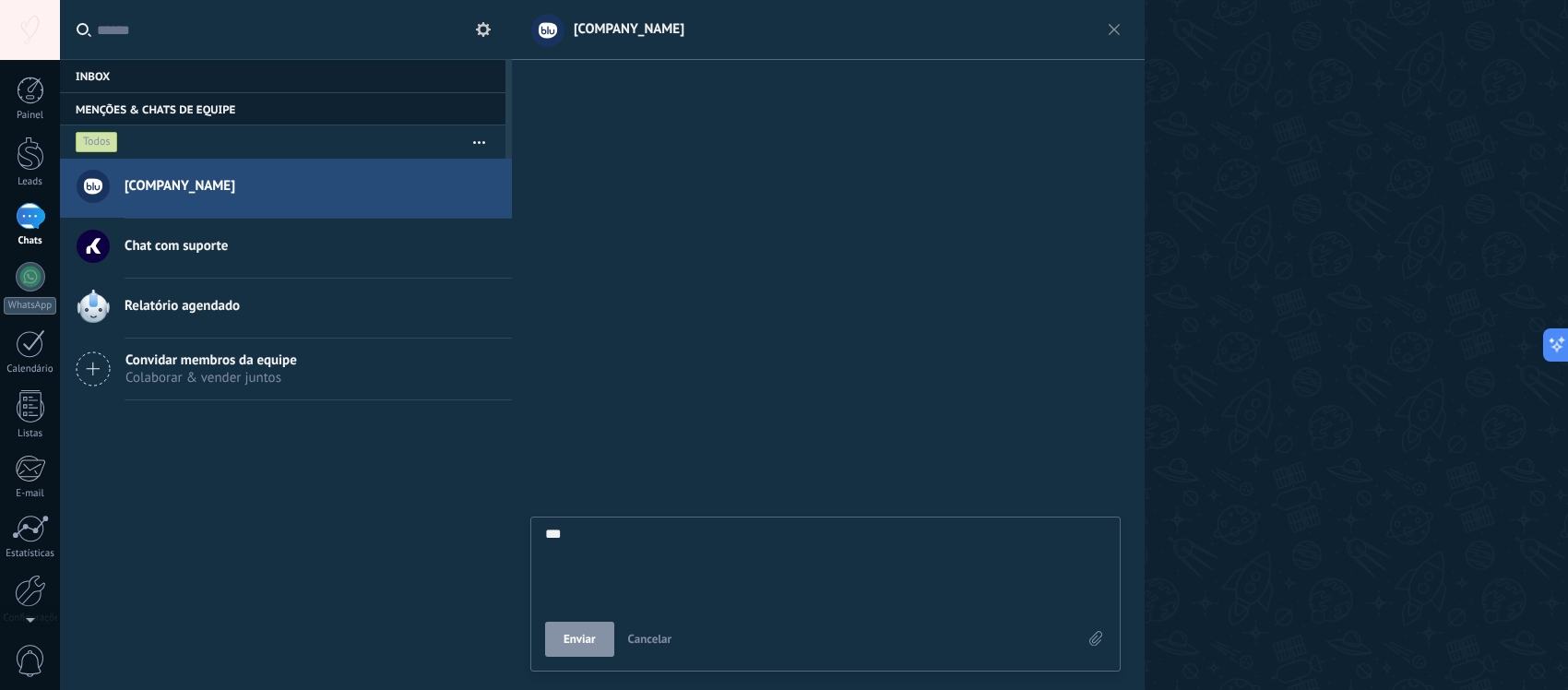 type on "****" 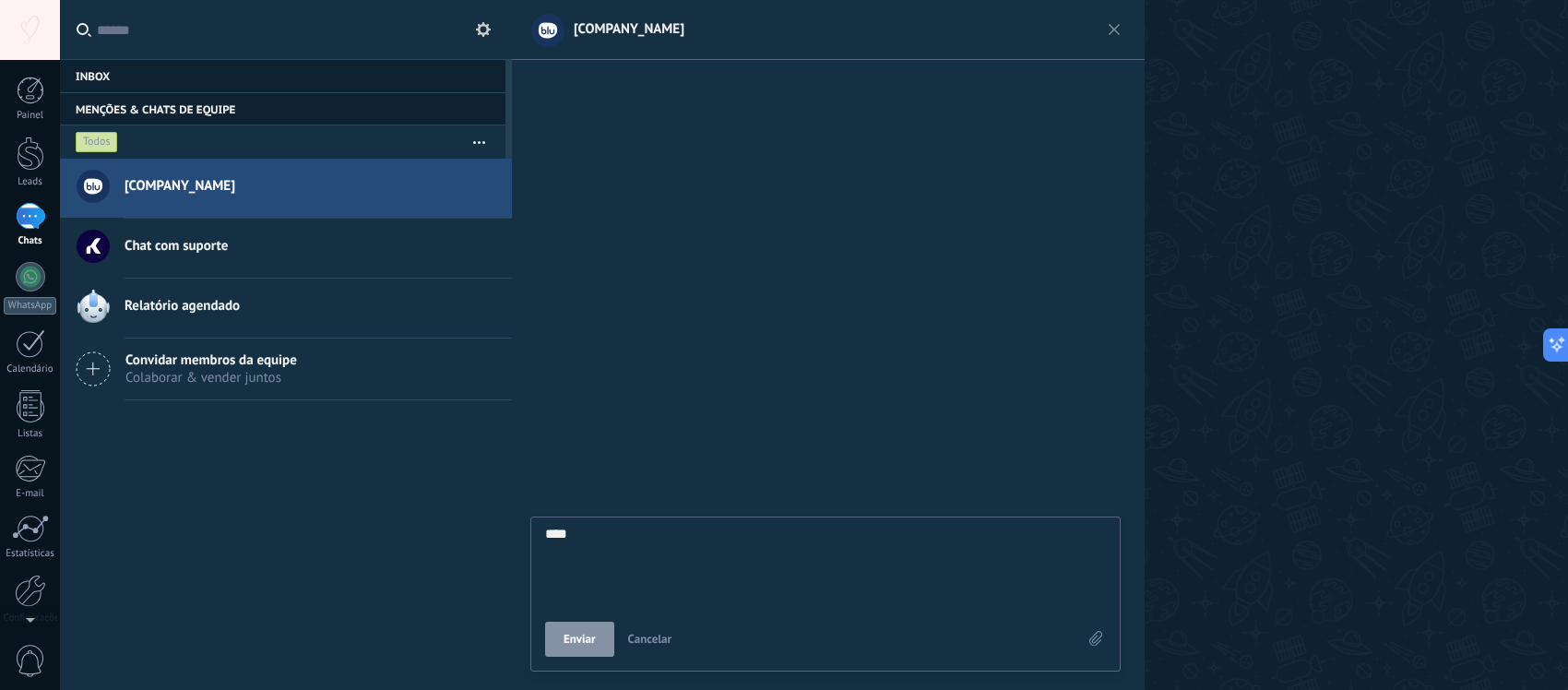 scroll, scrollTop: 17, scrollLeft: 0, axis: vertical 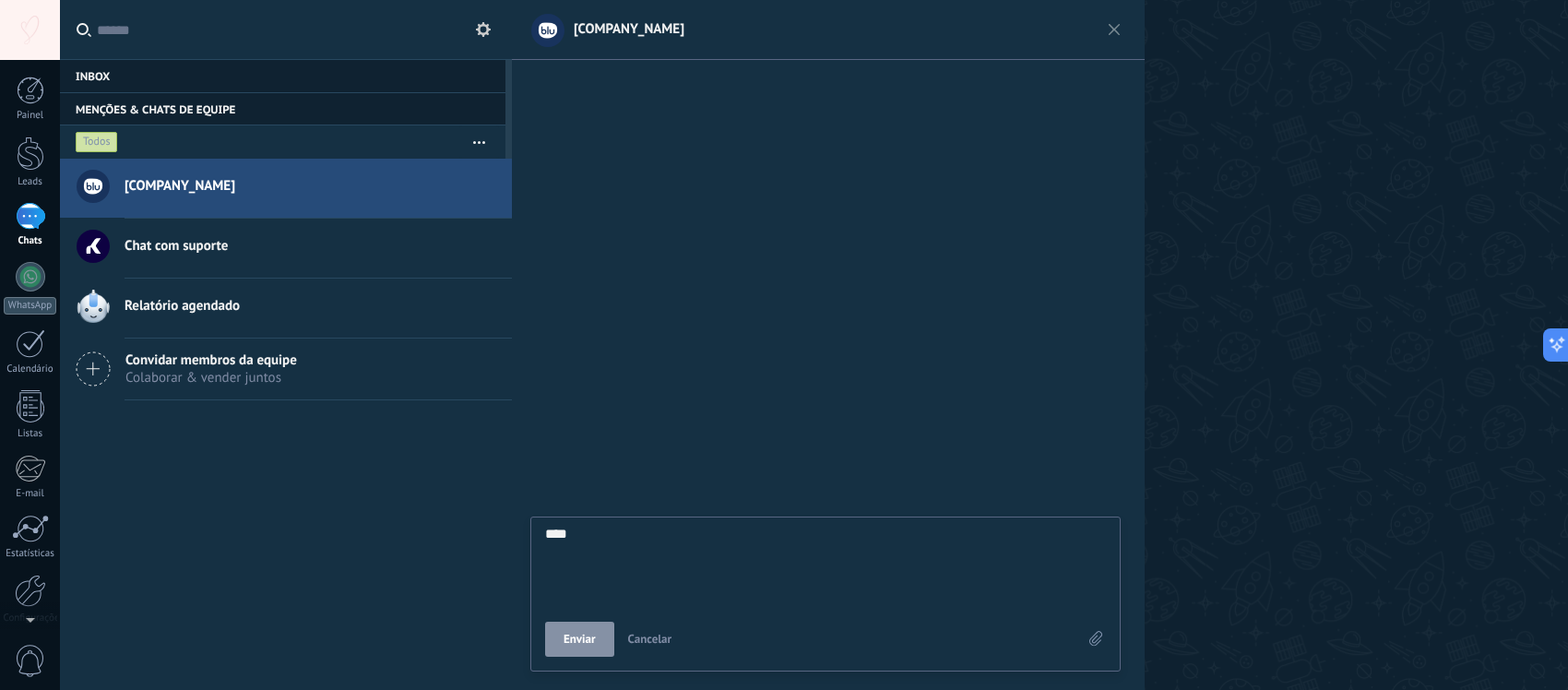 type on "*****" 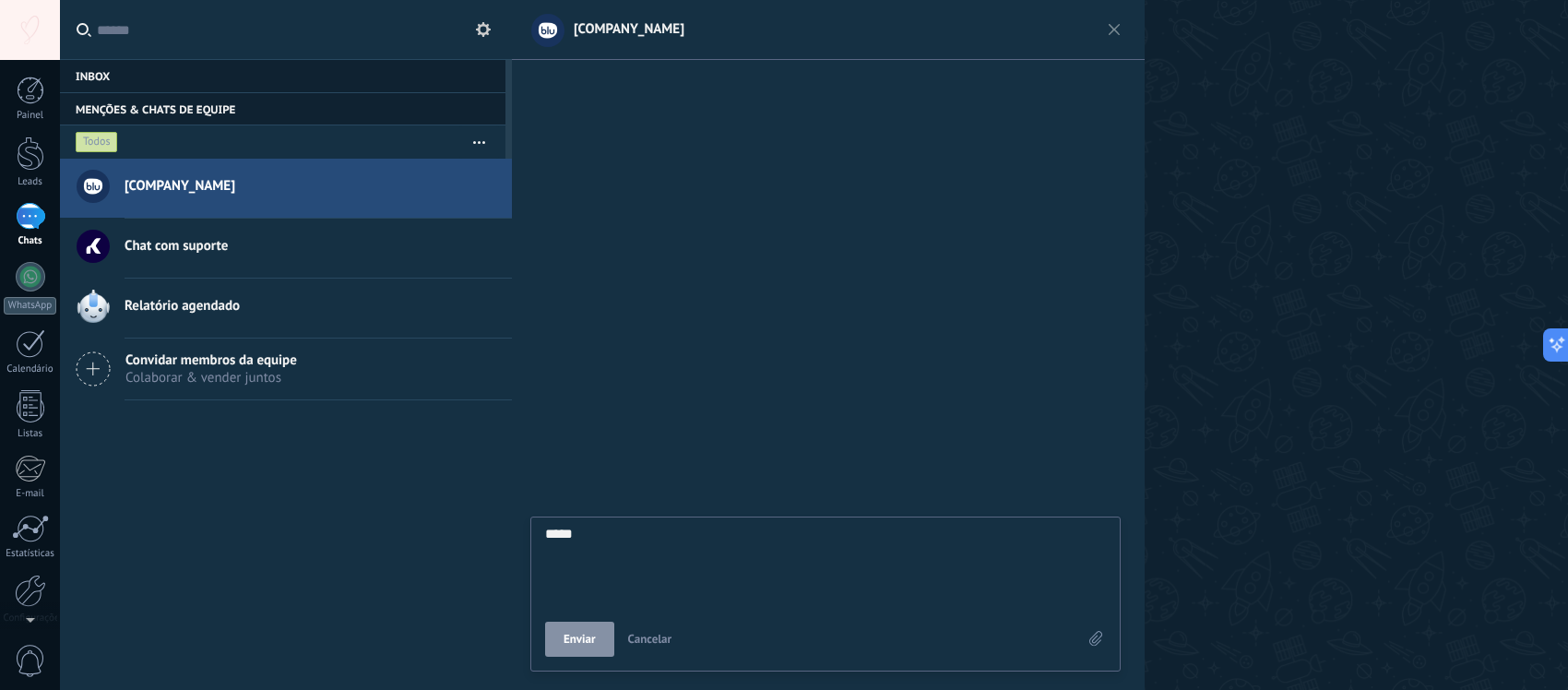 type on "******" 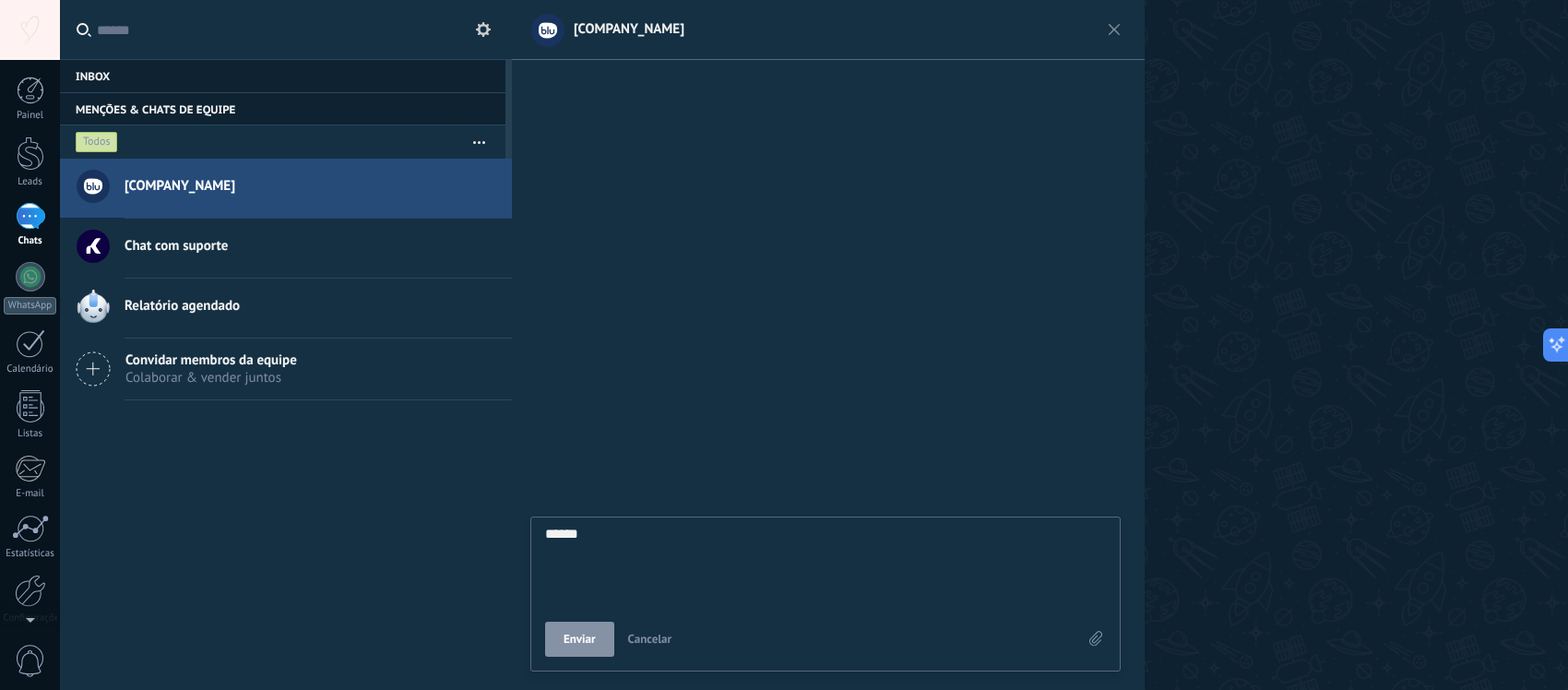 type on "*******" 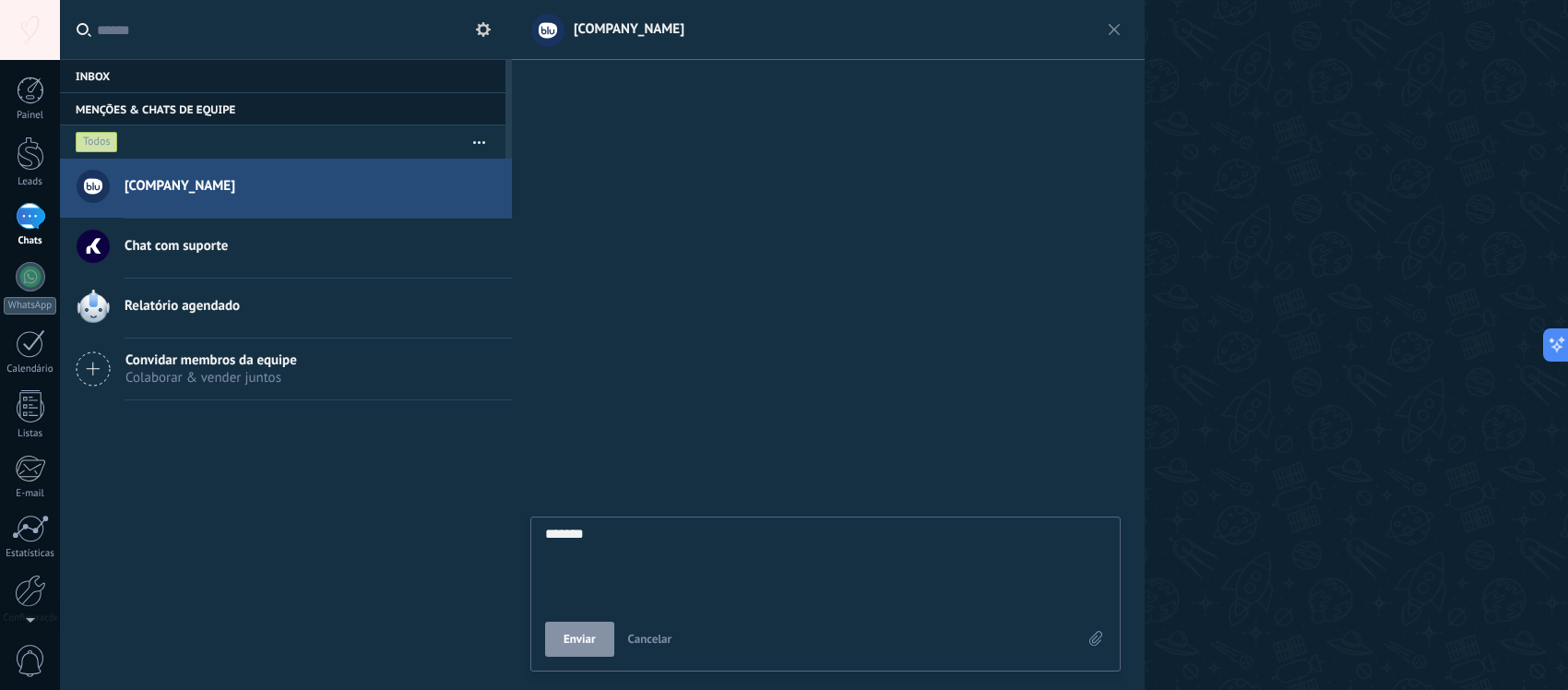 type on "*******" 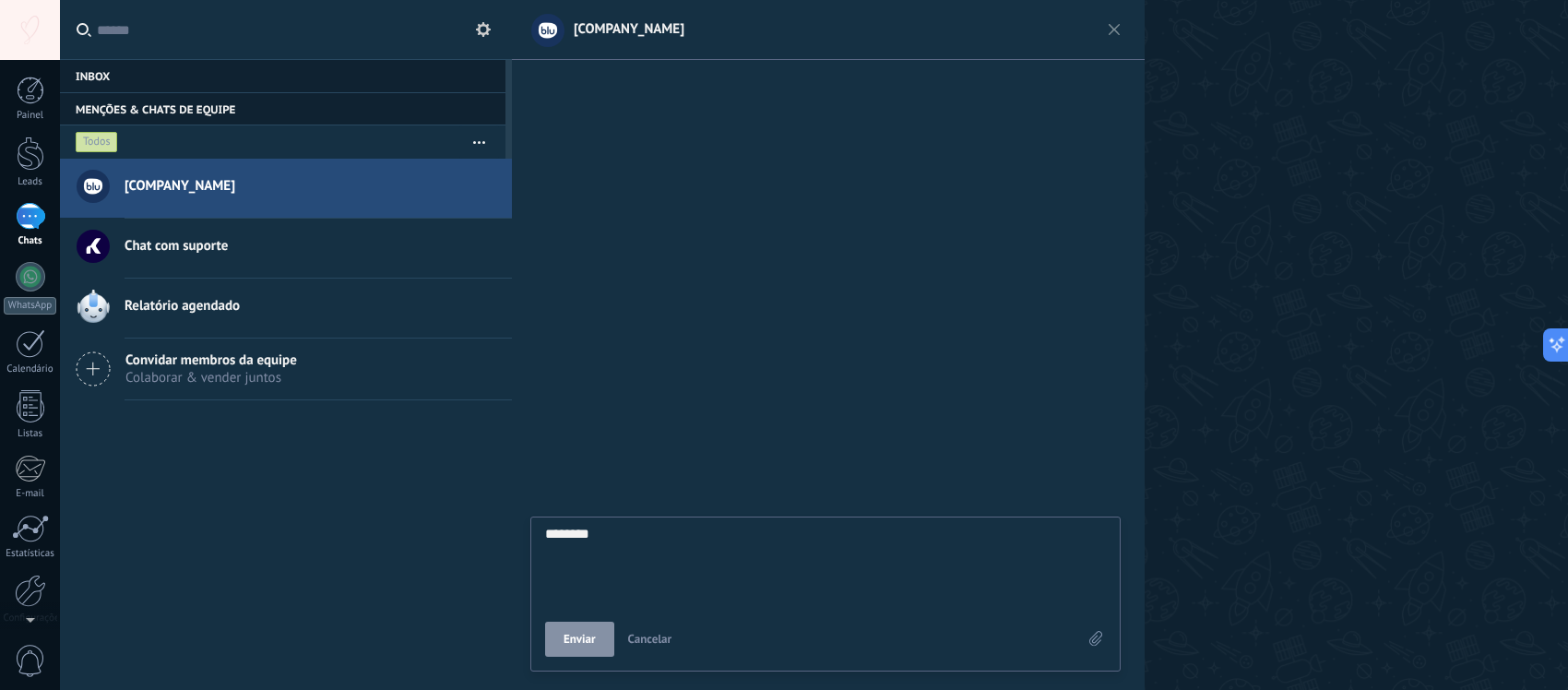 type on "*********" 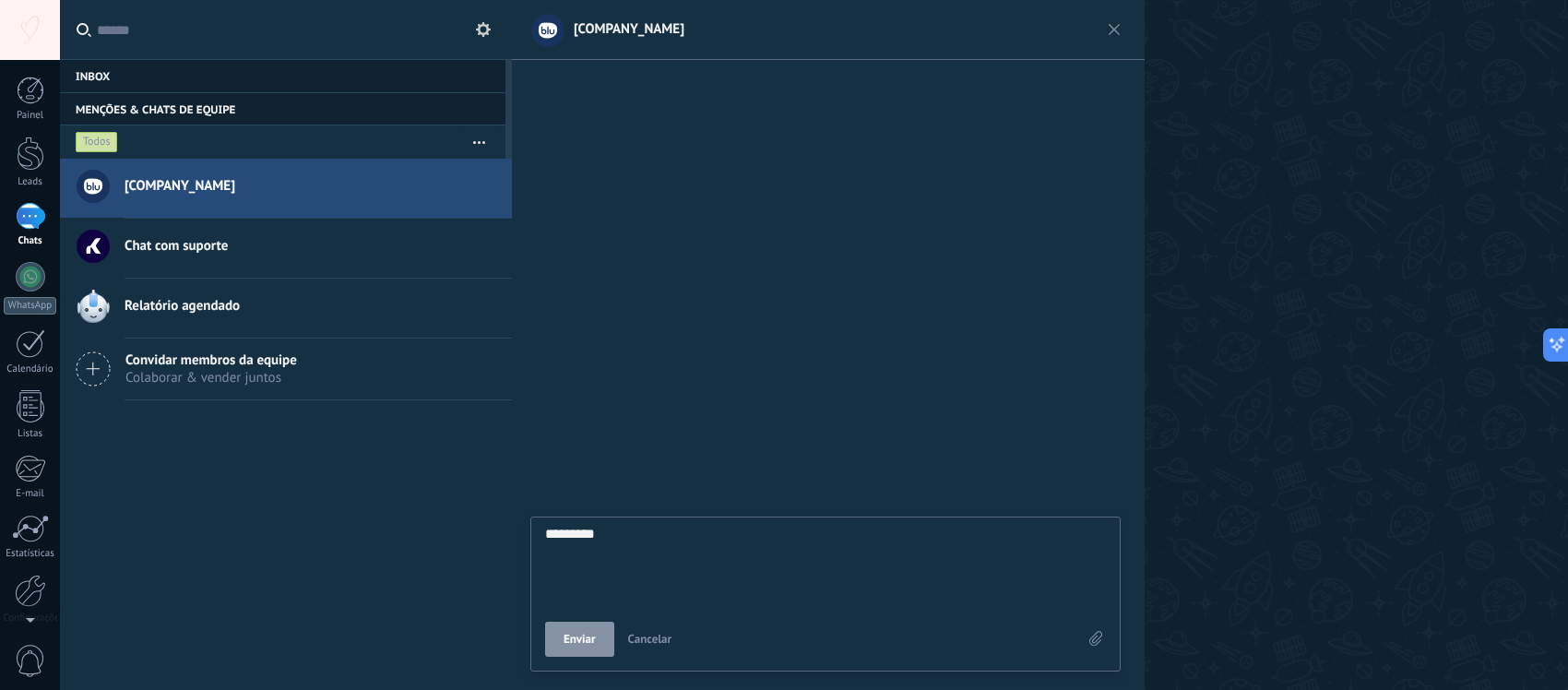 type on "**********" 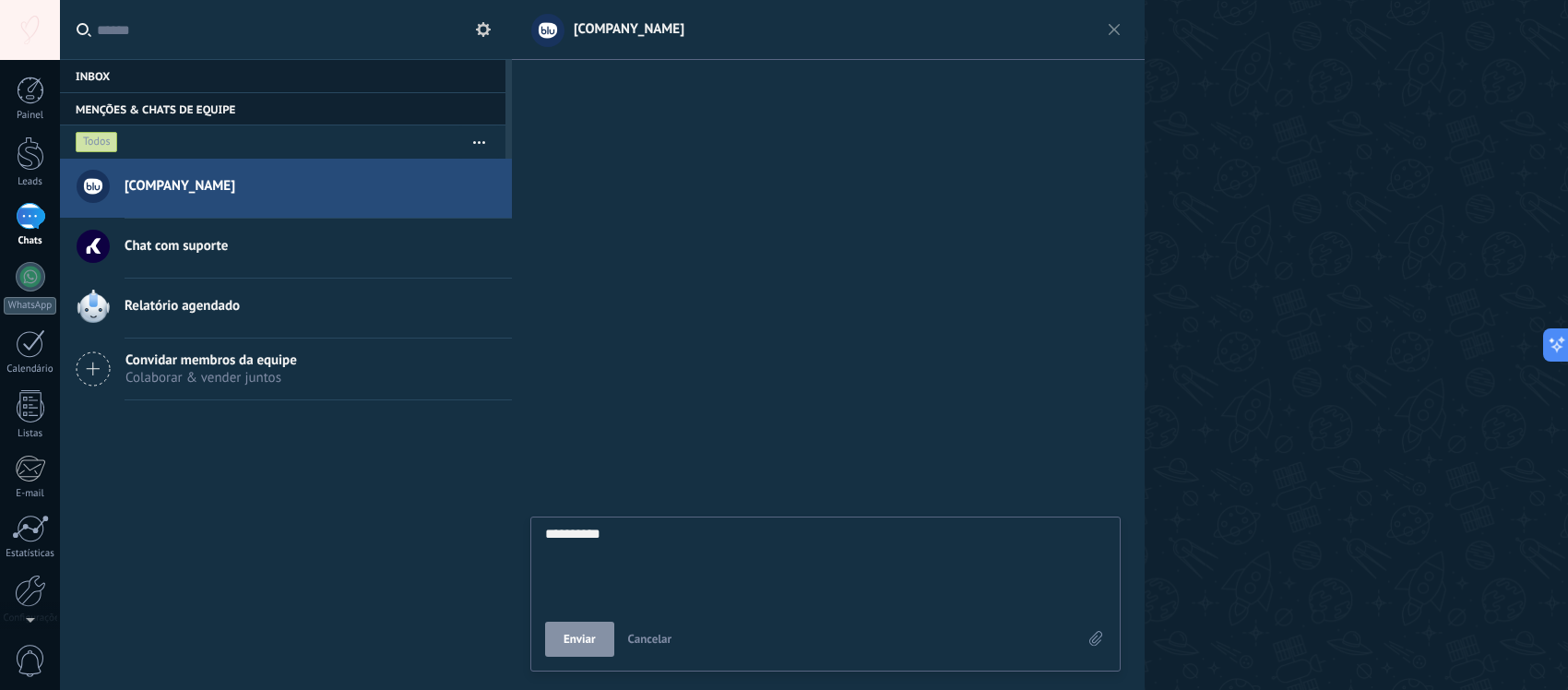 type on "**********" 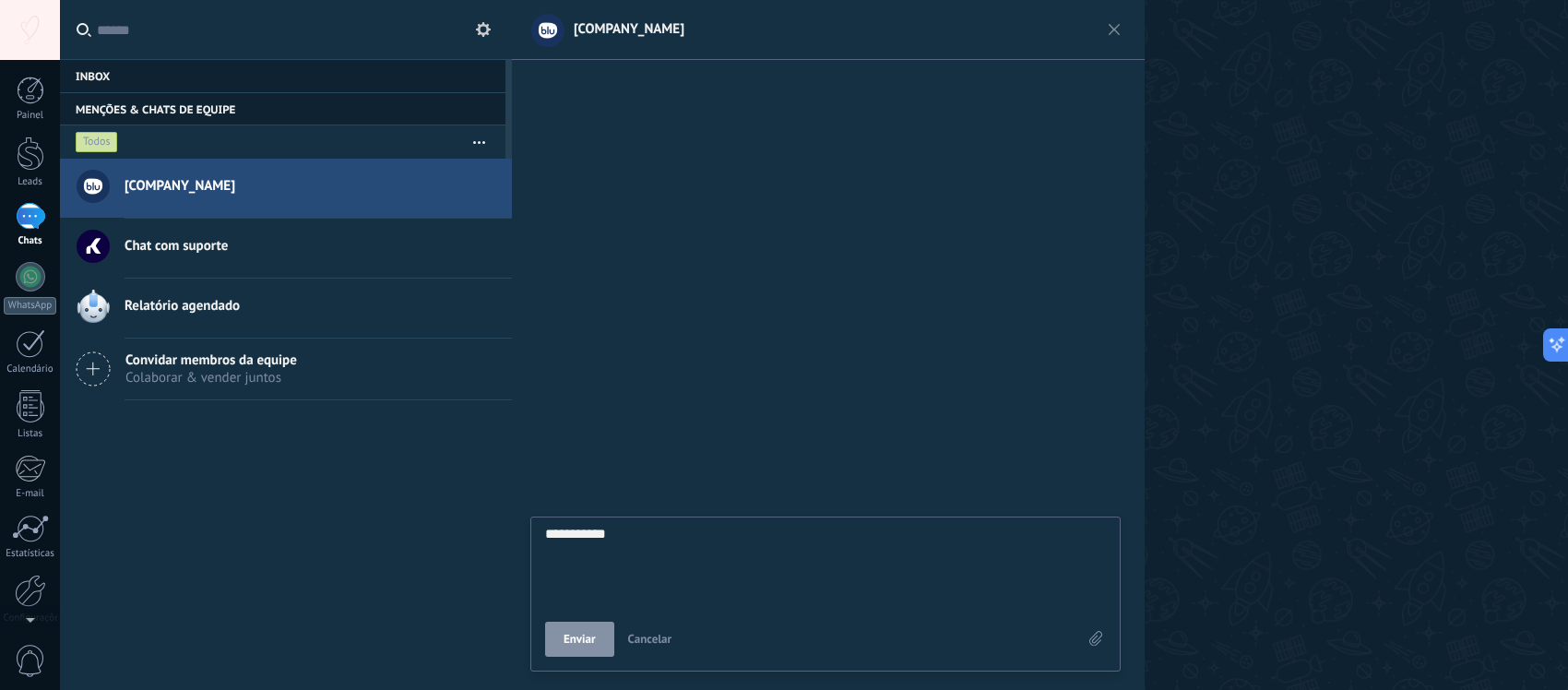 type on "**********" 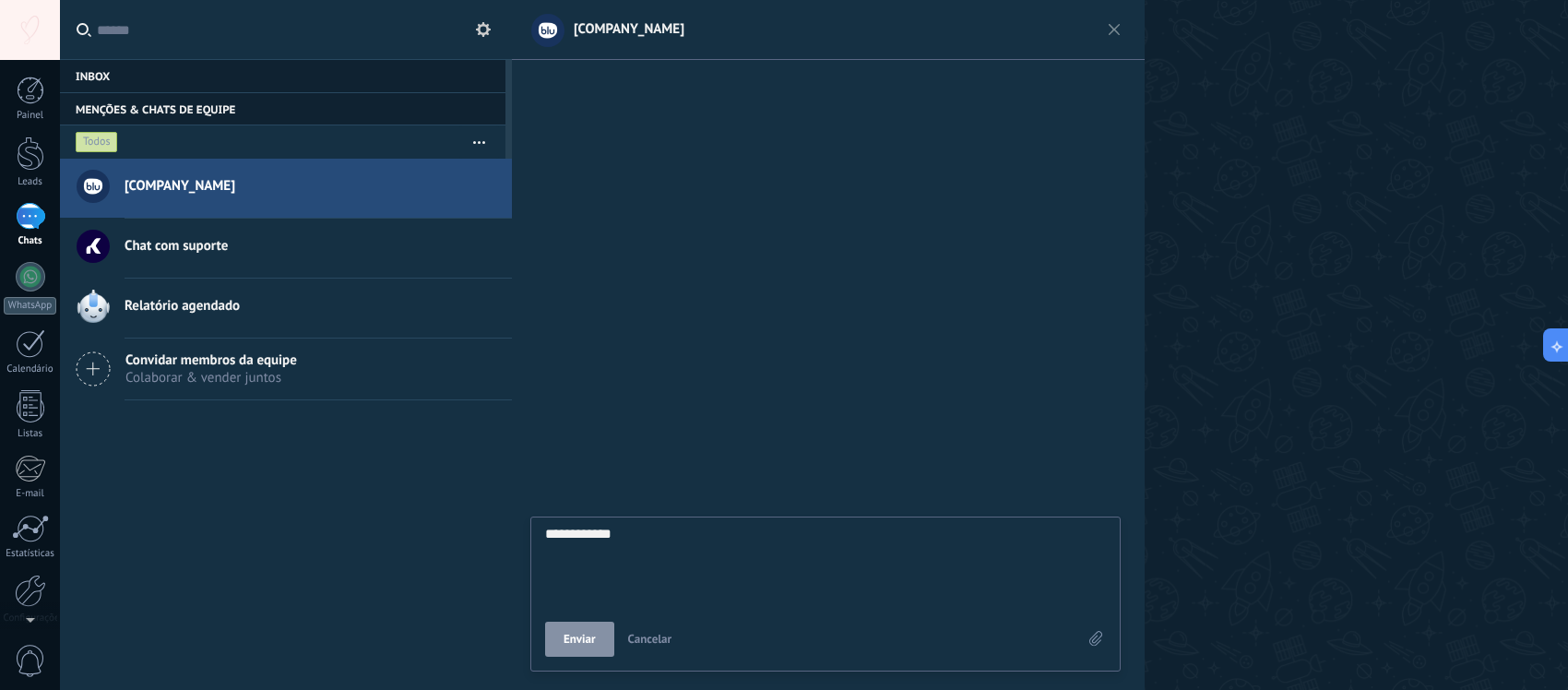 scroll, scrollTop: 17, scrollLeft: 0, axis: vertical 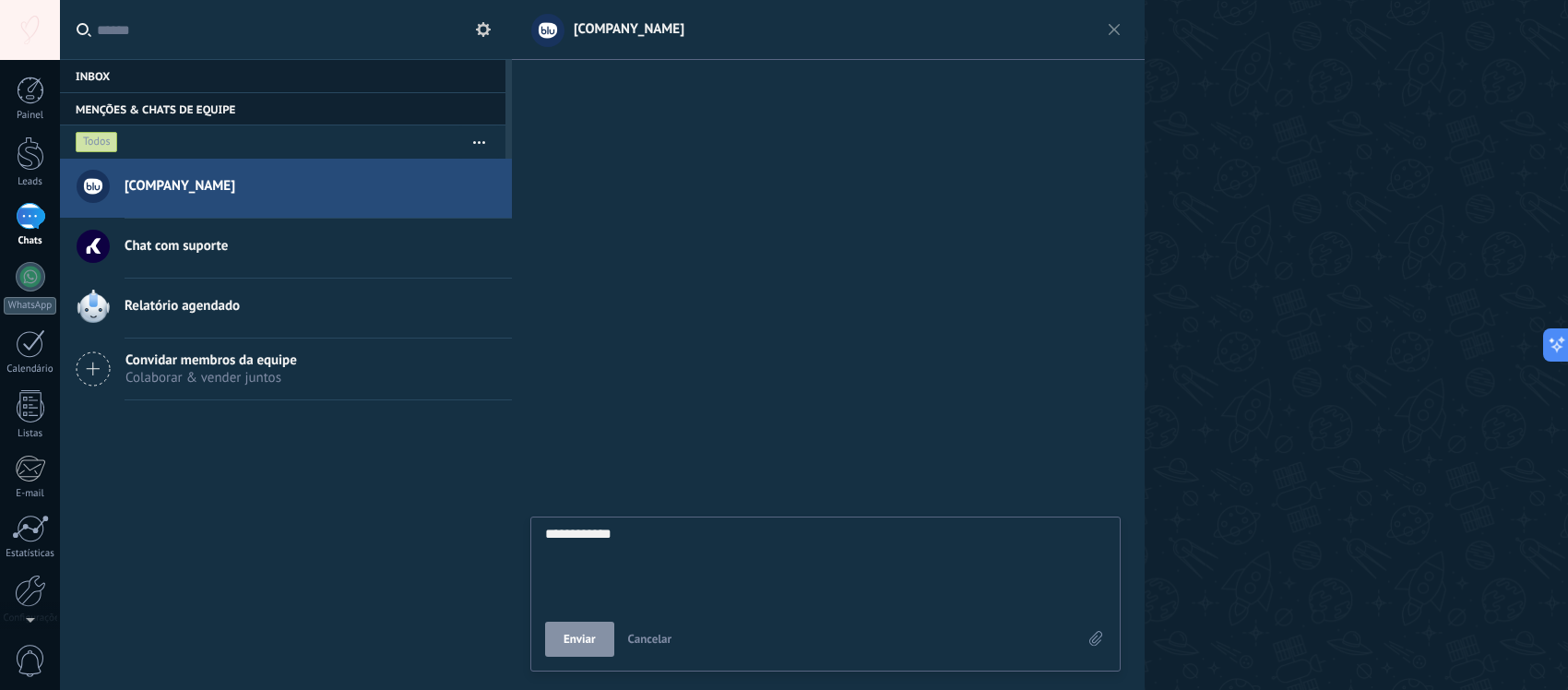 type on "**********" 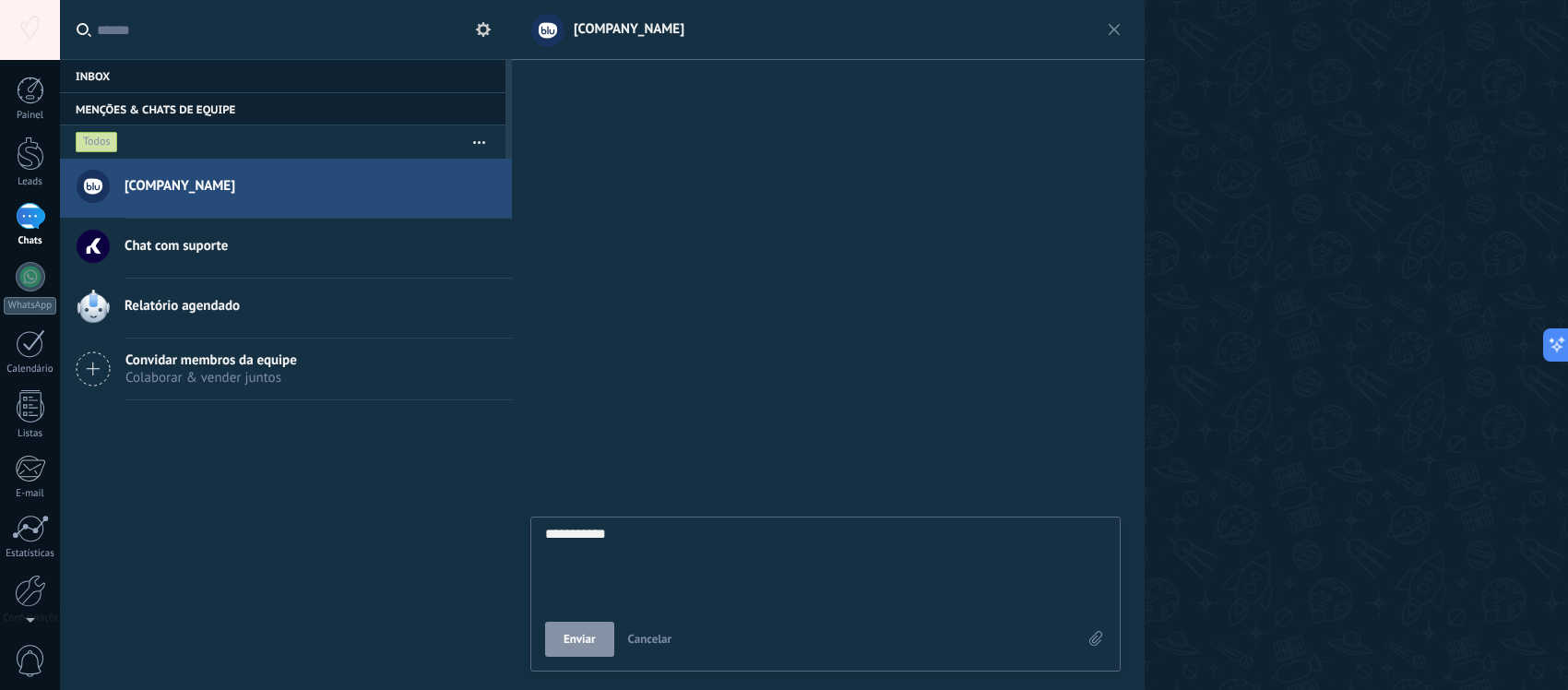 type on "**********" 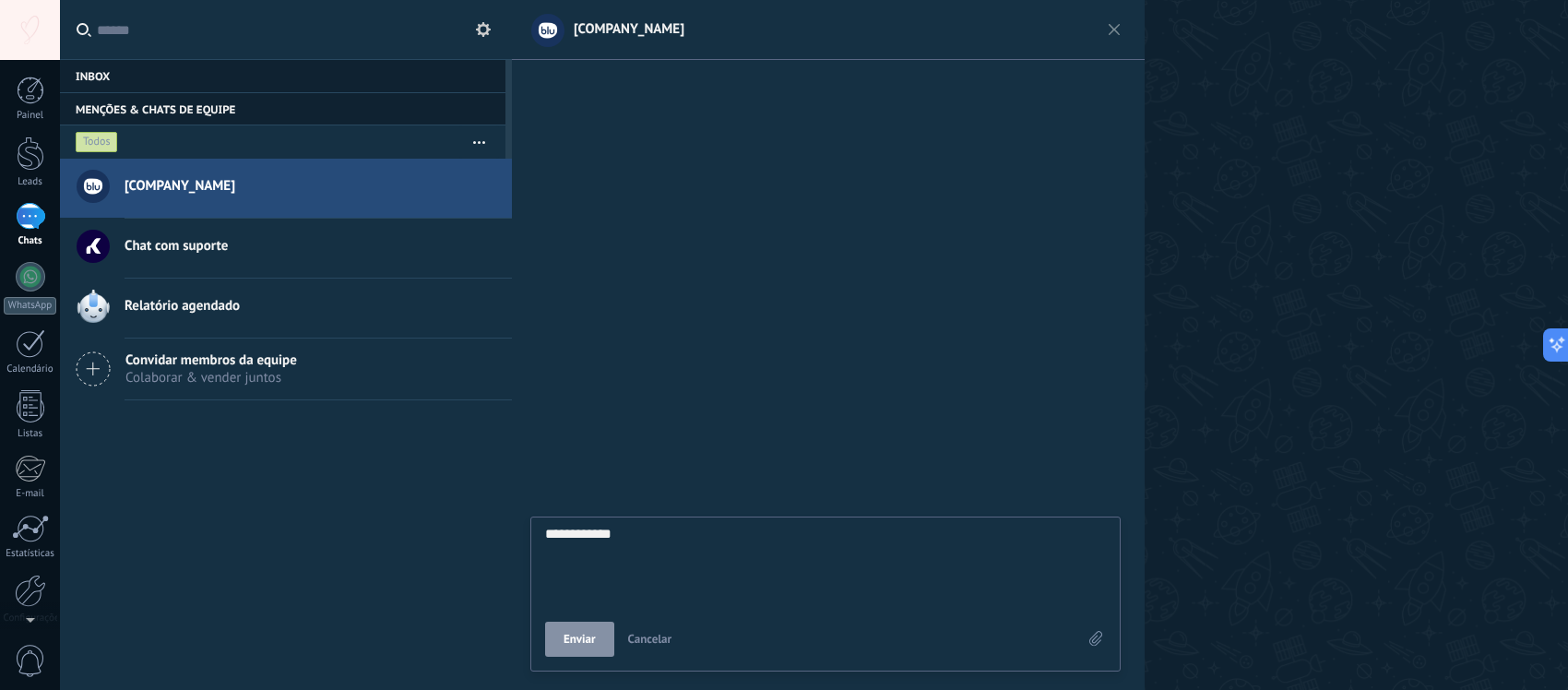 type on "**********" 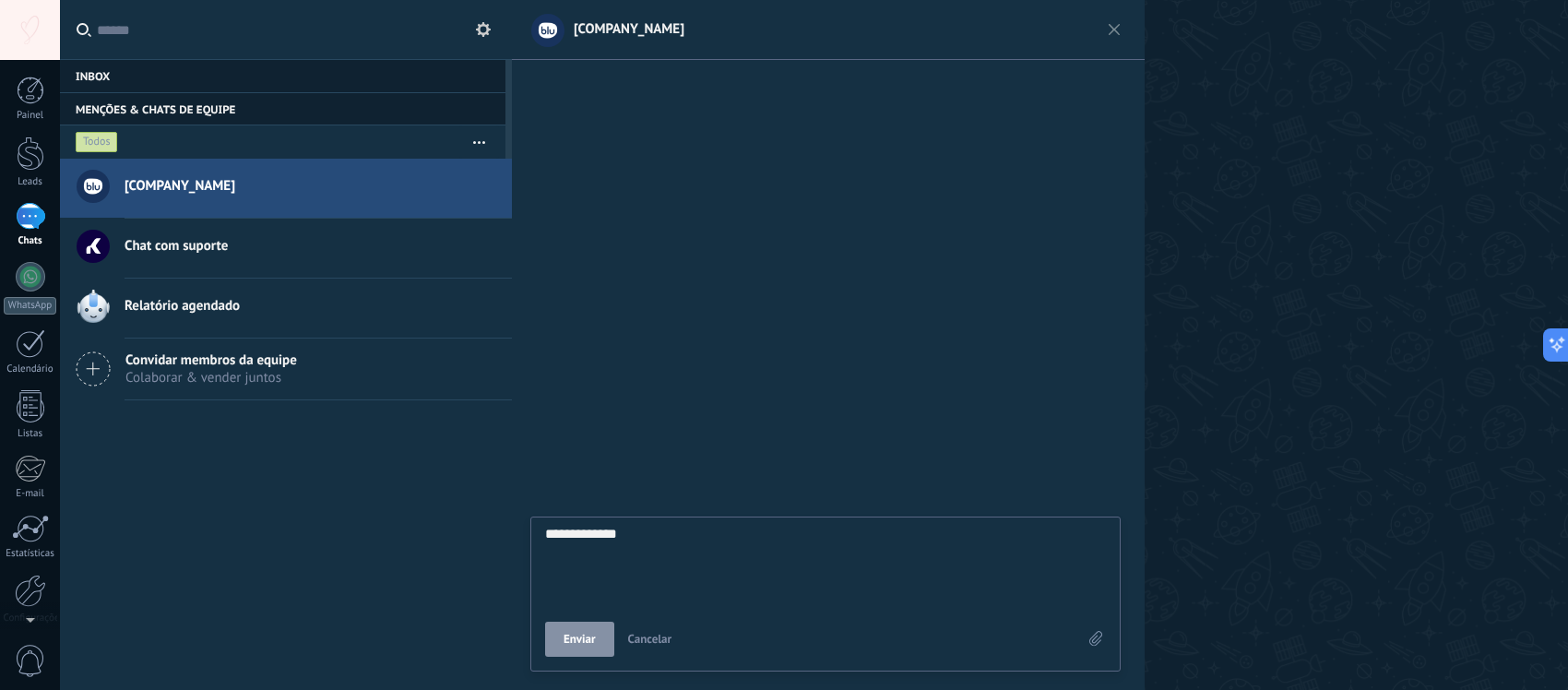 type on "**********" 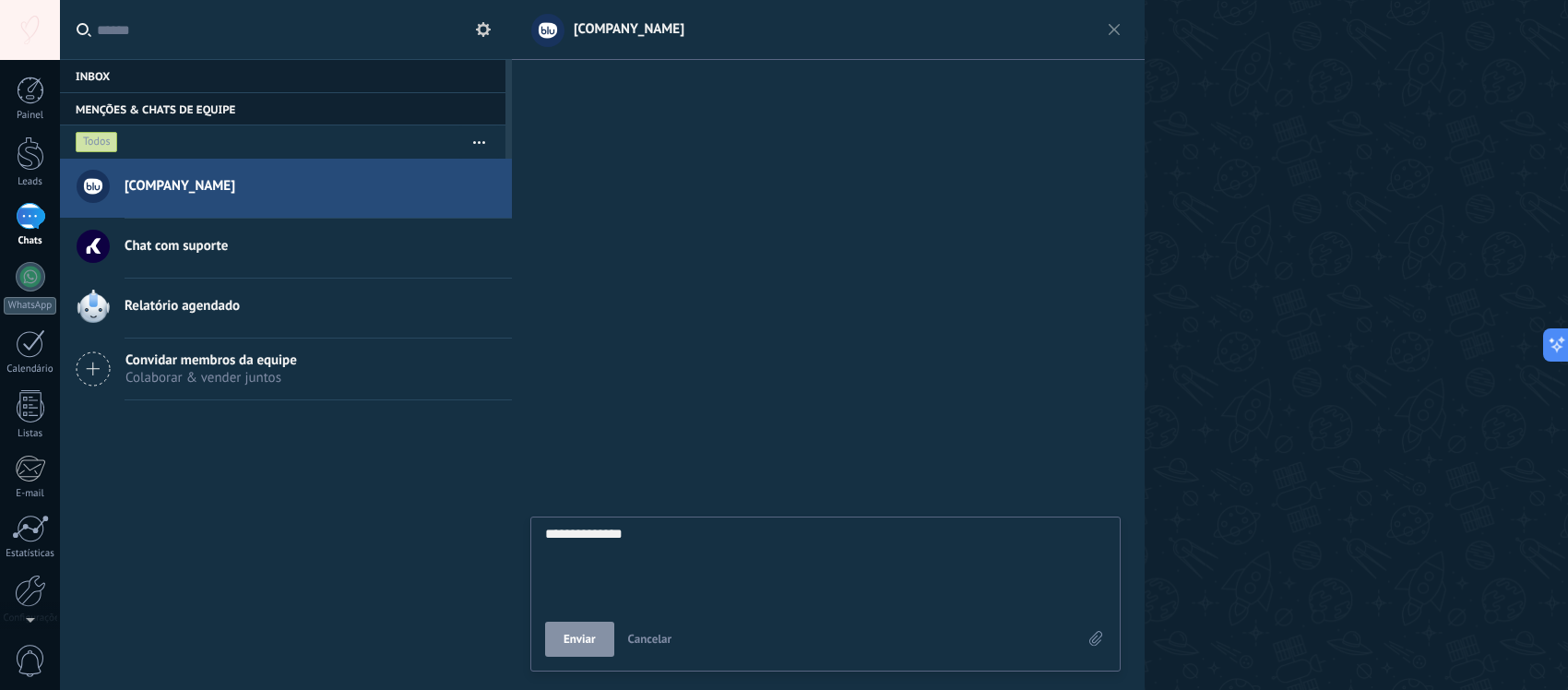 type on "**********" 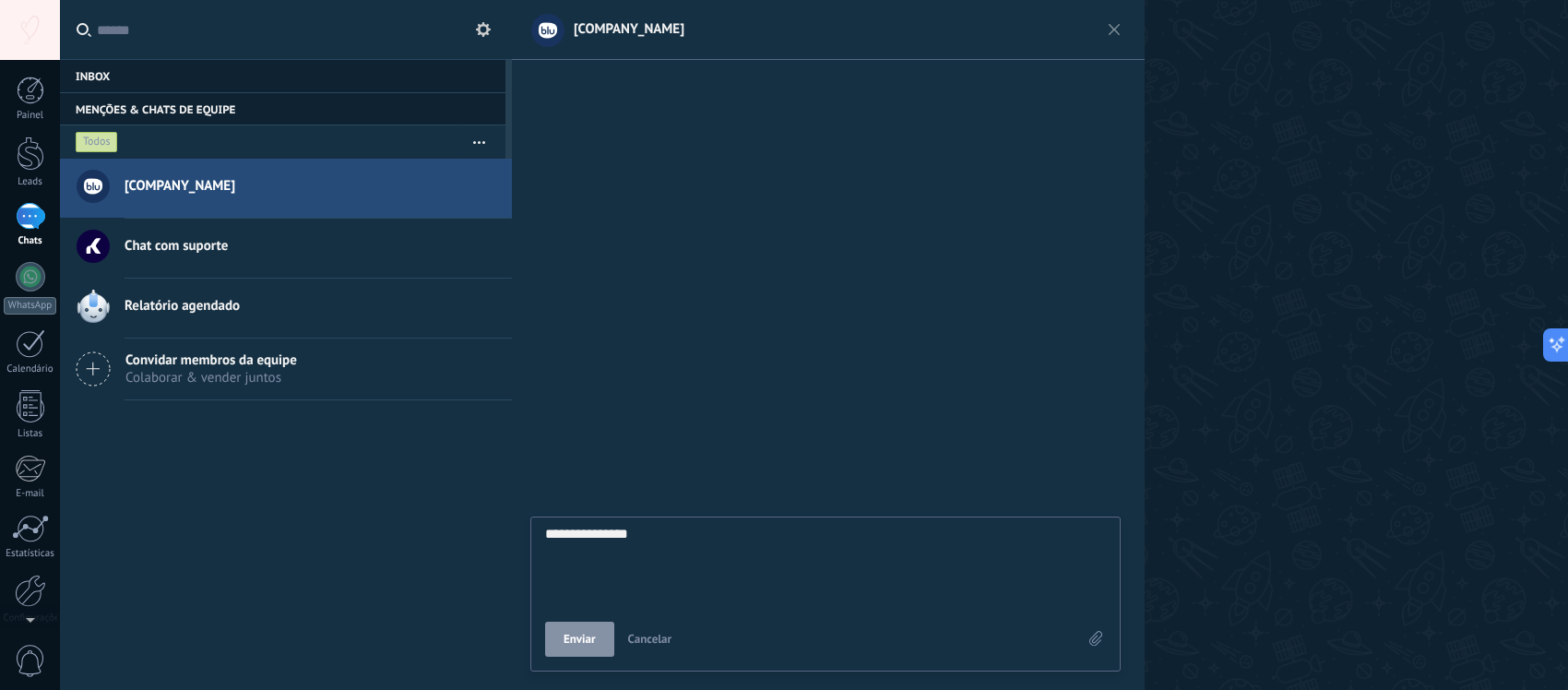 scroll, scrollTop: 17, scrollLeft: 0, axis: vertical 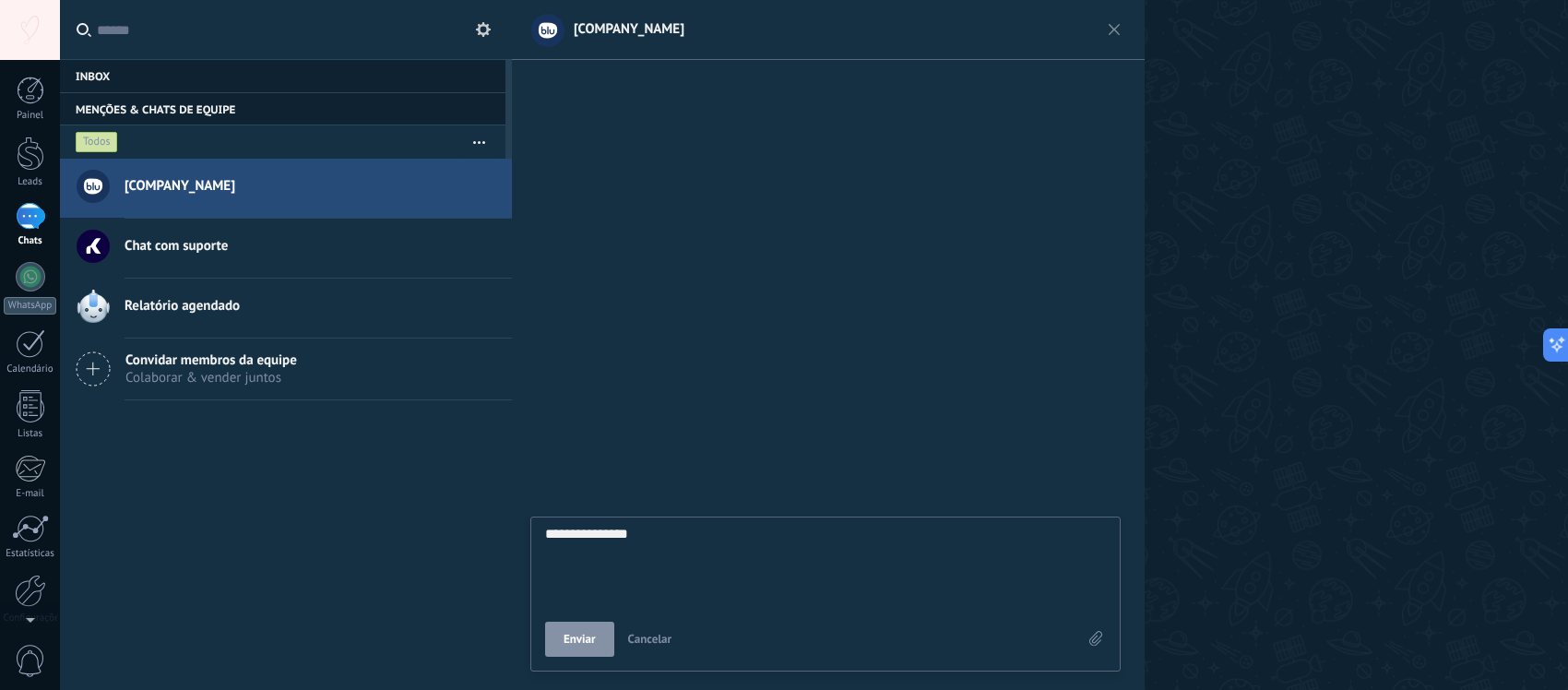 click on "Enviar" at bounding box center (579, 639) 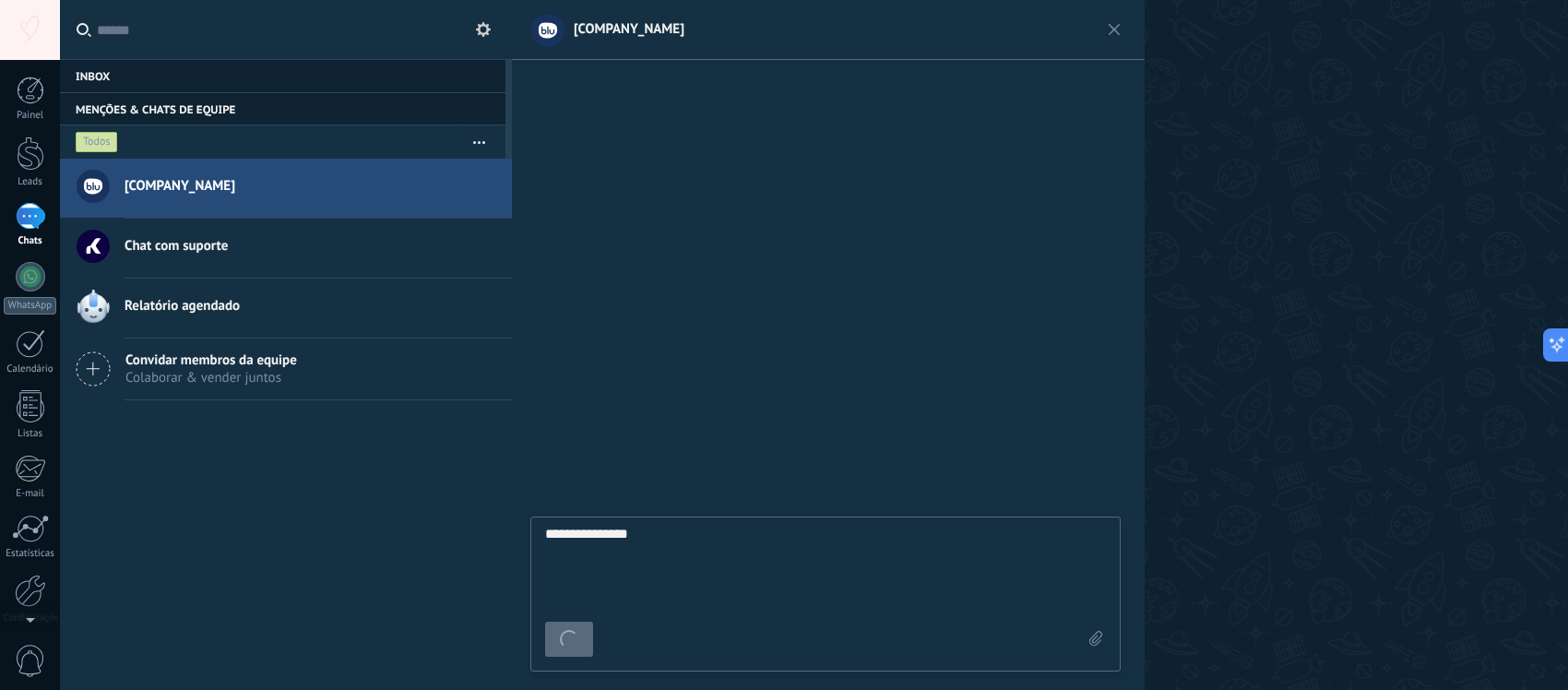 type on "********" 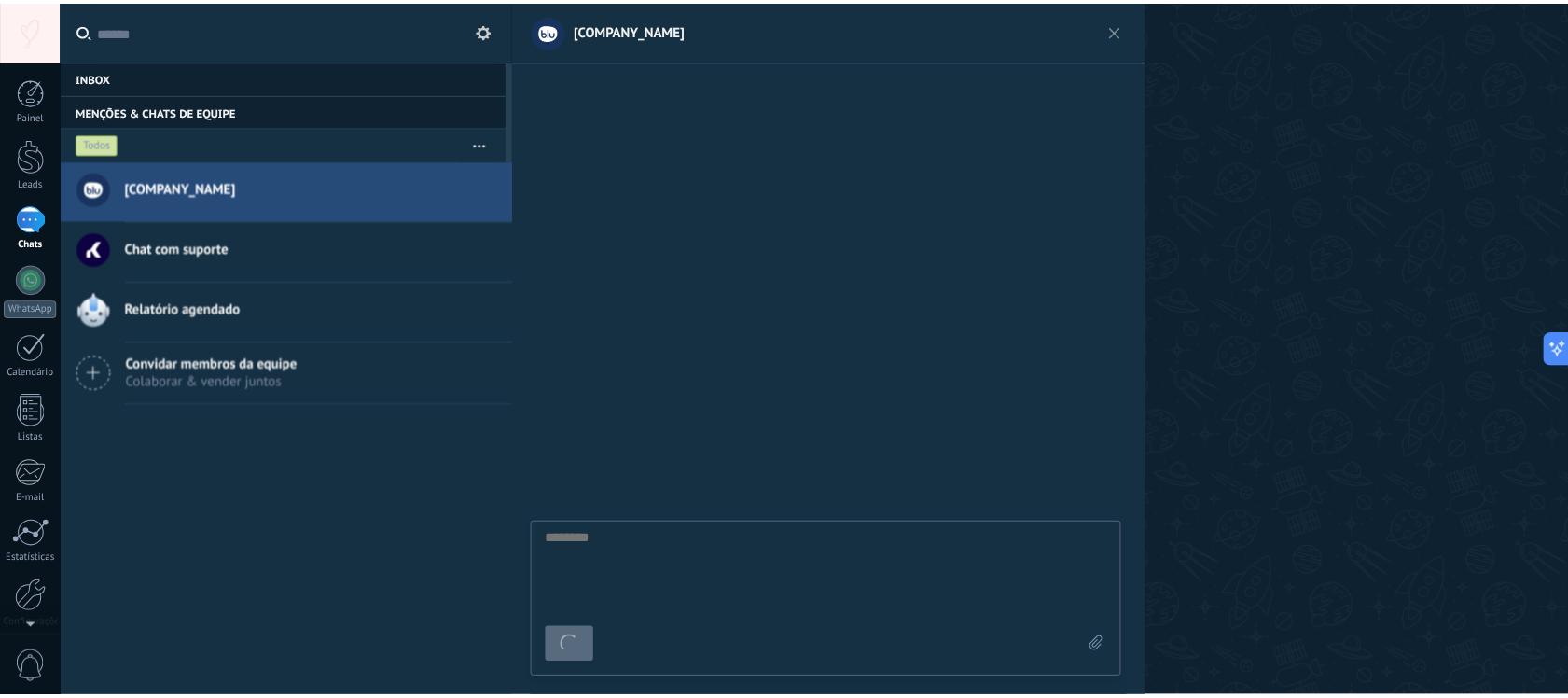 scroll, scrollTop: 17, scrollLeft: 0, axis: vertical 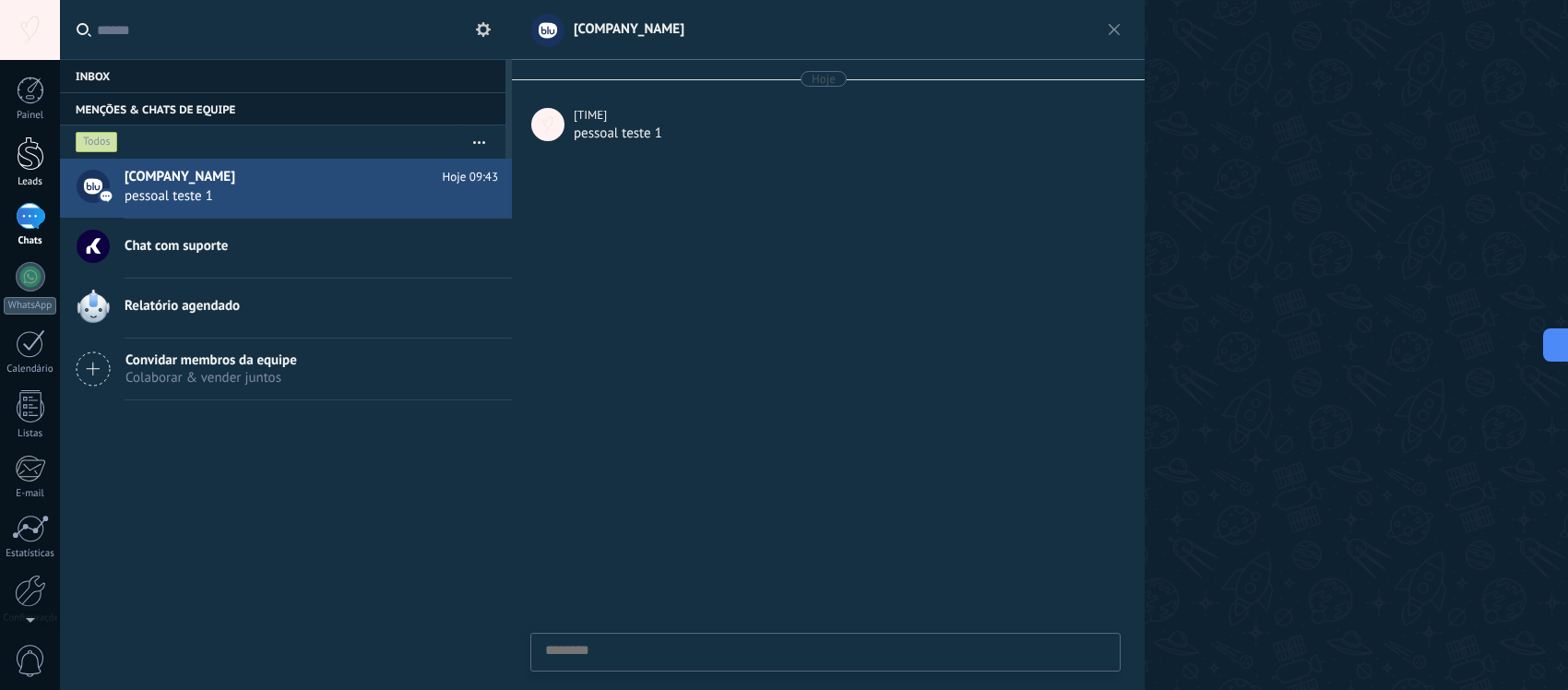 click at bounding box center [30, 153] 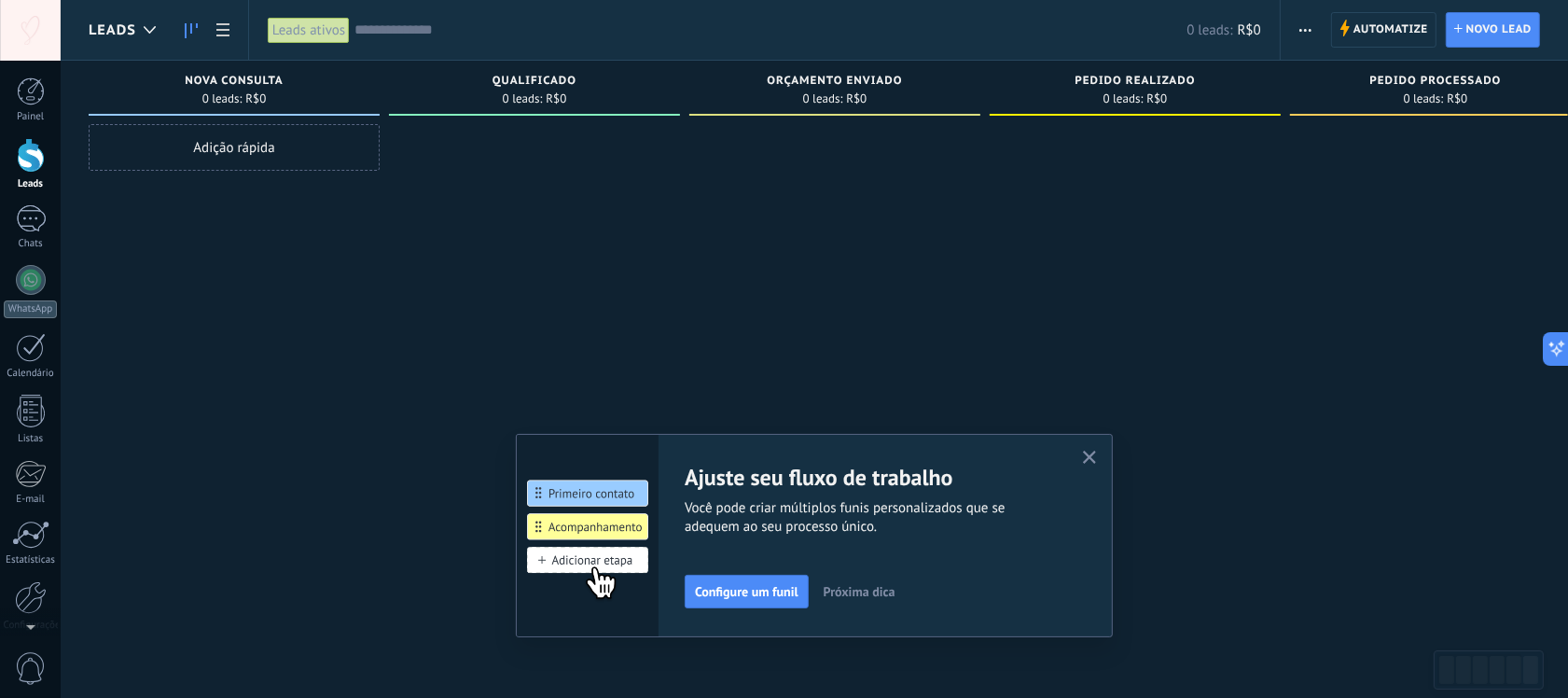 click 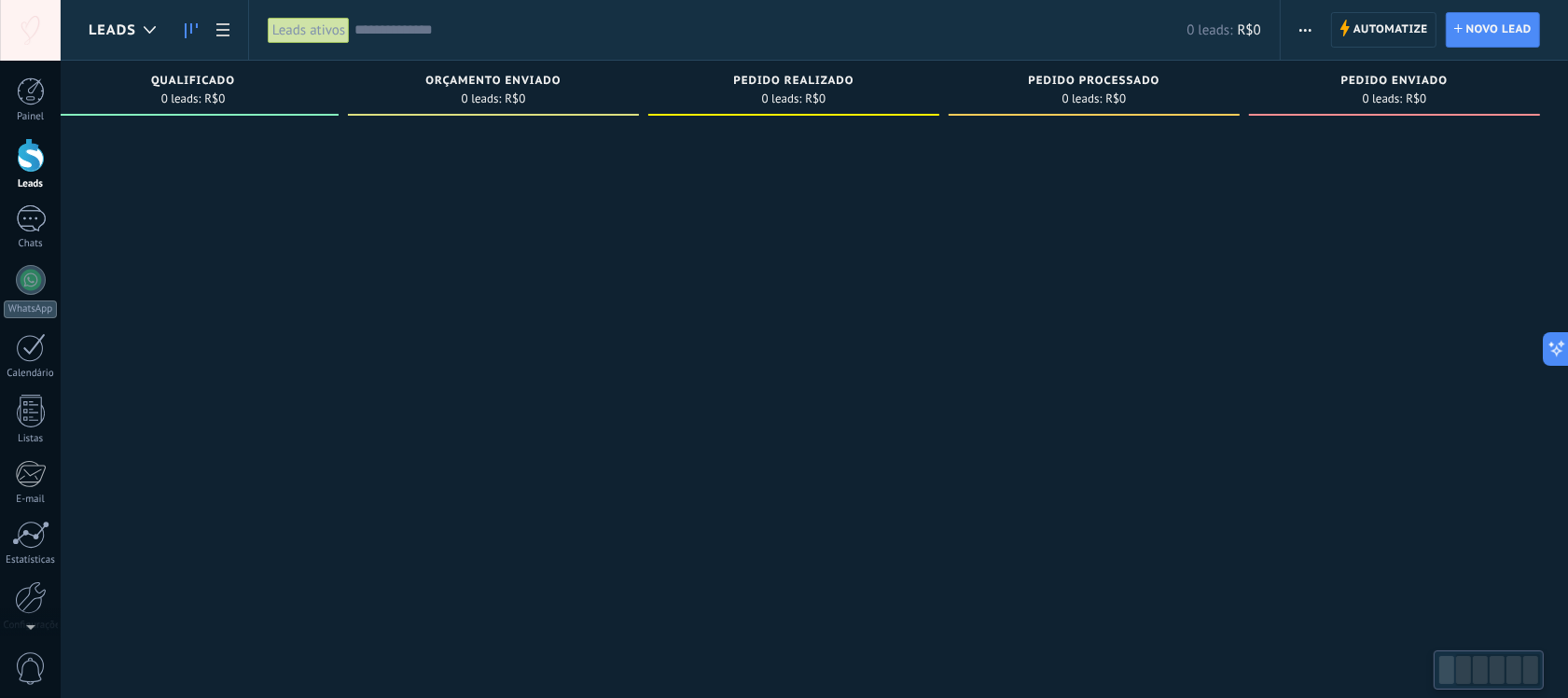 scroll, scrollTop: 0, scrollLeft: 0, axis: both 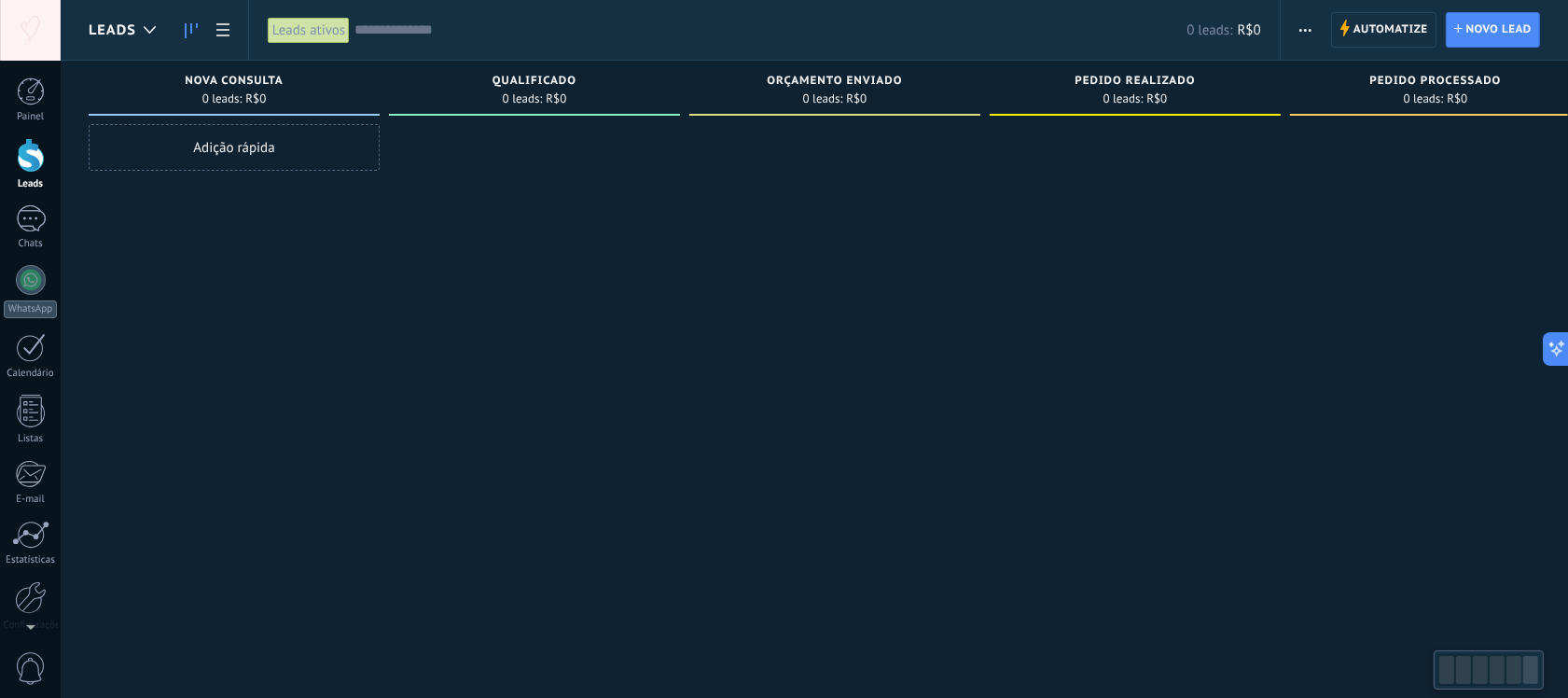 drag, startPoint x: 1353, startPoint y: 313, endPoint x: 1584, endPoint y: 388, distance: 242.8703 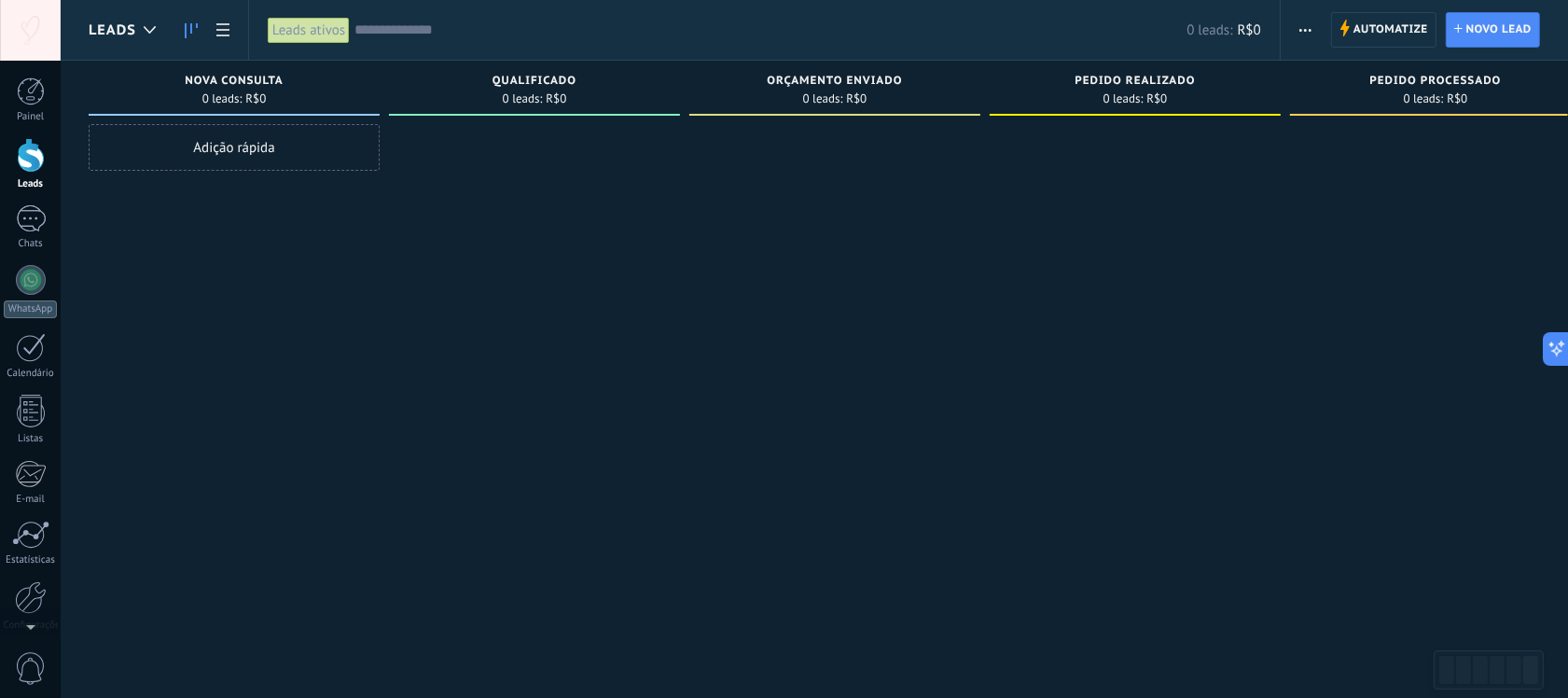 drag, startPoint x: 1062, startPoint y: 469, endPoint x: 1139, endPoint y: 471, distance: 77.02597 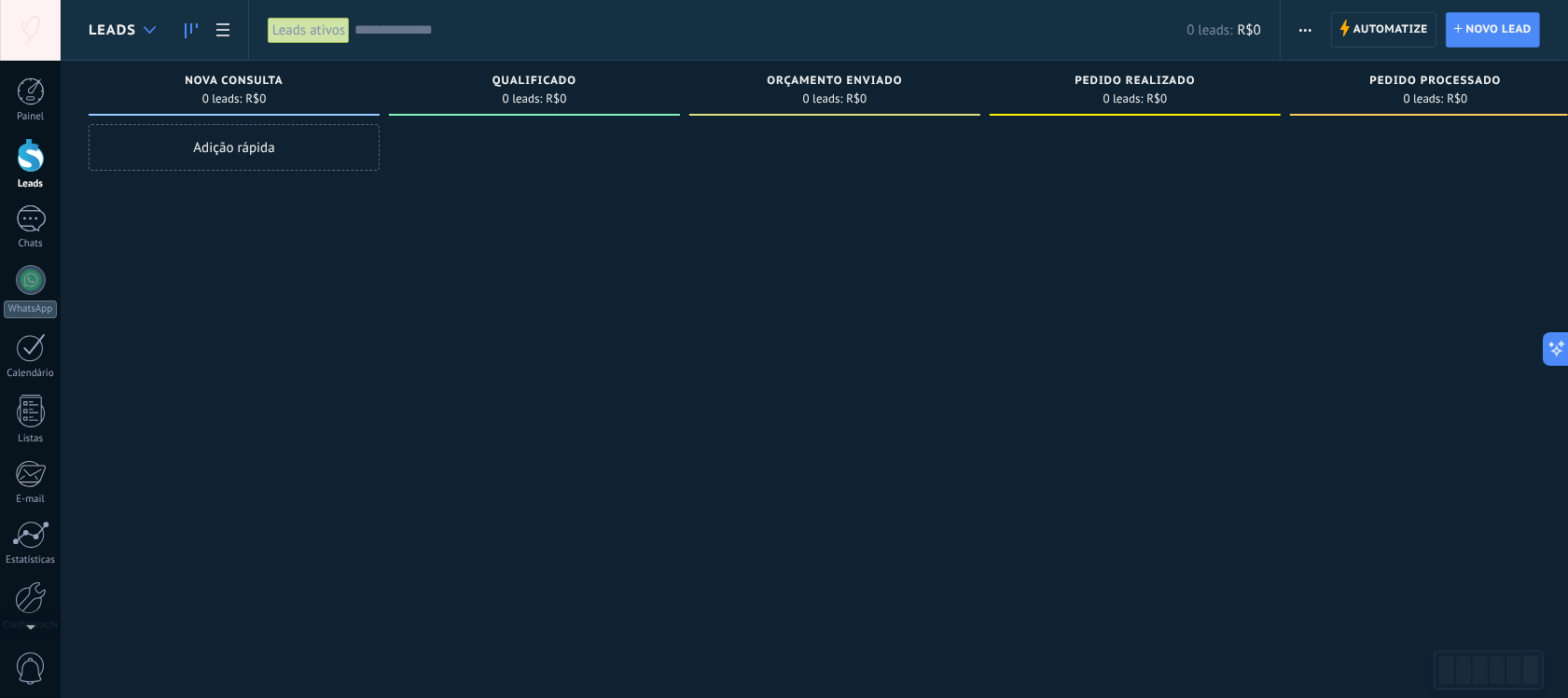 click 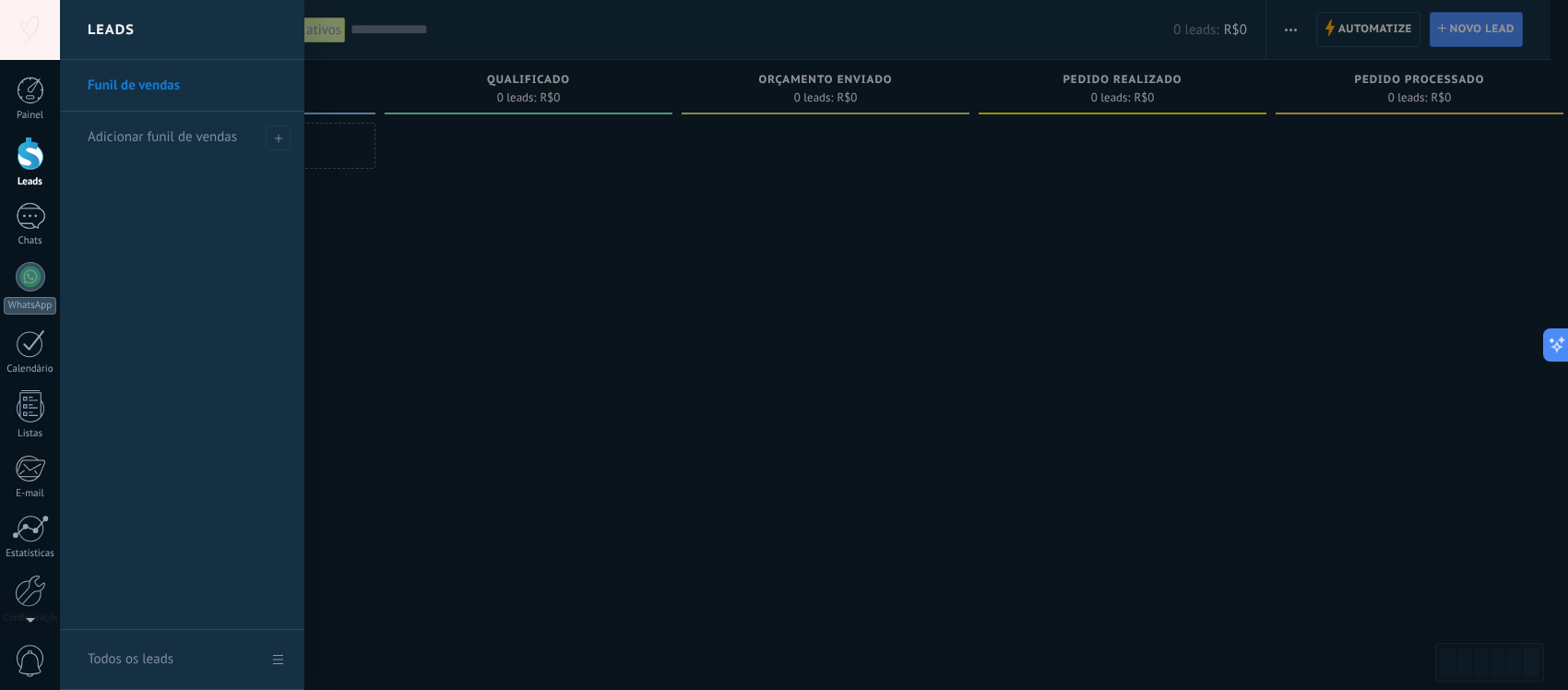 click at bounding box center [844, 345] 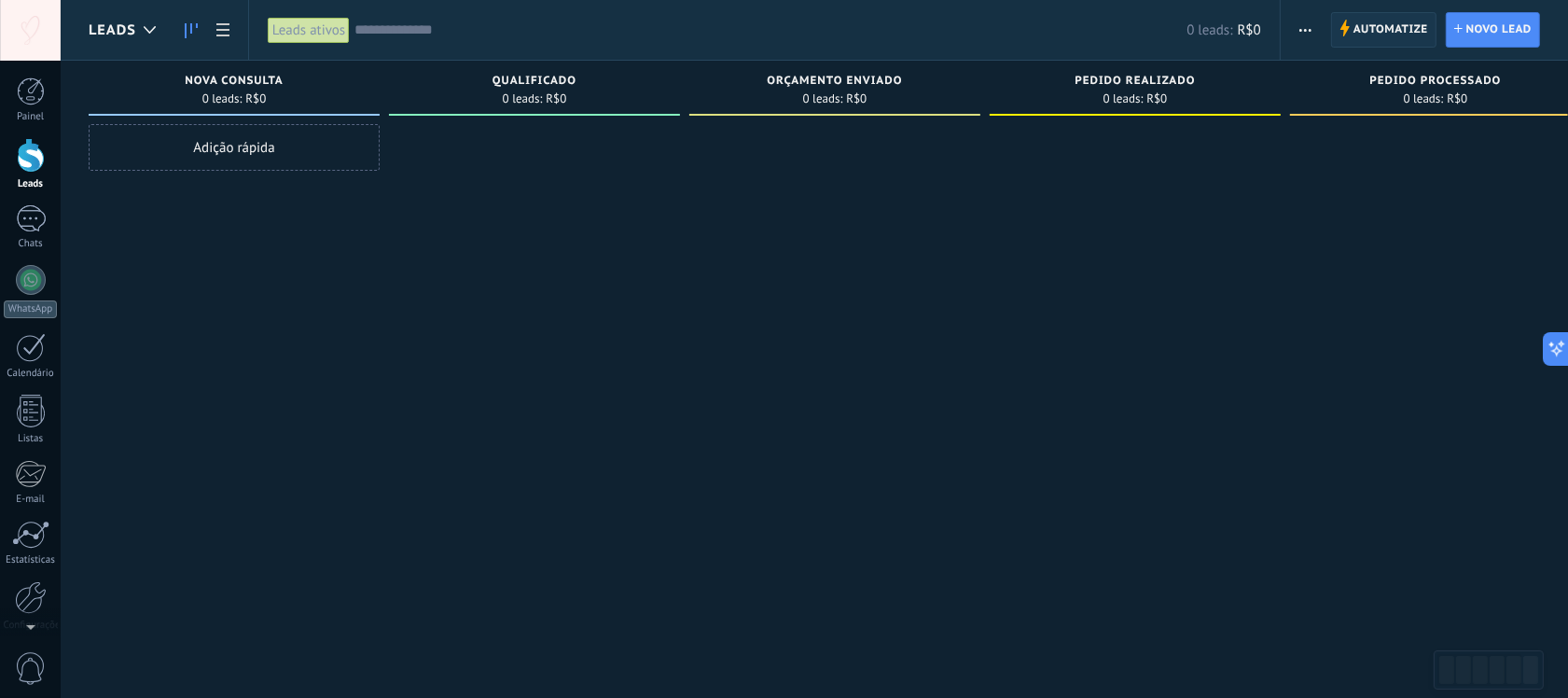 click on "Automatize" at bounding box center (0, 0) 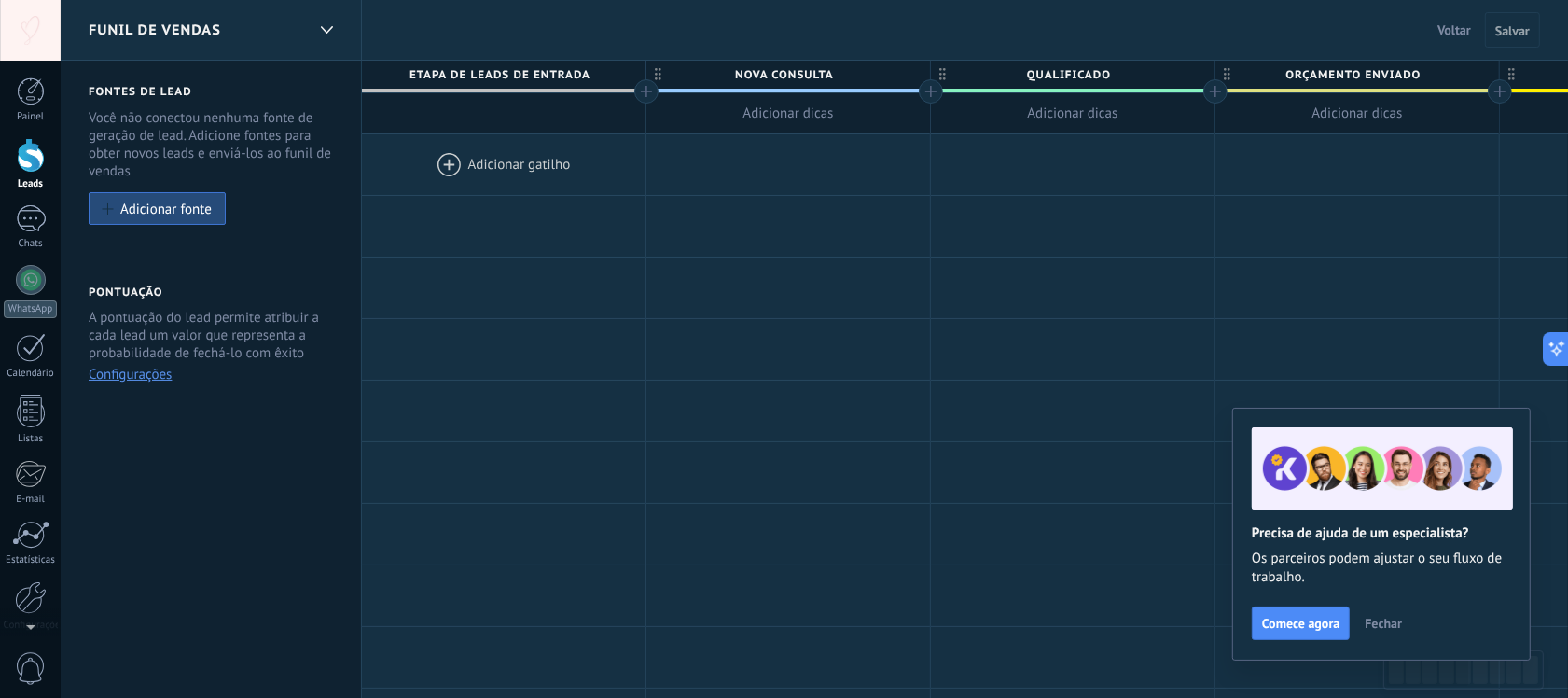 click on "Nova consulta" at bounding box center (784, 75) 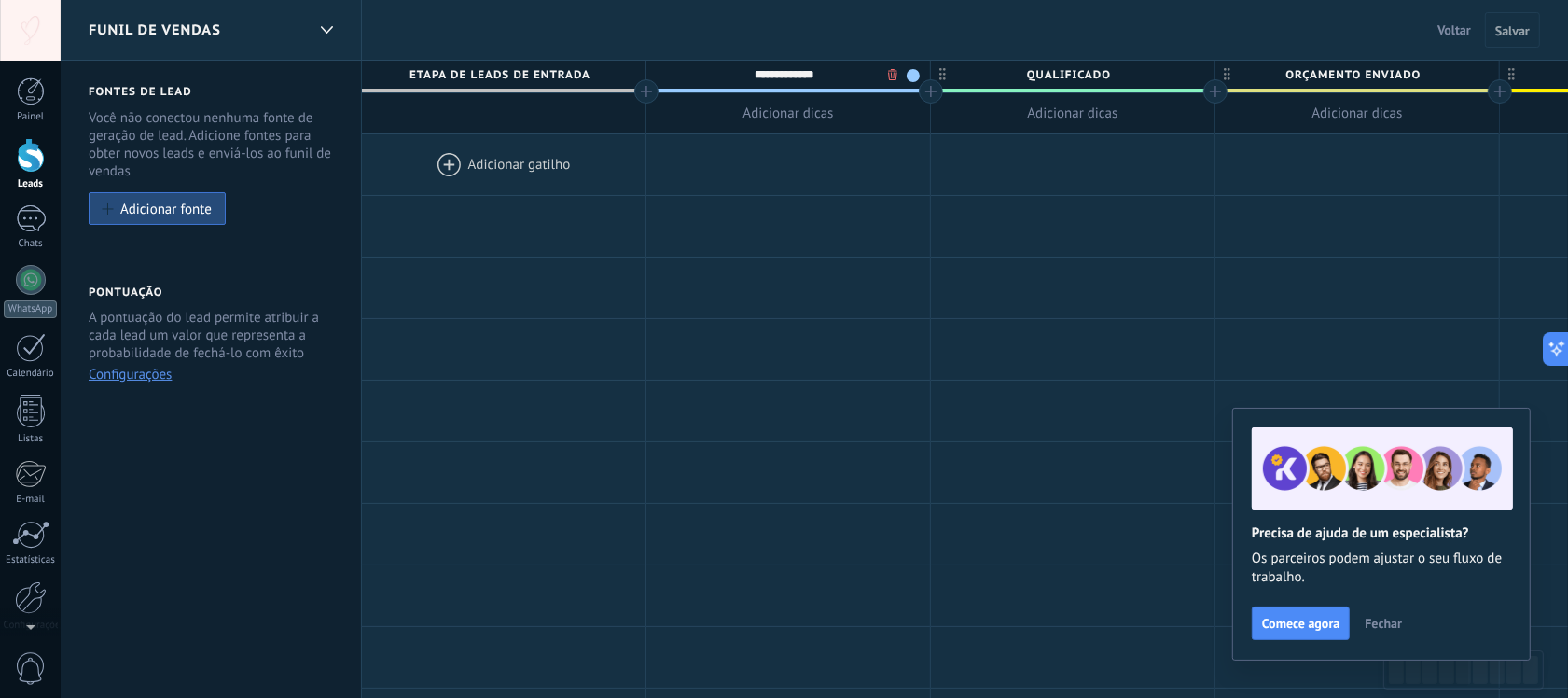 click on "**********" at bounding box center (784, 75) 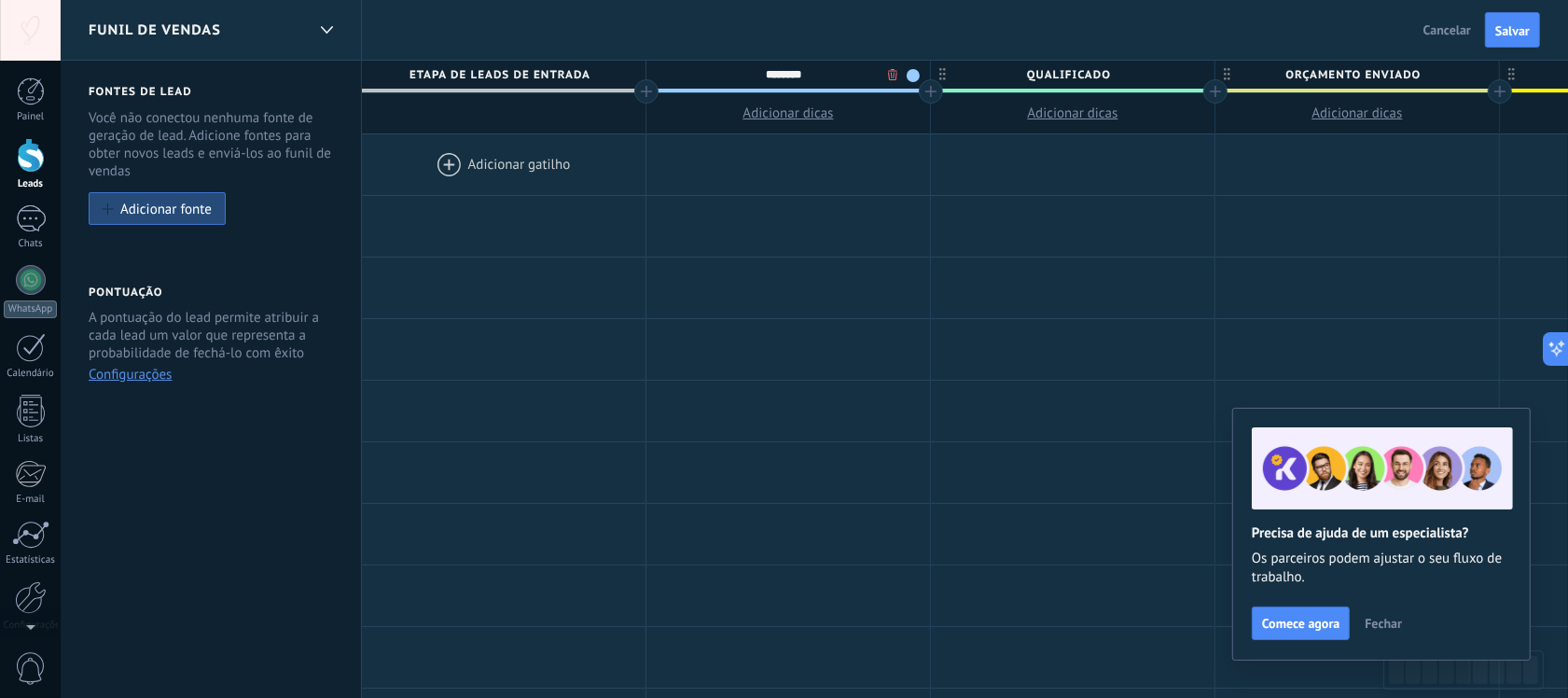 type on "********" 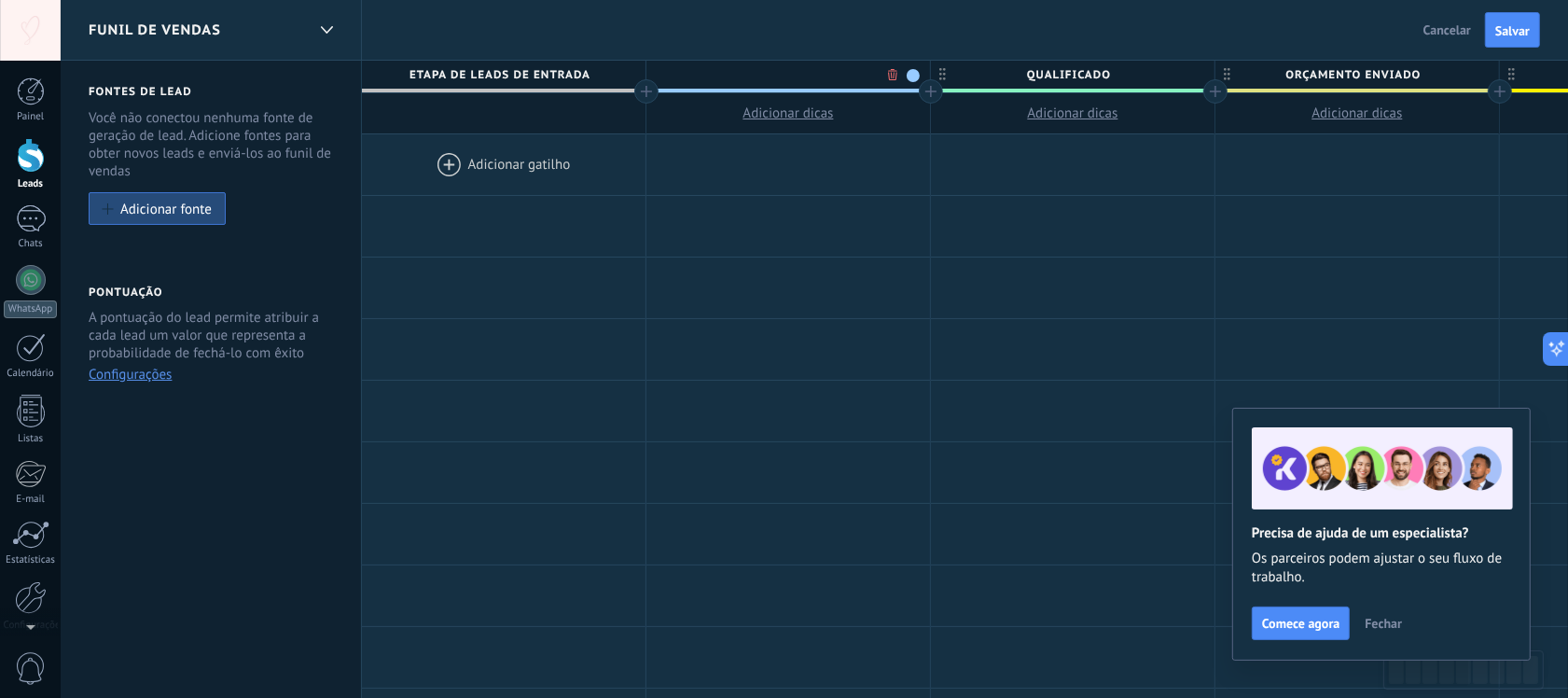 type on "*" 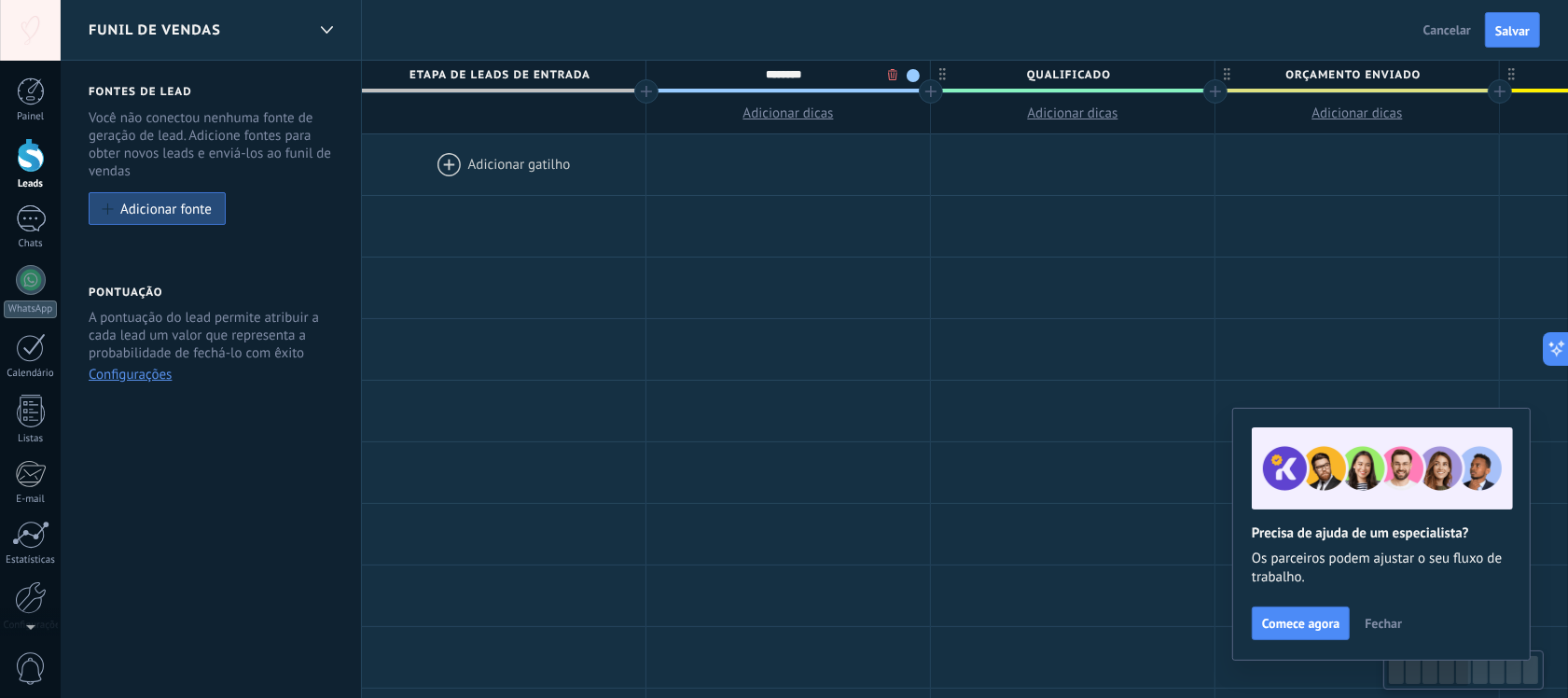 type on "*******" 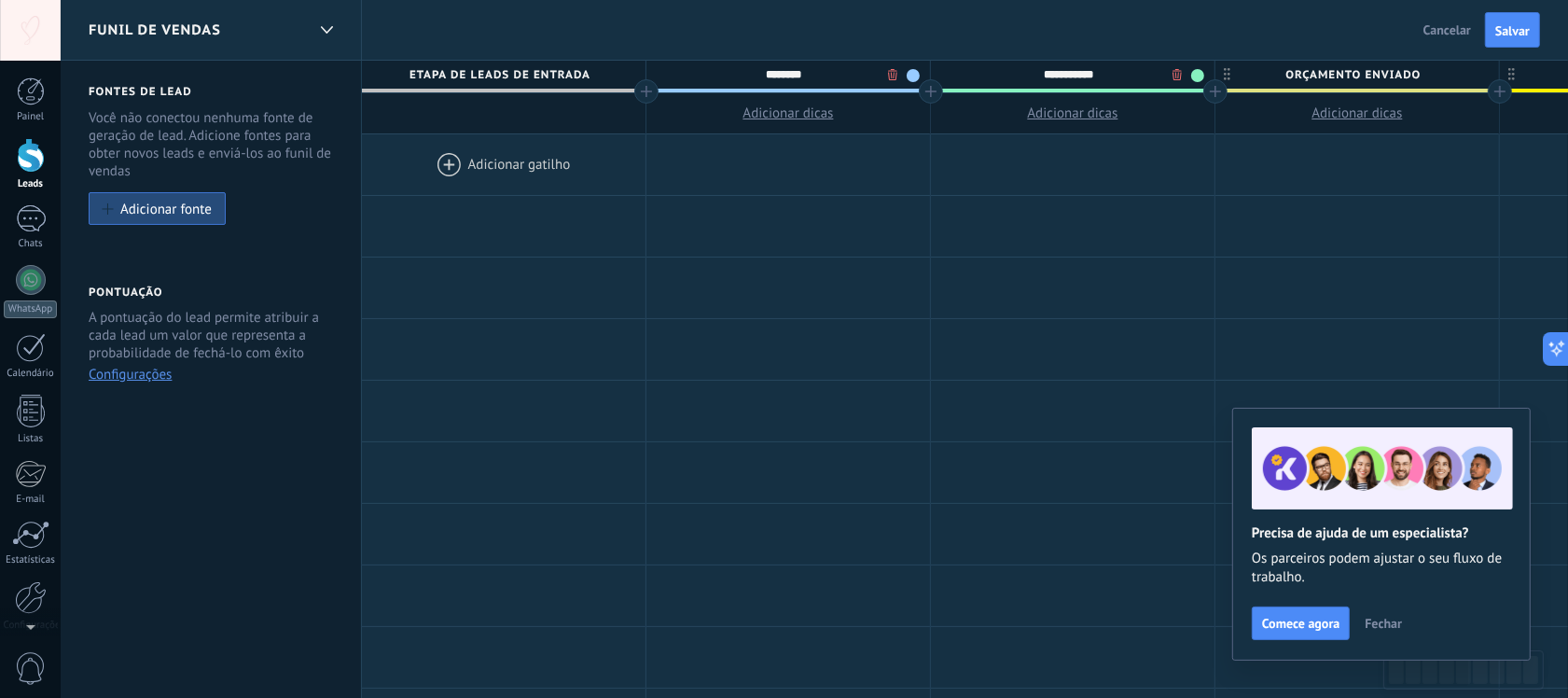 click on "**********" at bounding box center (1068, 75) 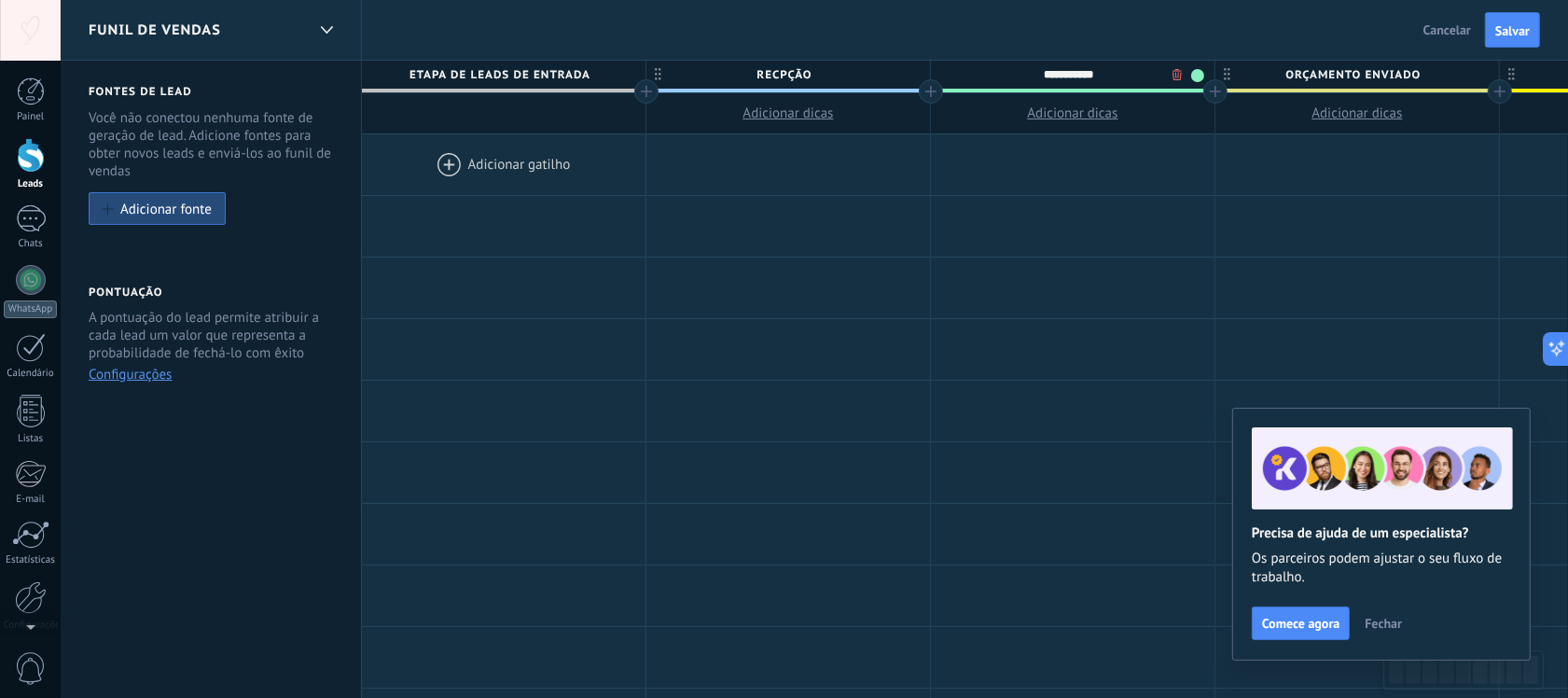 click on "**********" at bounding box center [1068, 75] 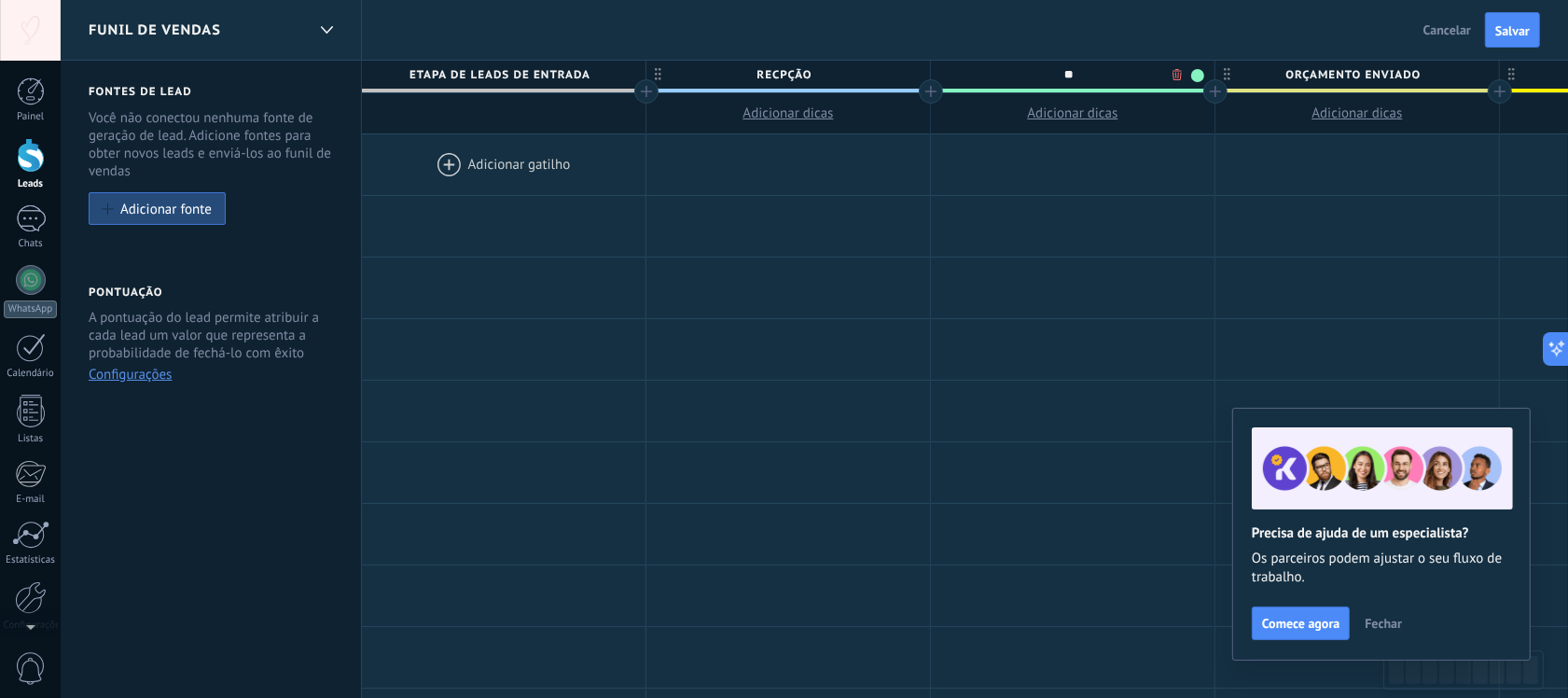 type on "*" 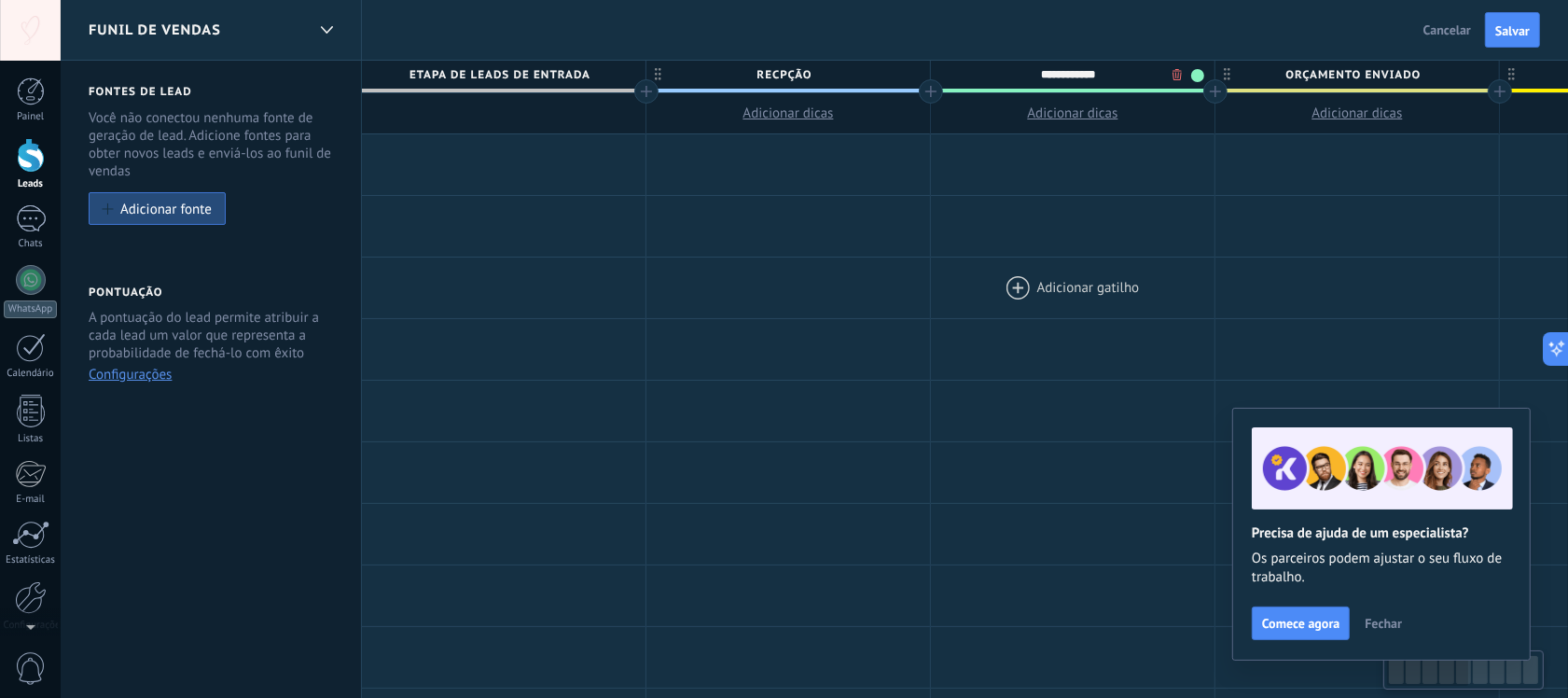 type on "**********" 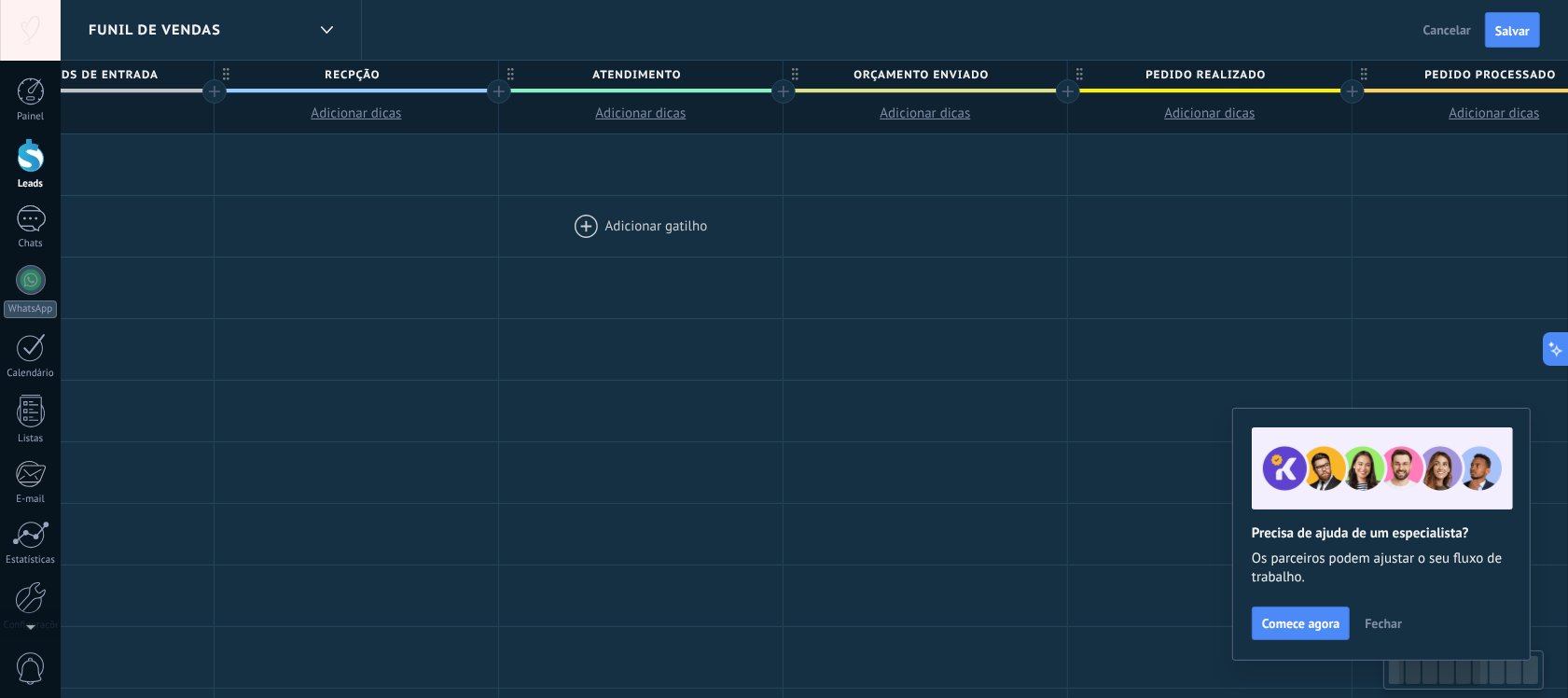 drag, startPoint x: 1145, startPoint y: 283, endPoint x: 602, endPoint y: 227, distance: 545.88 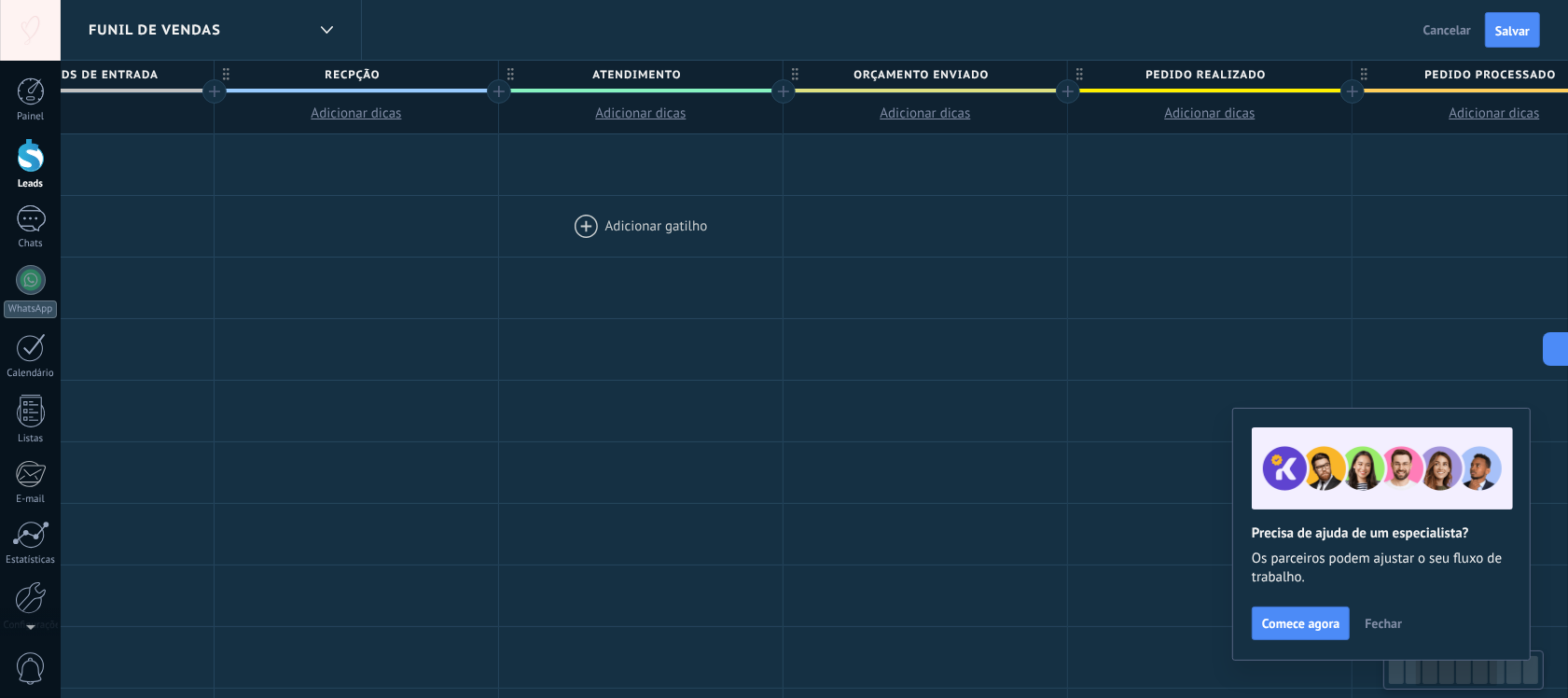 scroll, scrollTop: 0, scrollLeft: 537, axis: horizontal 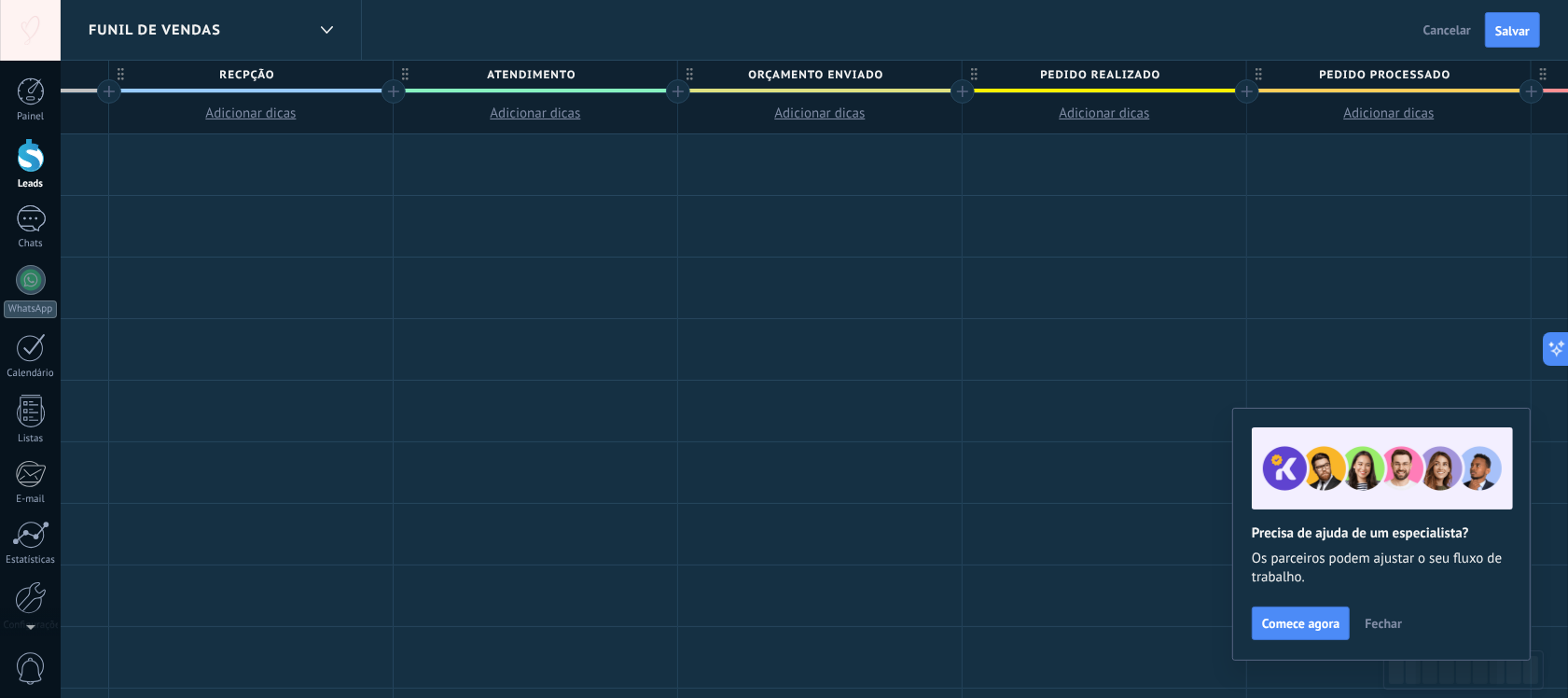 click on "Orçamento enviado" at bounding box center [815, 75] 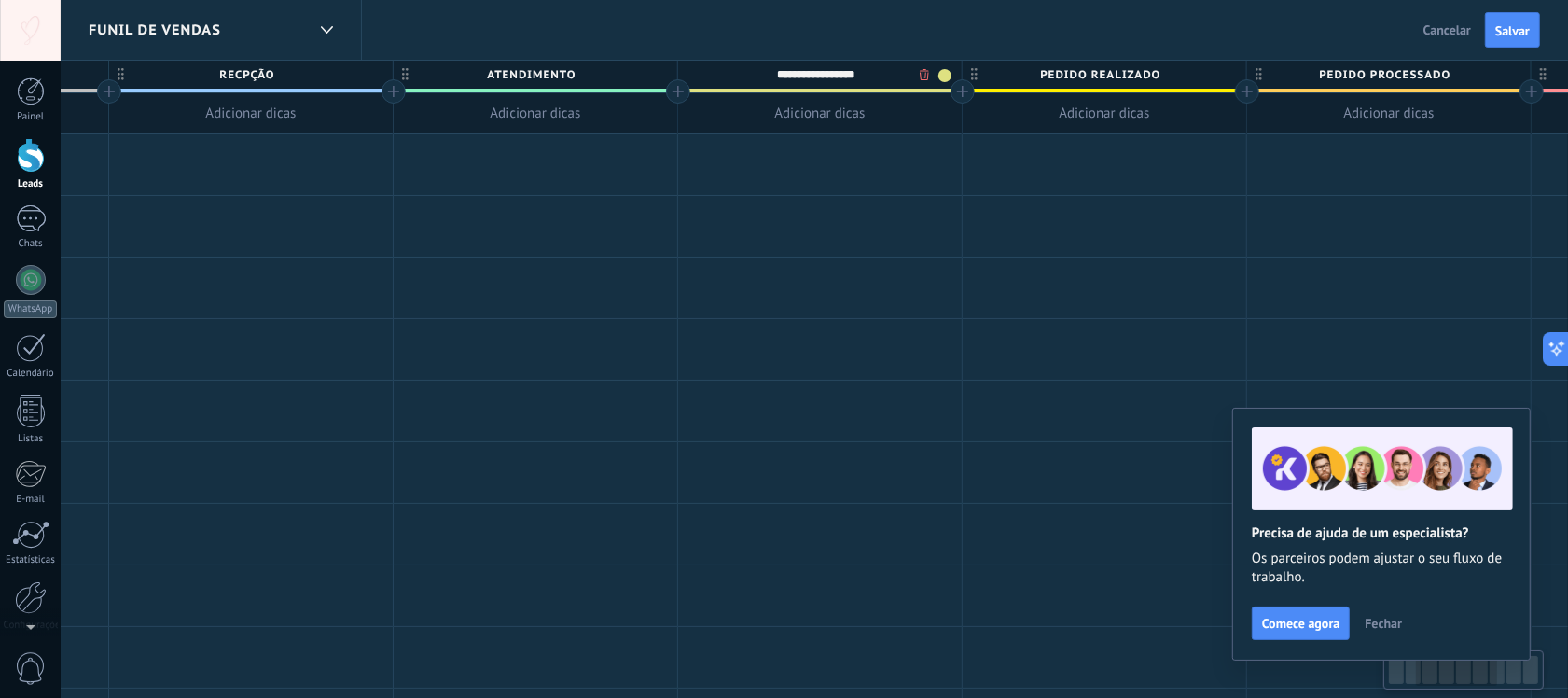 click at bounding box center (678, 91) 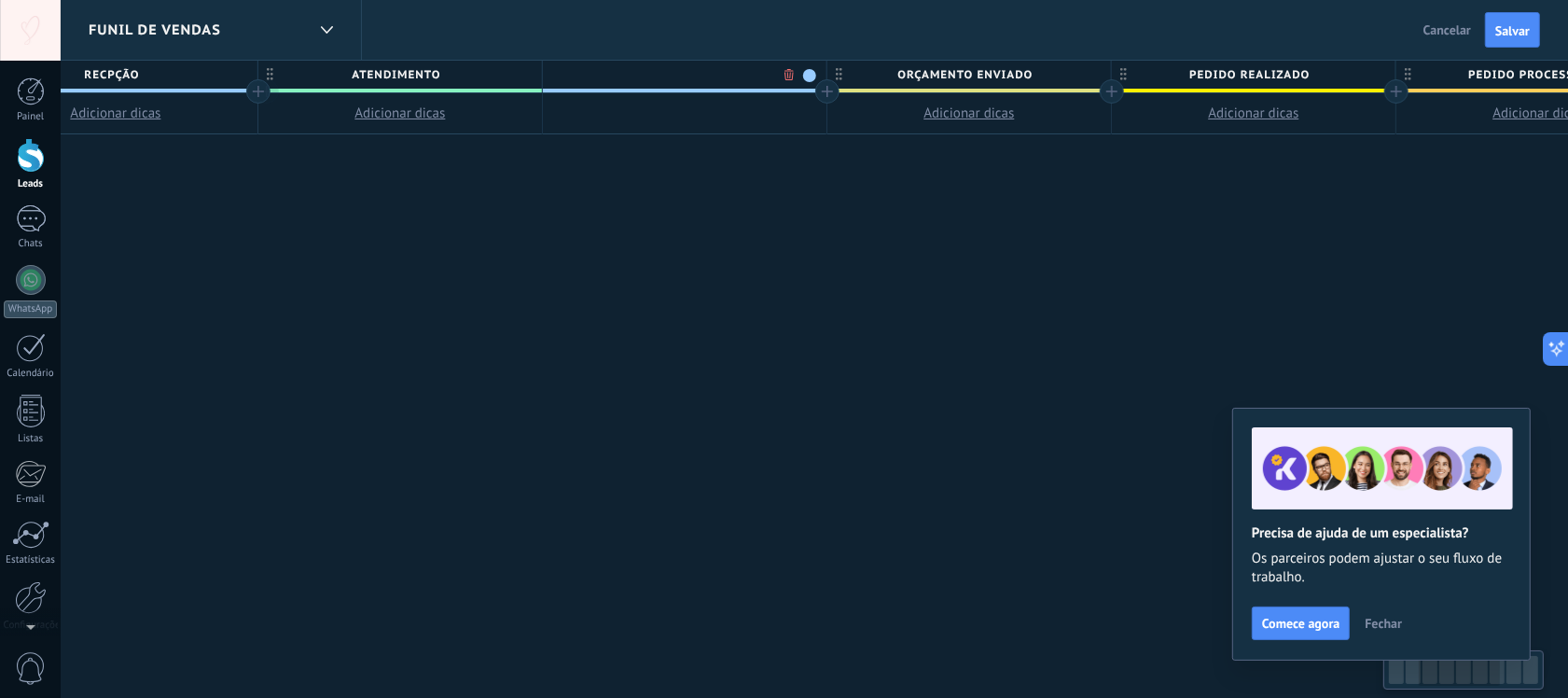 scroll, scrollTop: 0, scrollLeft: 674, axis: horizontal 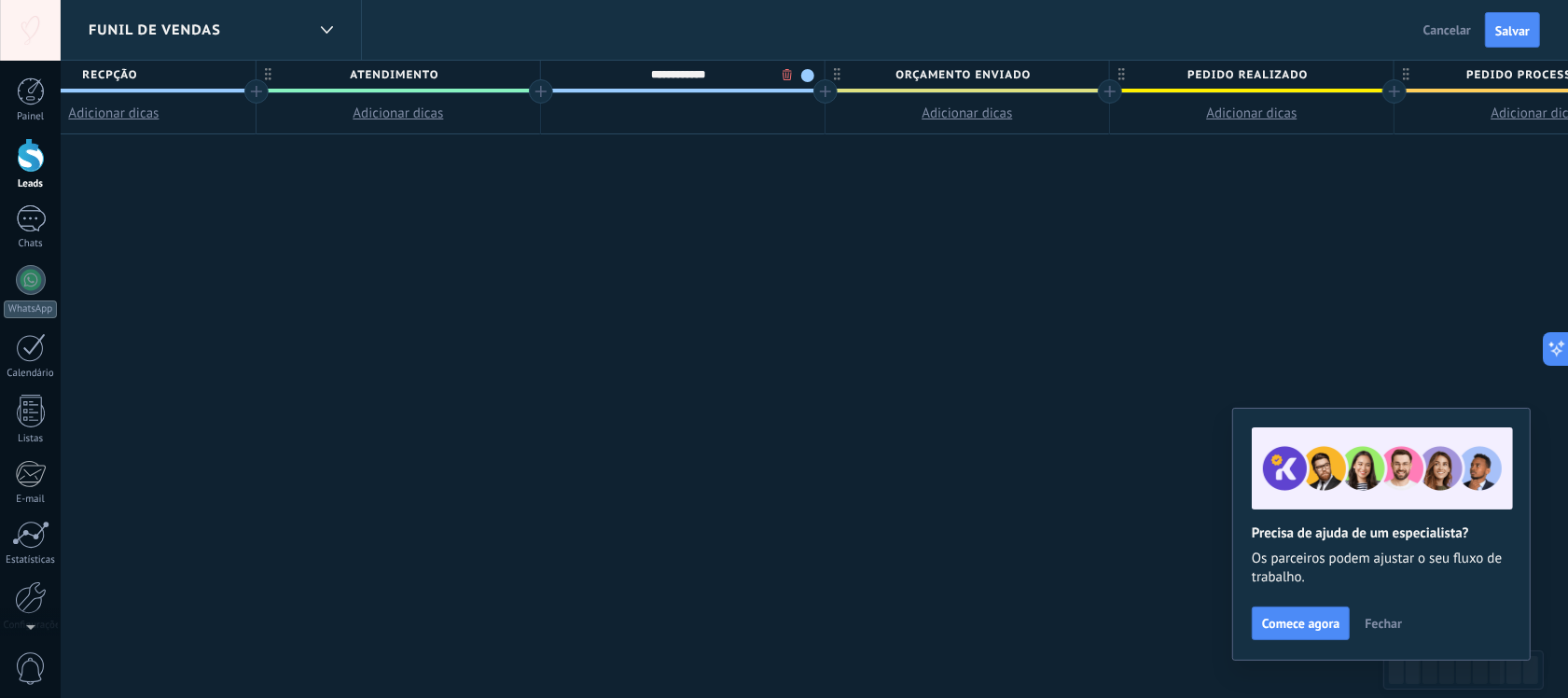 type on "**********" 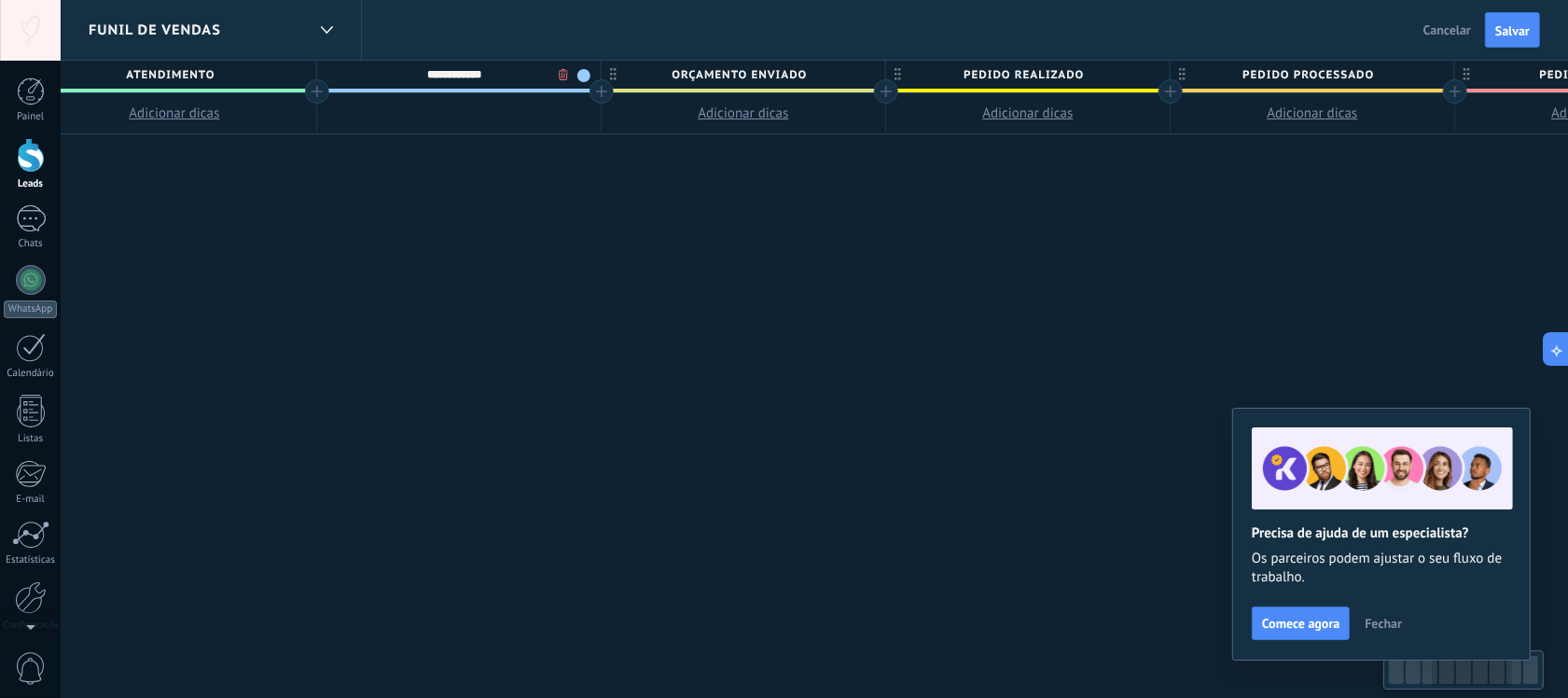 scroll, scrollTop: 0, scrollLeft: 905, axis: horizontal 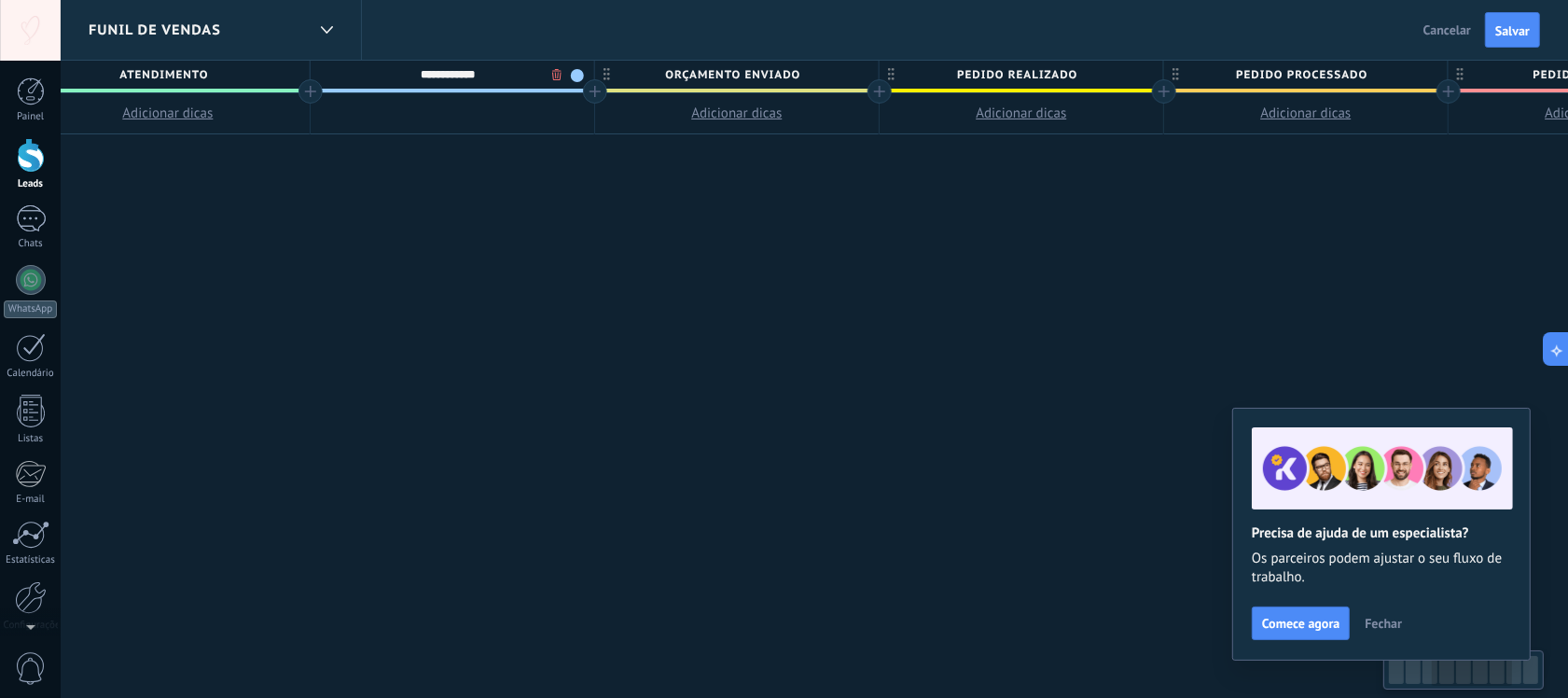 drag, startPoint x: 1161, startPoint y: 607, endPoint x: 933, endPoint y: 549, distance: 235.26156 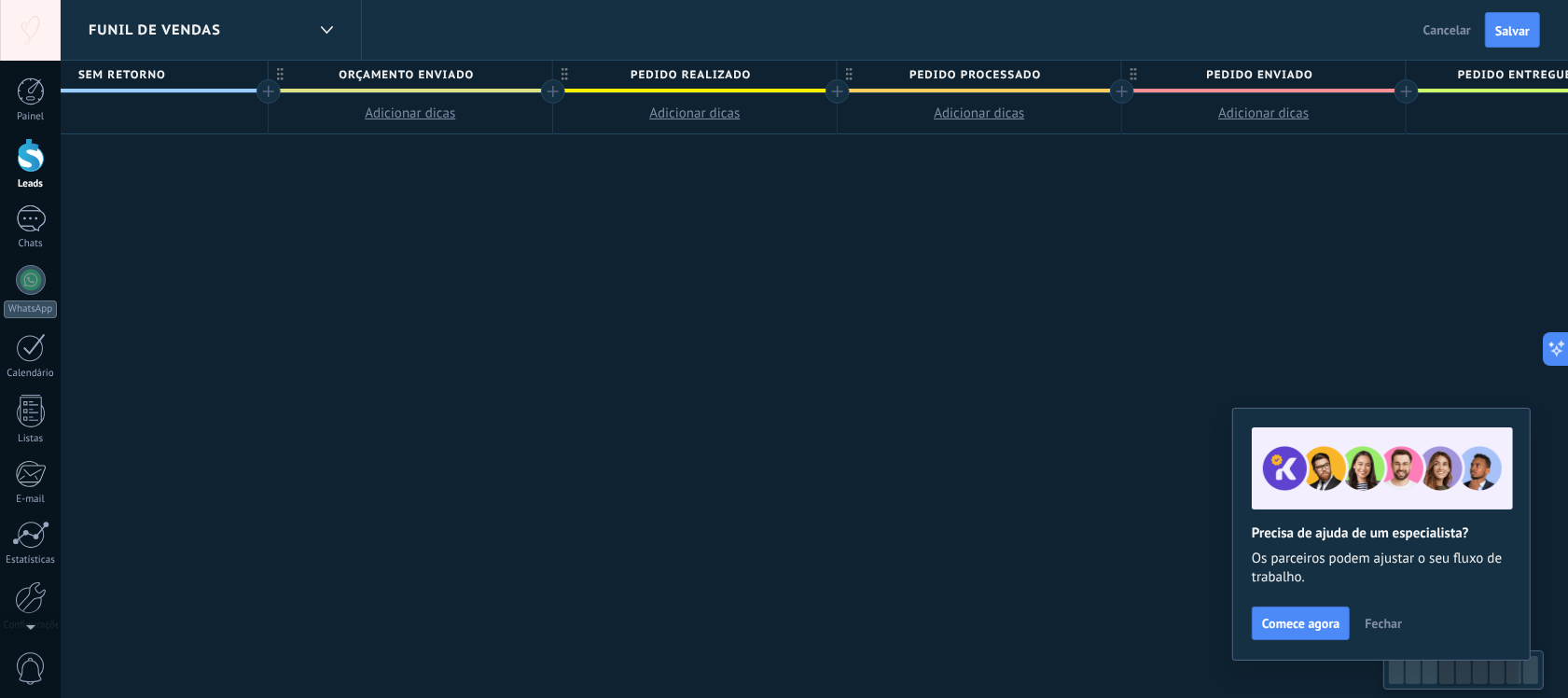 drag, startPoint x: 934, startPoint y: 496, endPoint x: 651, endPoint y: 429, distance: 290.82297 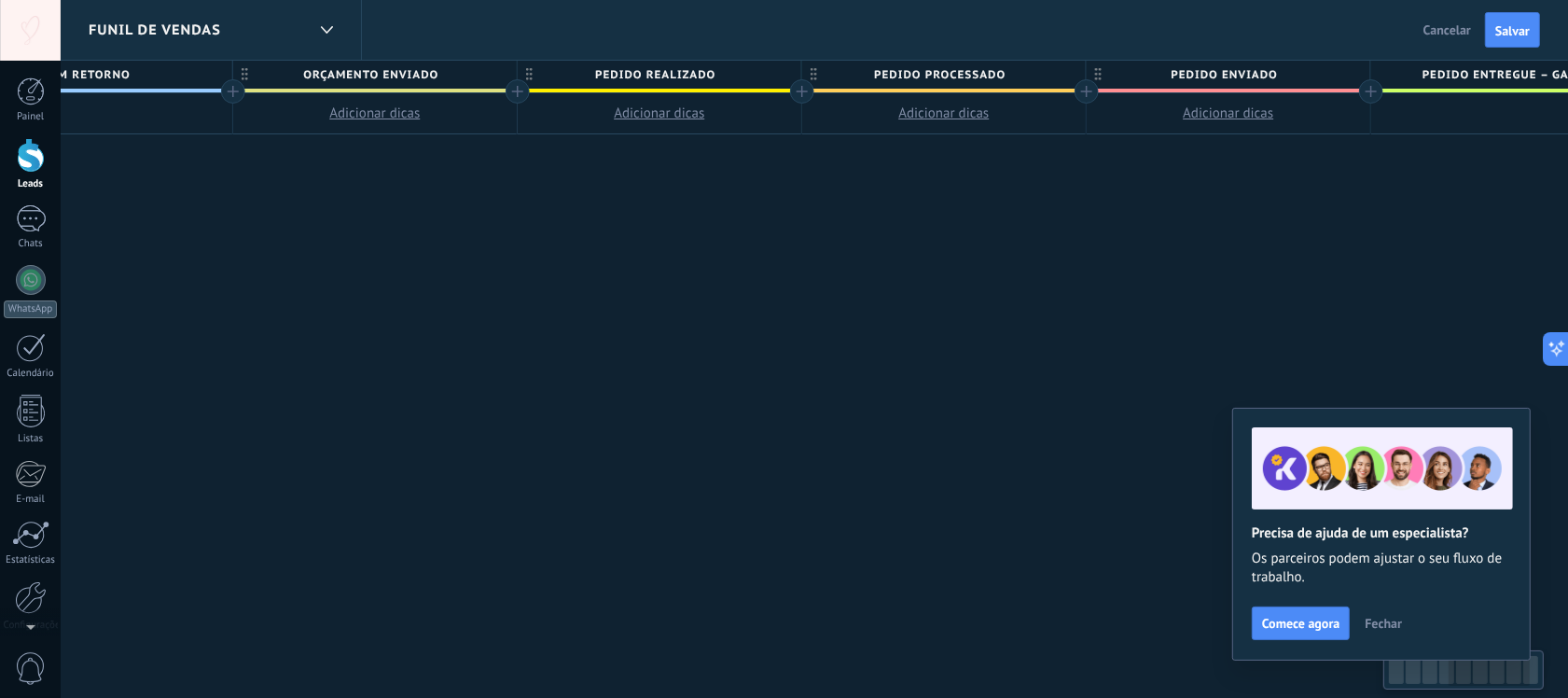click on "Pedido realizado" at bounding box center (655, 75) 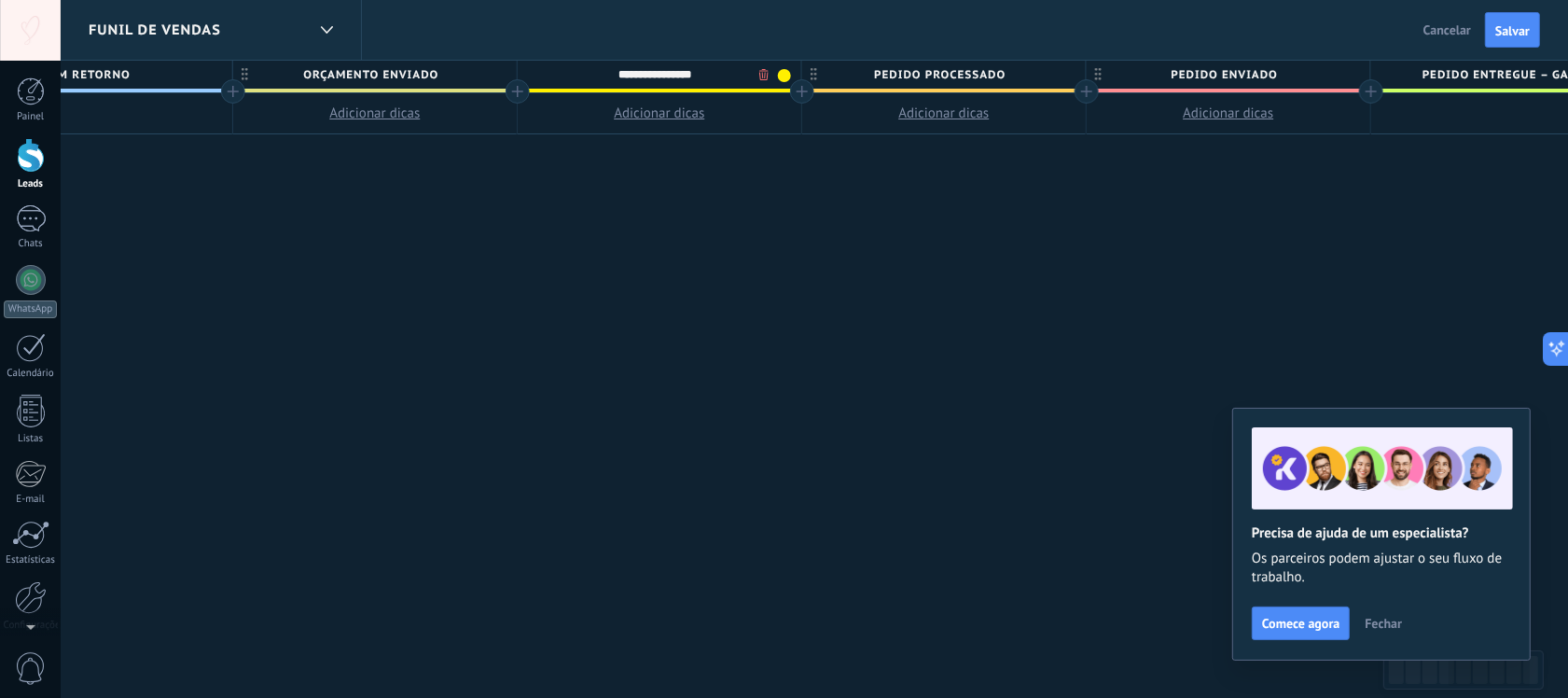 click on "**********" at bounding box center [655, 75] 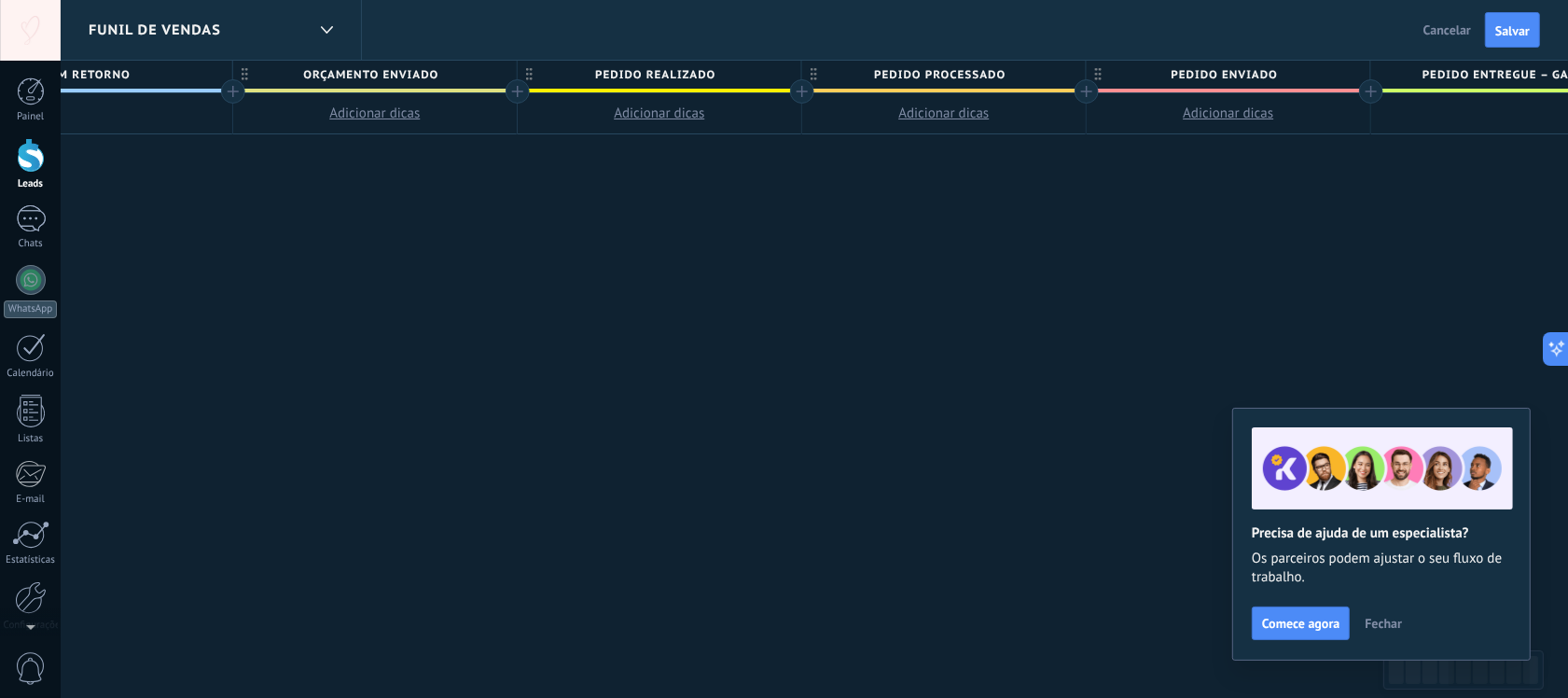 click on "Pedido realizado" at bounding box center (655, 75) 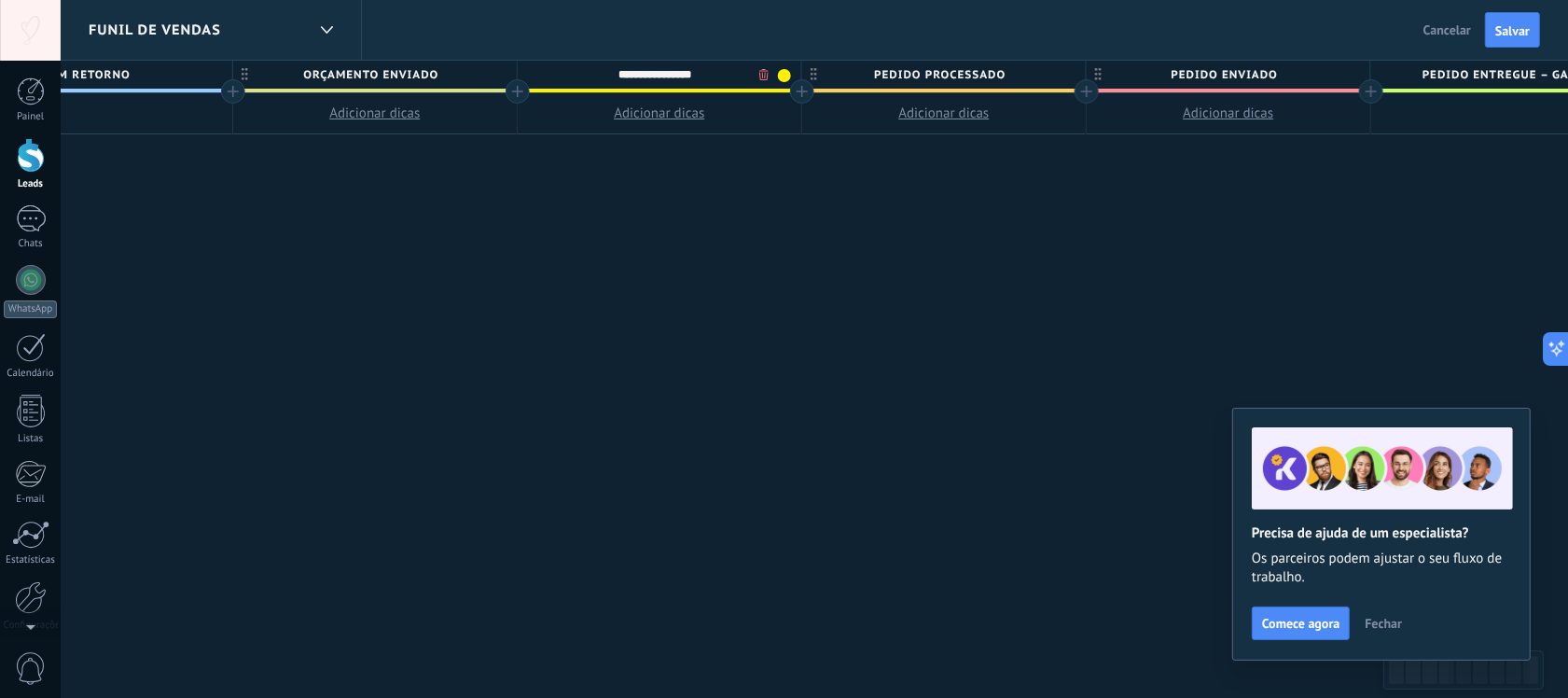 click on "**********" at bounding box center [655, 75] 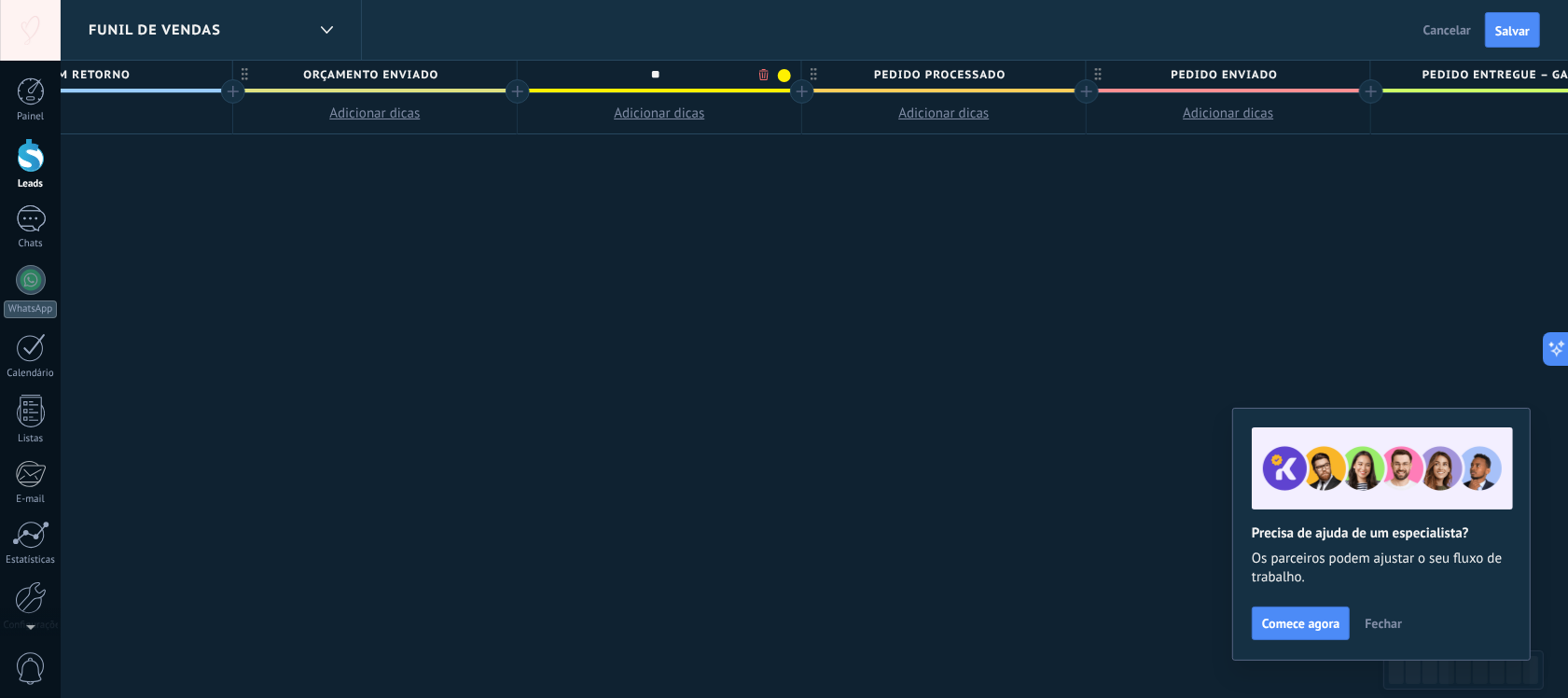 type on "*" 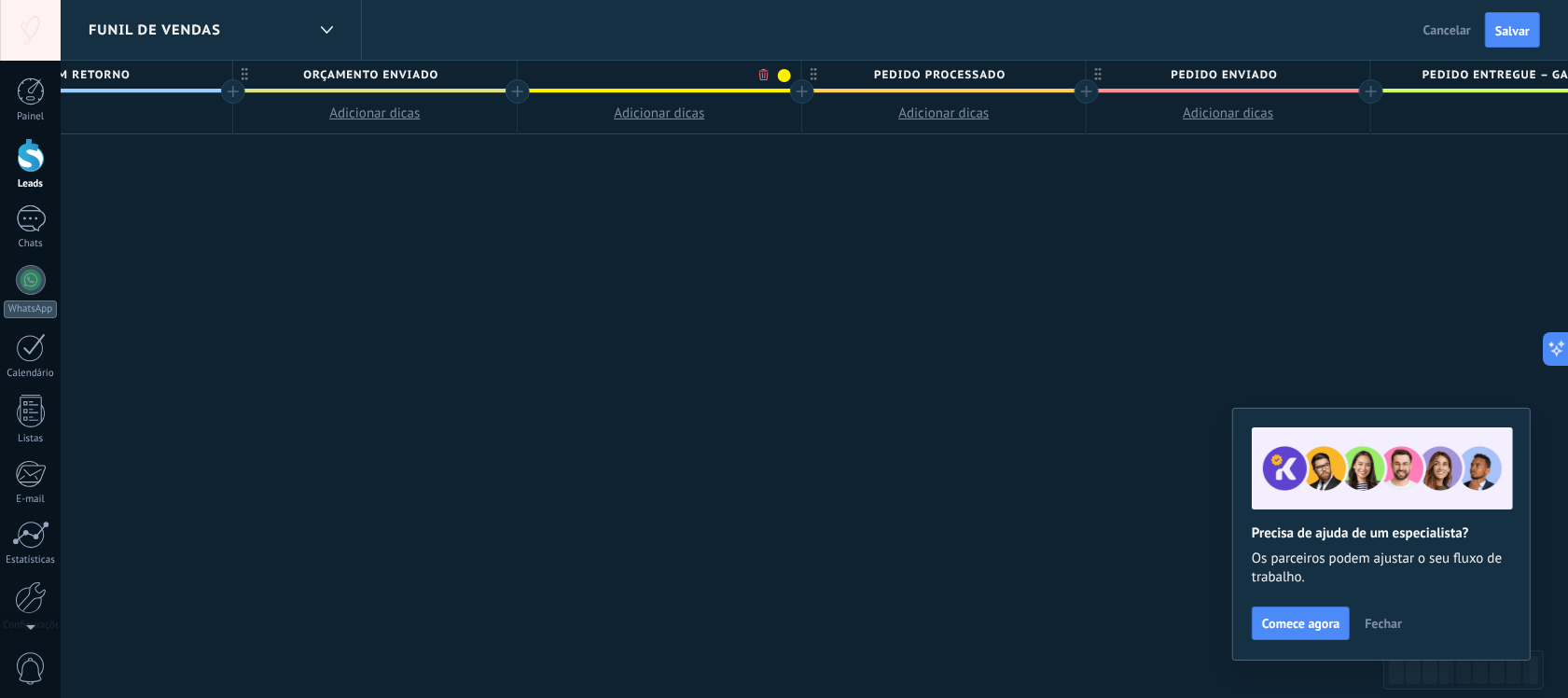 type 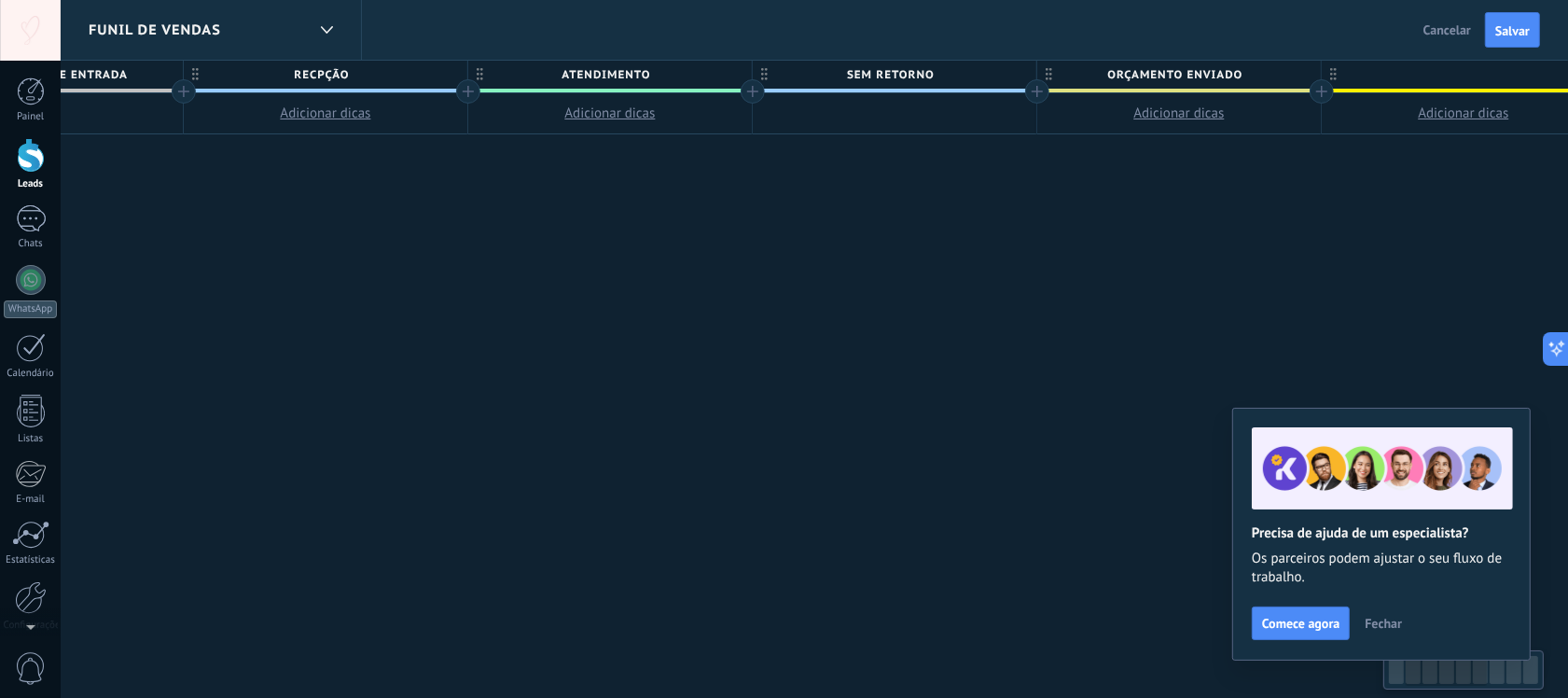 scroll, scrollTop: 0, scrollLeft: 373, axis: horizontal 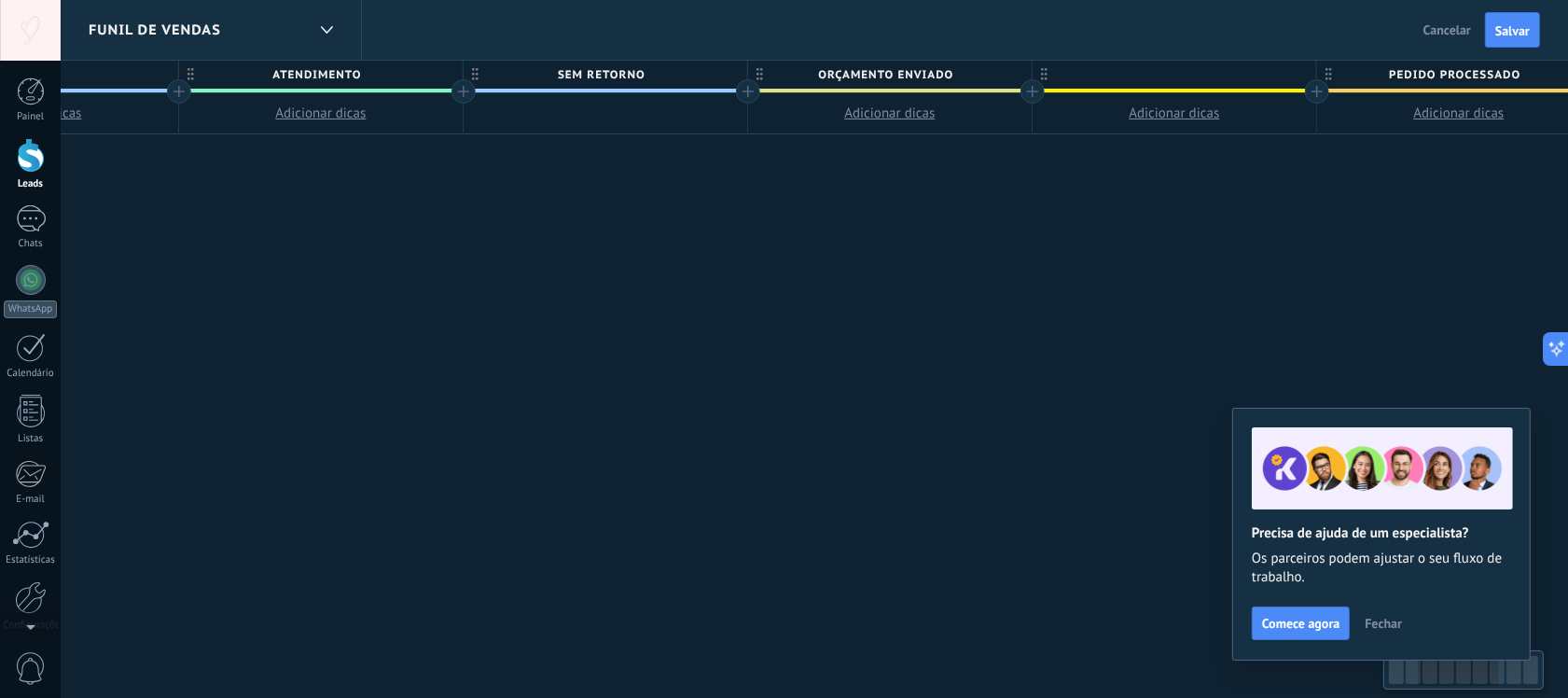 drag, startPoint x: 387, startPoint y: 322, endPoint x: 822, endPoint y: 409, distance: 443.6147 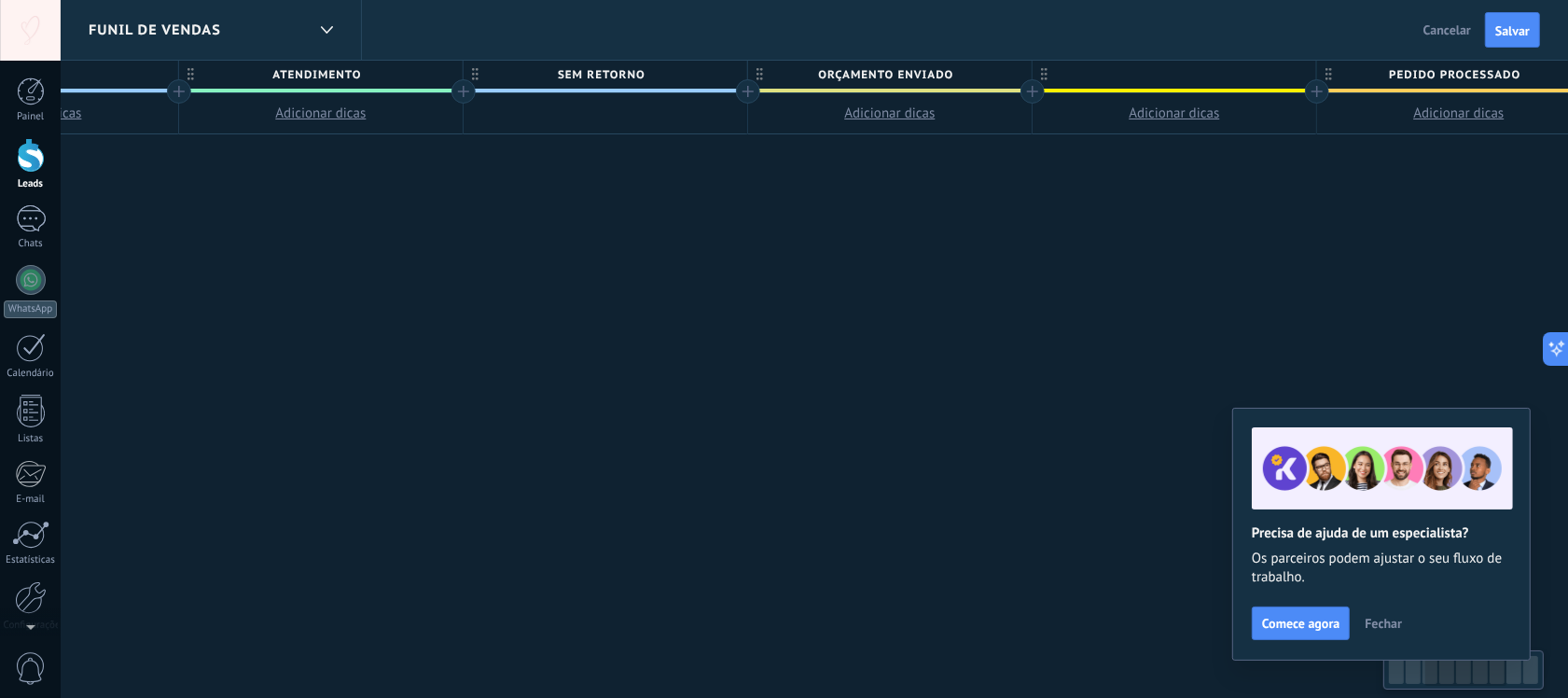 scroll, scrollTop: 0, scrollLeft: 775, axis: horizontal 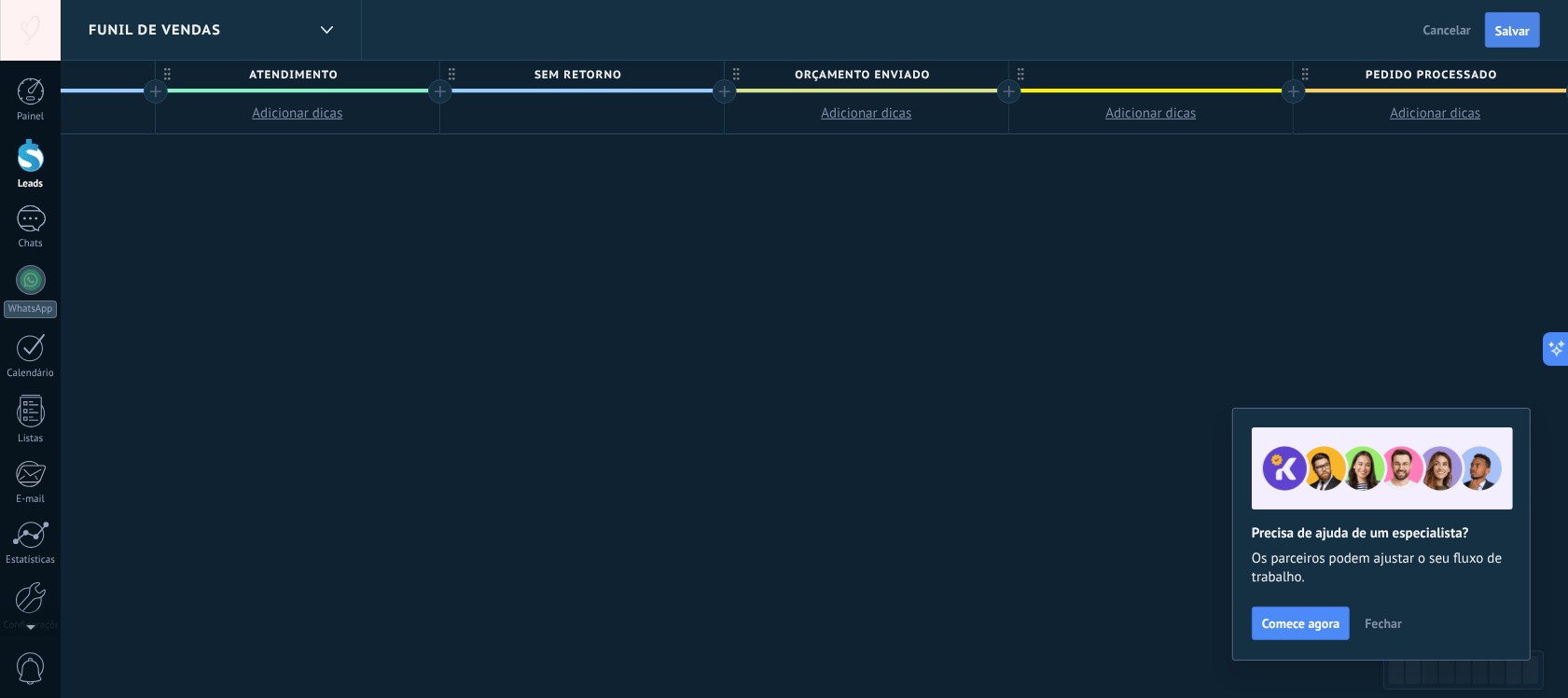click on "Salvar" at bounding box center [1512, 30] 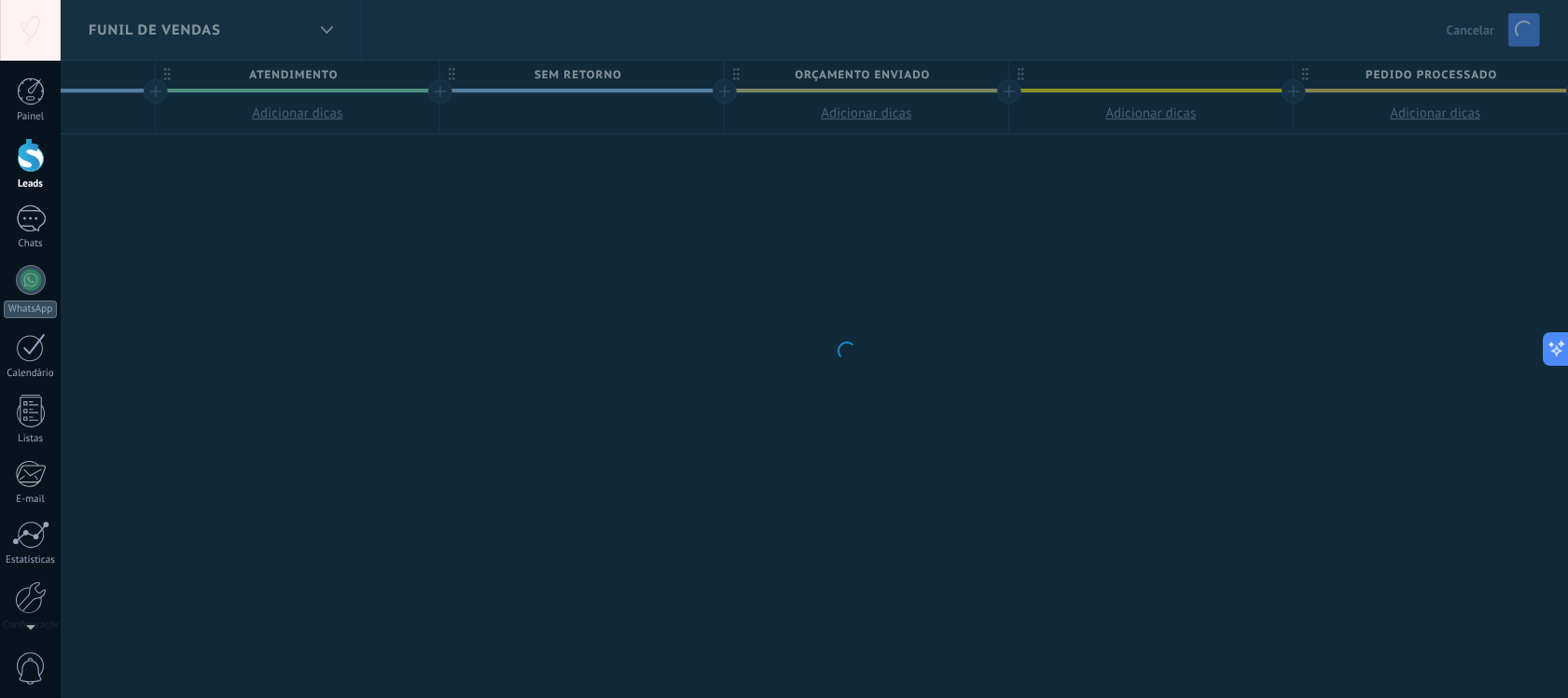 click on ".abccls-1,.abccls-2{fill-rule:evenodd}.abccls-2{fill:#fff} .abfcls-1{fill:none}.abfcls-2{fill:#fff} .abncls-1{isolation:isolate}.abncls-2{opacity:.06}.abncls-2,.abncls-3,.abncls-6{mix-blend-mode:multiply}.abncls-3{opacity:.15}.abncls-4,.abncls-8{fill:#fff}.abncls-5{fill:url(#abnlinear-gradient)}.abncls-6{opacity:.04}.abncls-7{fill:url(#abnlinear-gradient-2)}.abncls-8{fill-rule:evenodd} .abqst0{fill:#ffa200} .abwcls-1{fill:#252525} .cls-1{isolation:isolate} .acicls-1{fill:none} .aclcls-1{fill:#232323} .acnst0{display:none} .addcls-1,.addcls-2{fill:none;stroke-miterlimit:10}.addcls-1{stroke:#dfe0e5}.addcls-2{stroke:#a1a7ab} .adecls-1,.adecls-2{fill:none;stroke-miterlimit:10}.adecls-1{stroke:#dfe0e5}.adecls-2{stroke:#a1a7ab} .adqcls-1{fill:#8591a5;fill-rule:evenodd} .aeccls-1{fill:#5c9f37} .aeecls-1{fill:#f86161} .aejcls-1{fill:#8591a5;fill-rule:evenodd} .aekcls-1{fill-rule:evenodd} .aelcls-1{fill-rule:evenodd;fill:currentColor} .aemcls-1{fill-rule:evenodd;fill:currentColor} .aencls-2{fill:#f86161;opacity:.3}" at bounding box center (784, 349) 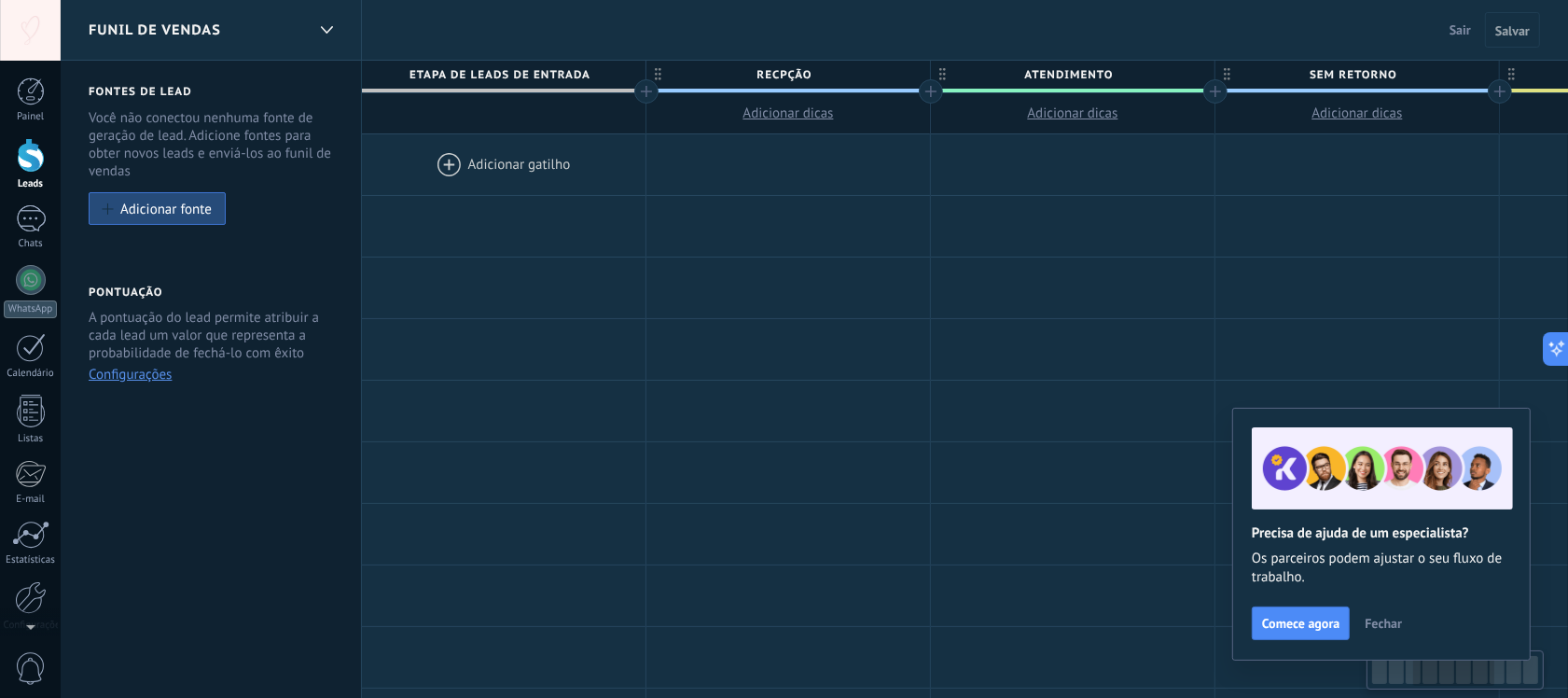 scroll, scrollTop: 0, scrollLeft: 775, axis: horizontal 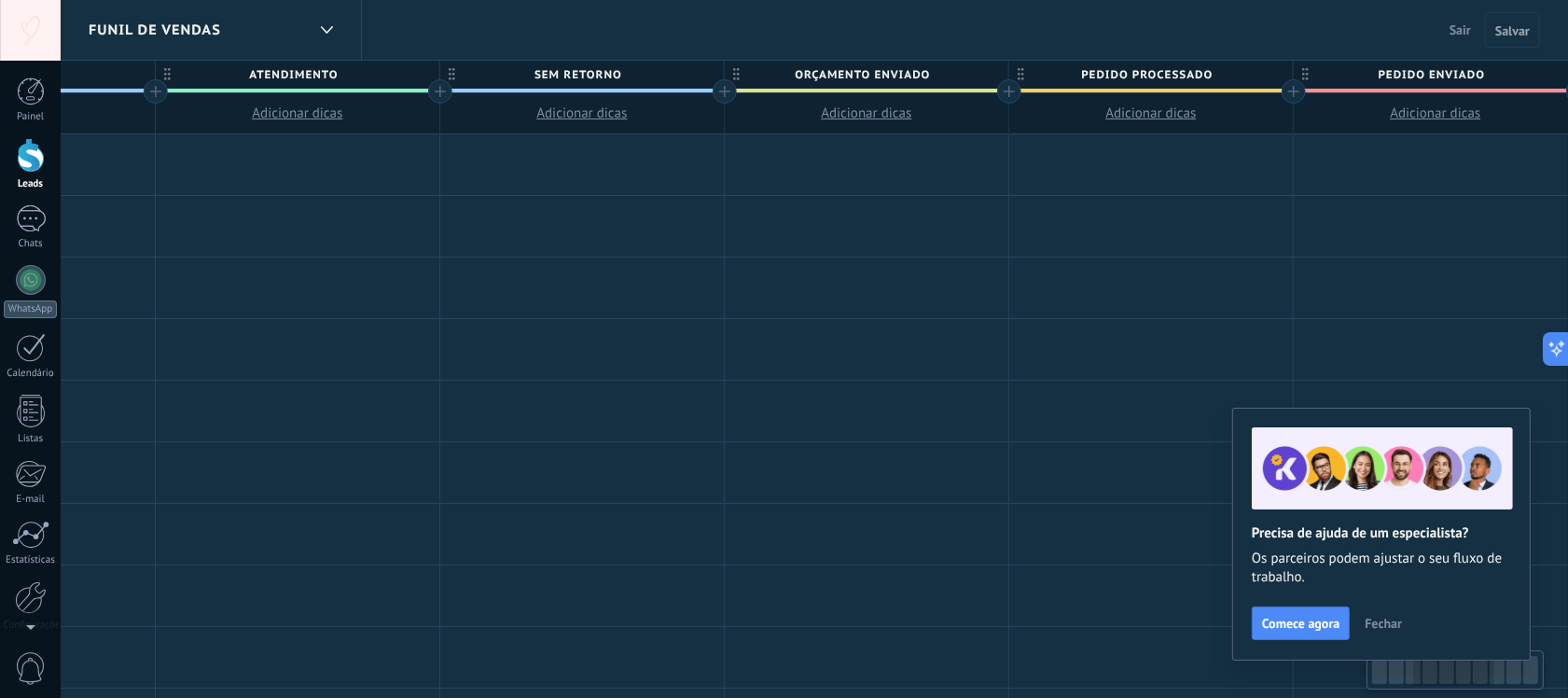 click on "SEM RETORNO" at bounding box center (577, 75) 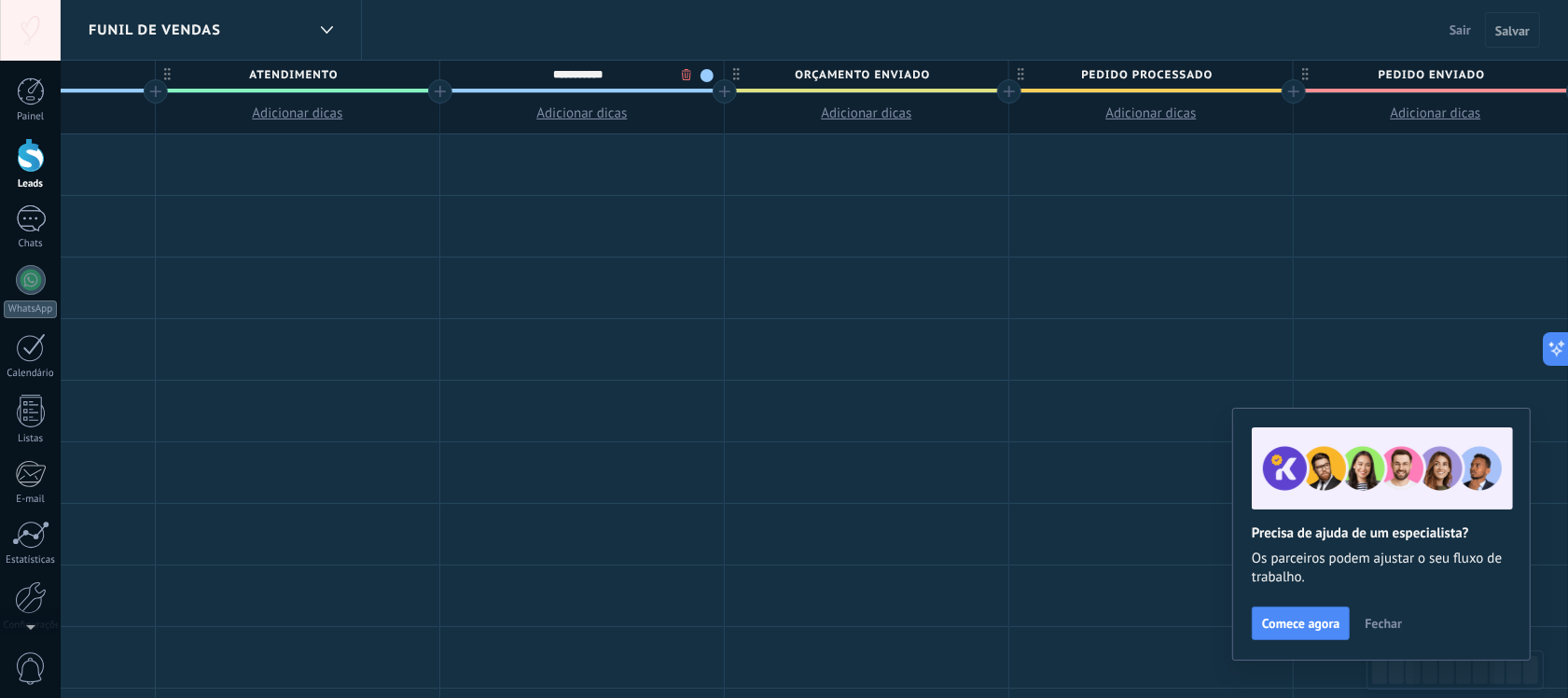 click at bounding box center [707, 76] 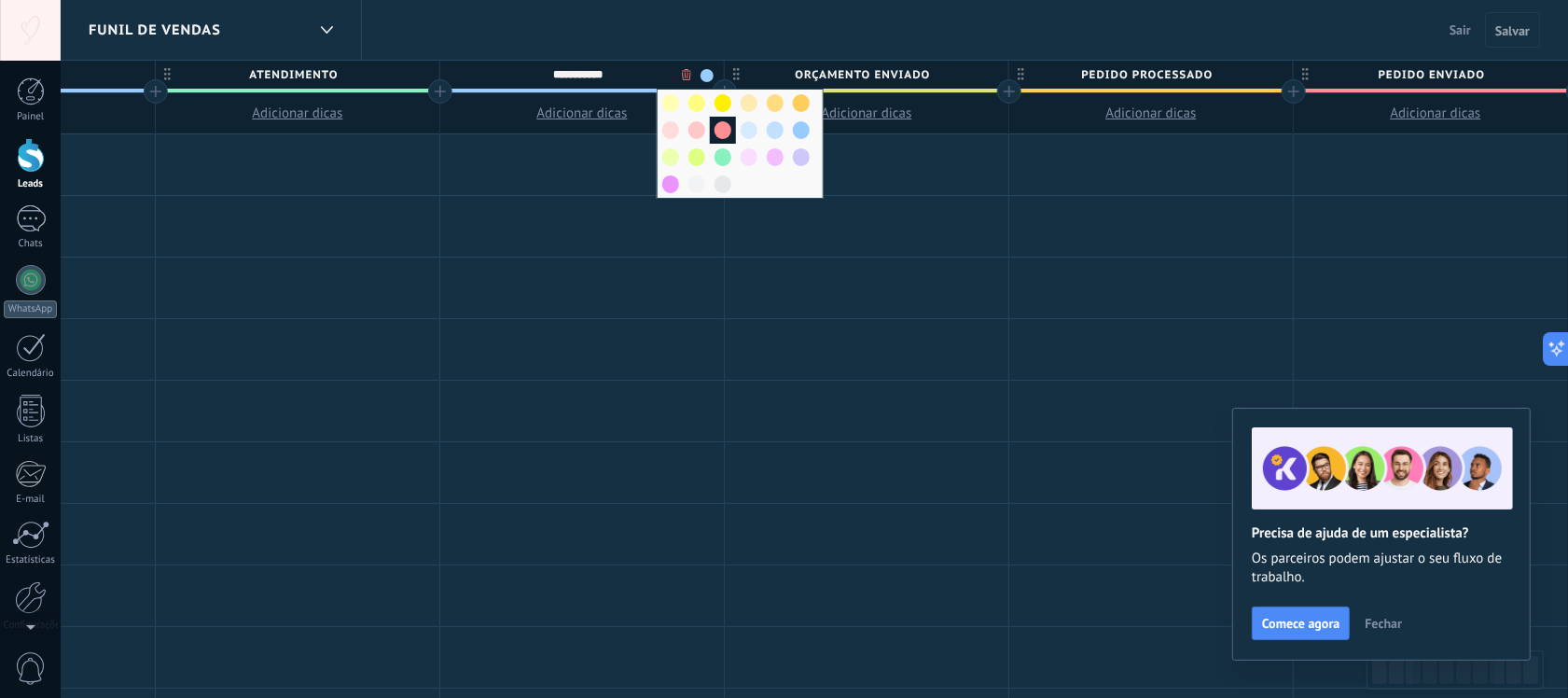 click at bounding box center (723, 130) 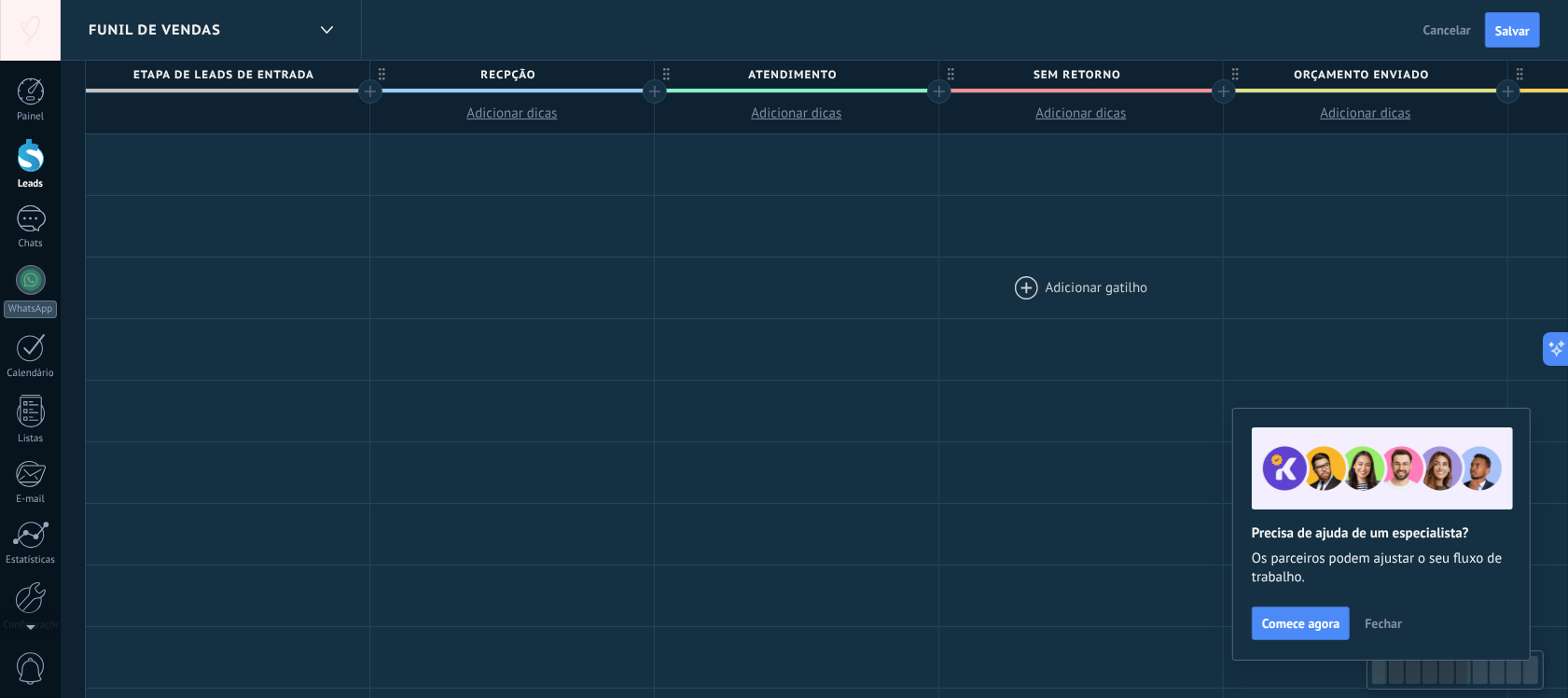 scroll, scrollTop: 0, scrollLeft: 250, axis: horizontal 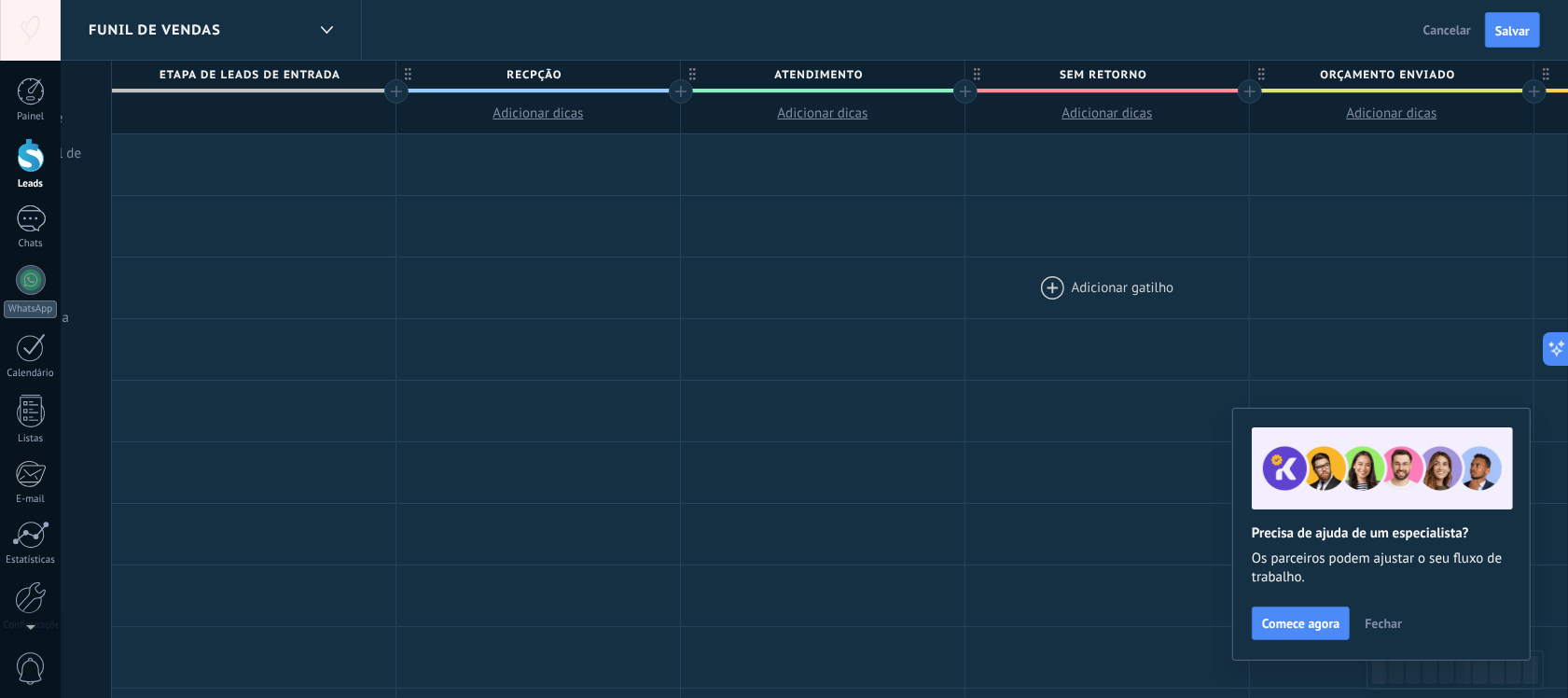 drag, startPoint x: 600, startPoint y: 249, endPoint x: 1126, endPoint y: 306, distance: 529.0794 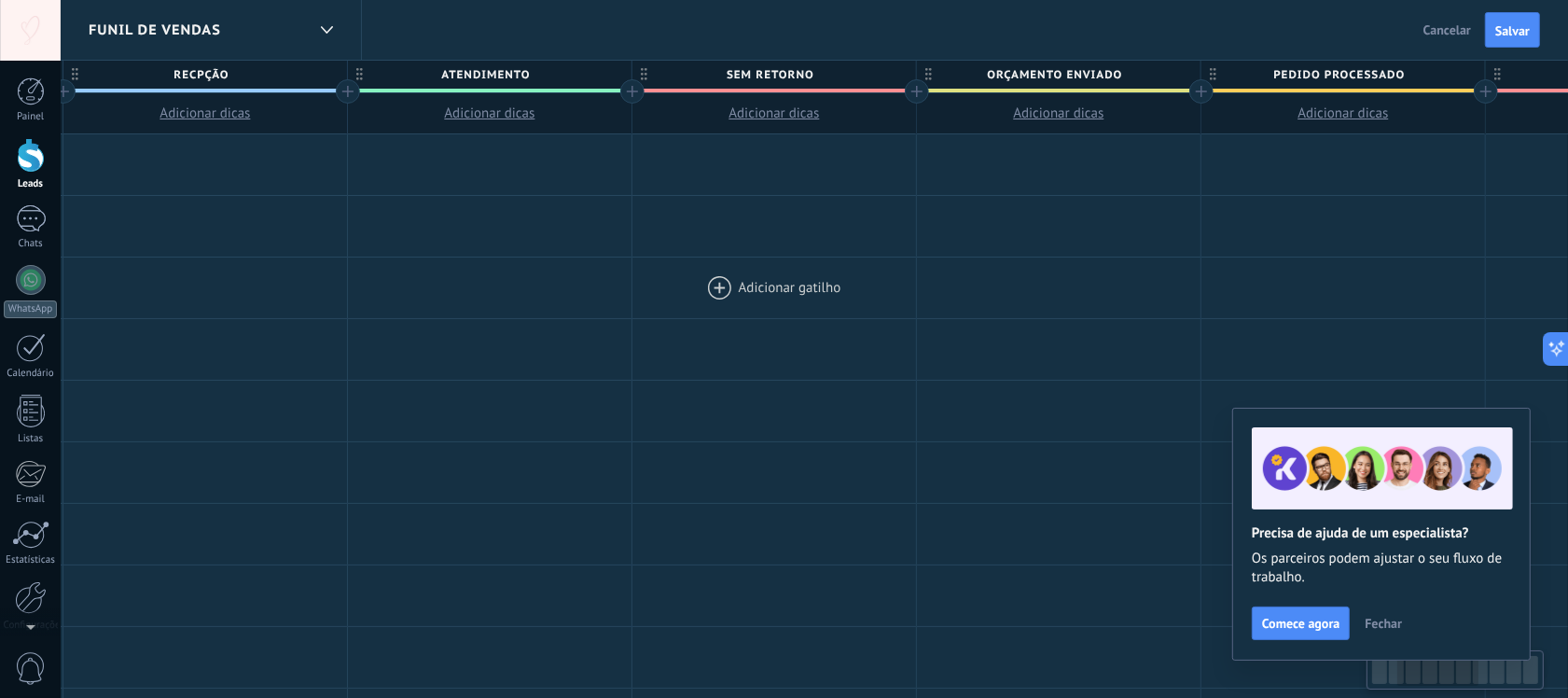 scroll, scrollTop: 0, scrollLeft: 612, axis: horizontal 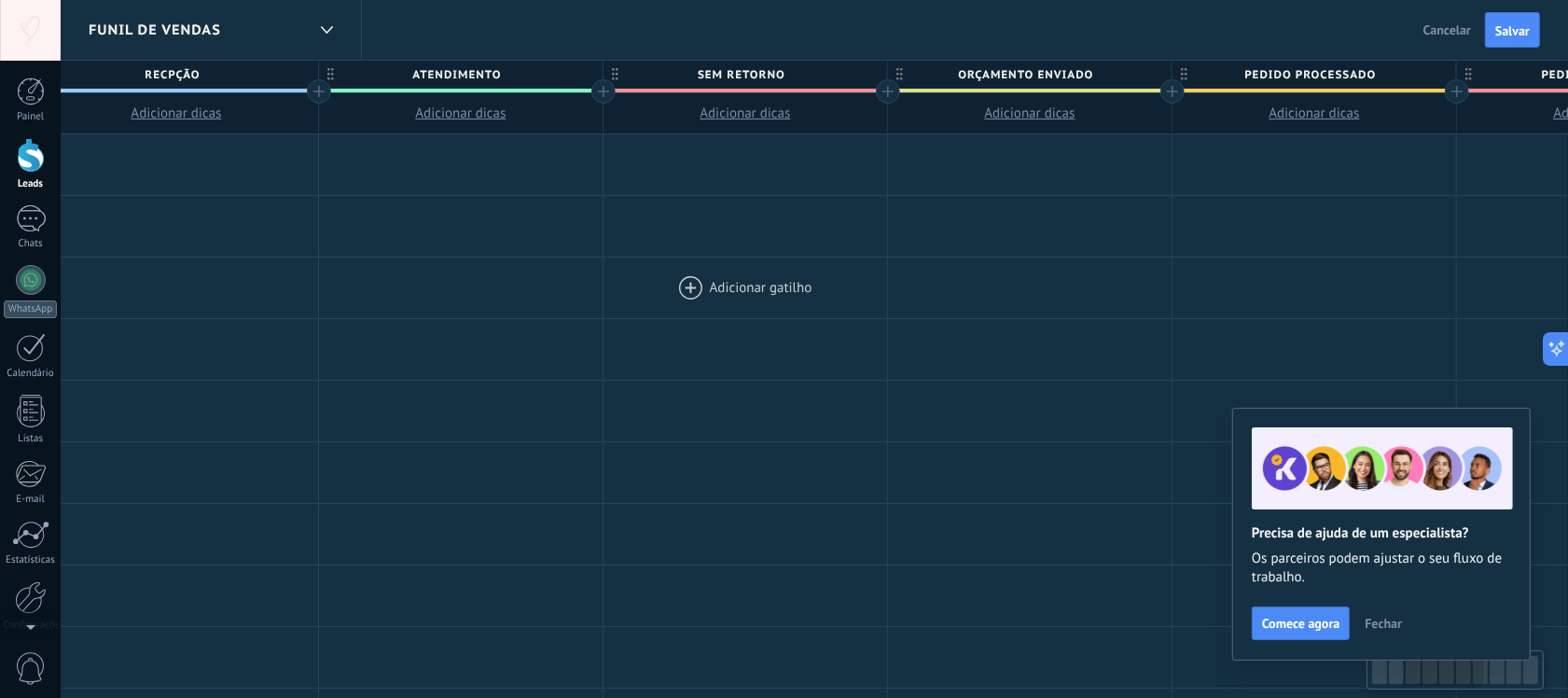 drag, startPoint x: 1094, startPoint y: 300, endPoint x: 733, endPoint y: 281, distance: 361.49965 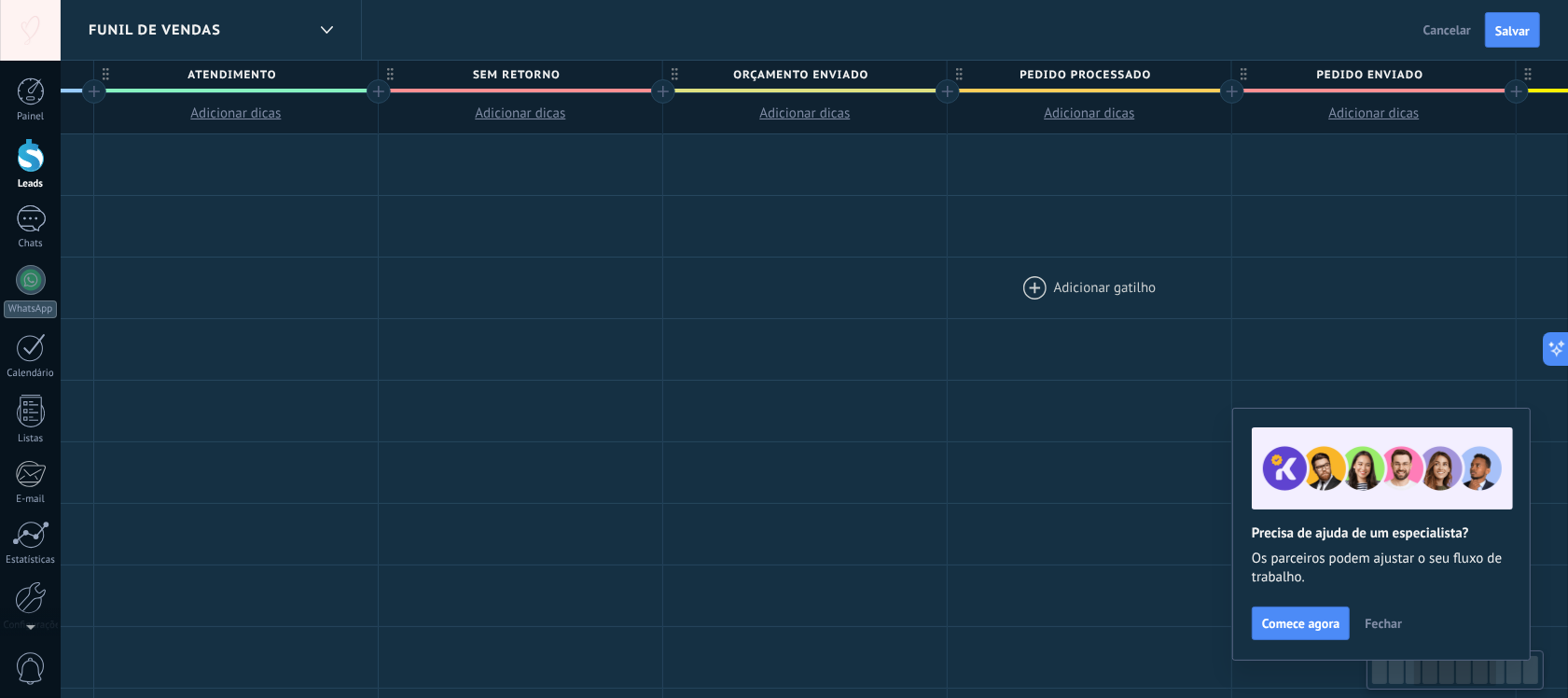 scroll, scrollTop: 0, scrollLeft: 846, axis: horizontal 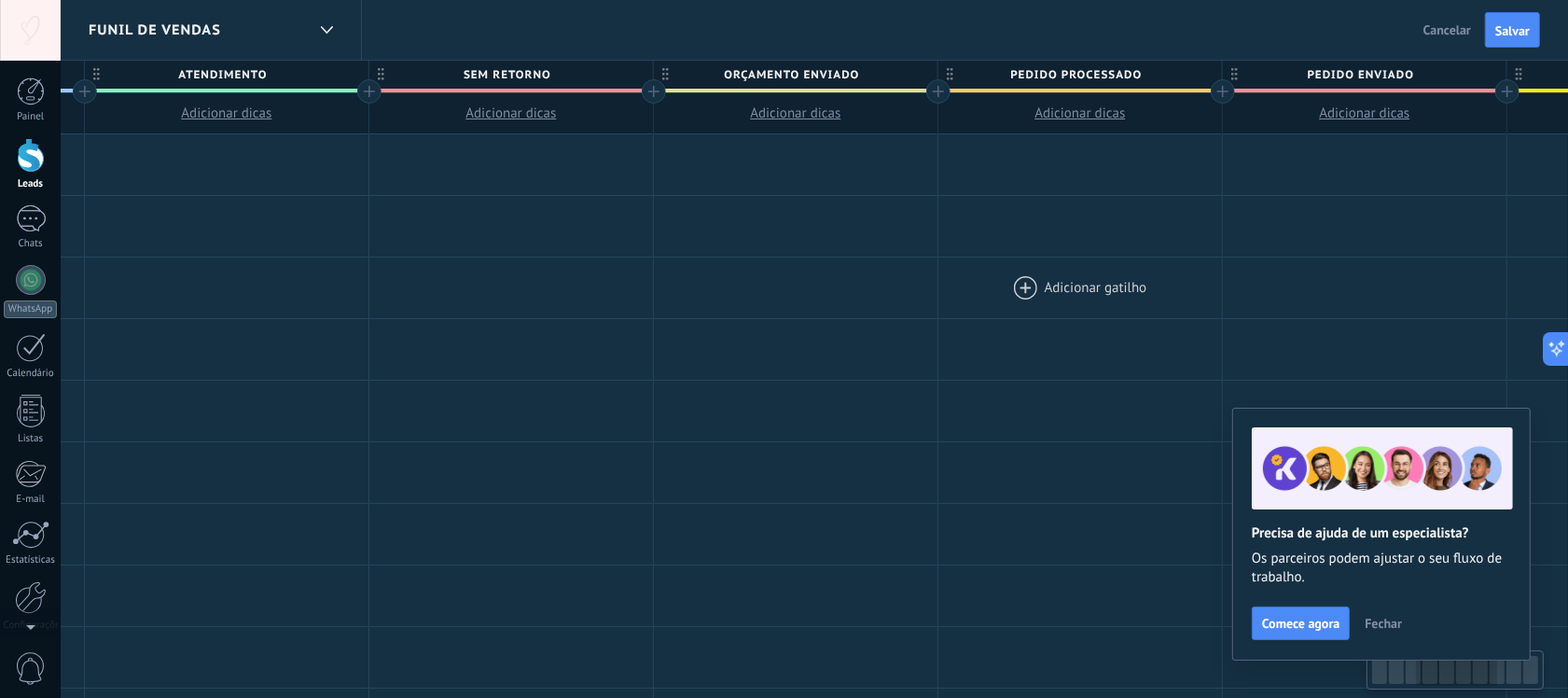 drag, startPoint x: 1231, startPoint y: 314, endPoint x: 996, endPoint y: 300, distance: 235.41665 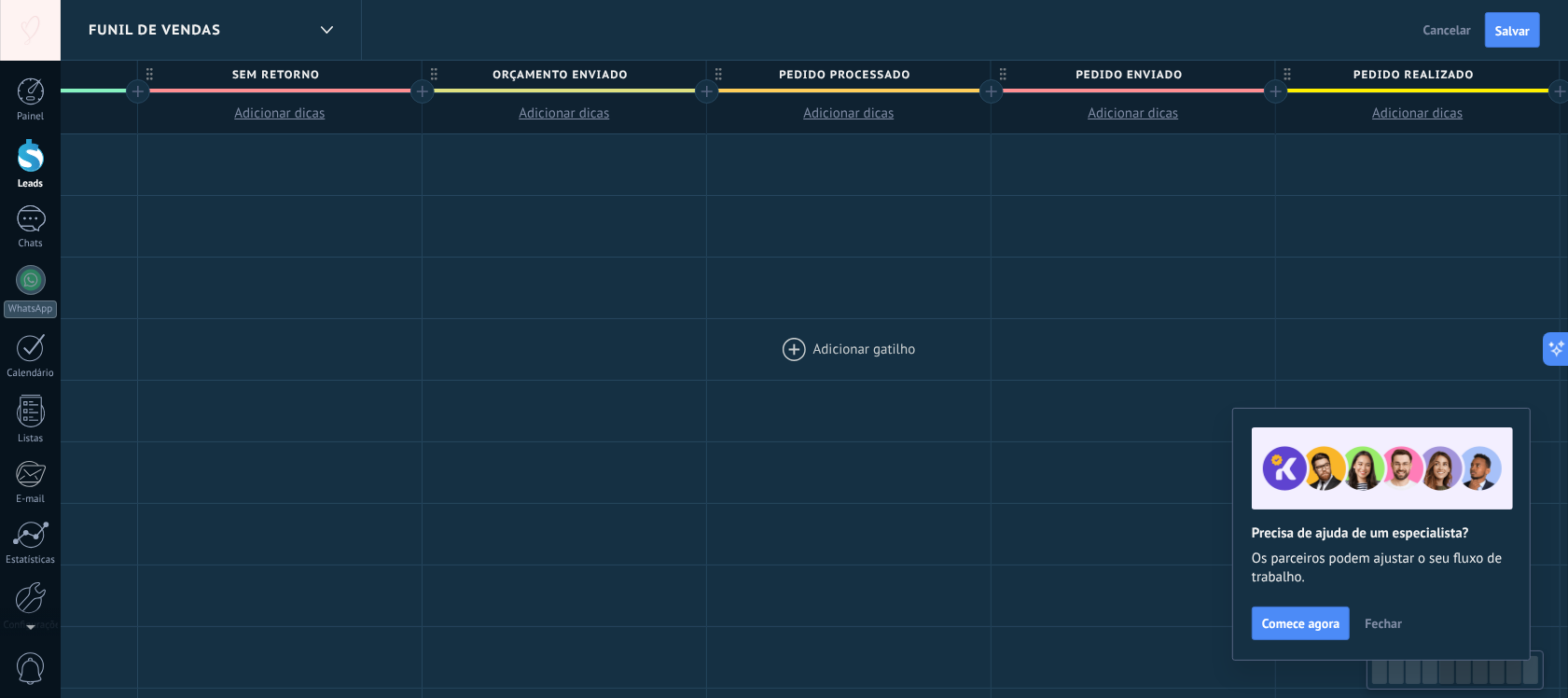 scroll, scrollTop: 0, scrollLeft: 1280, axis: horizontal 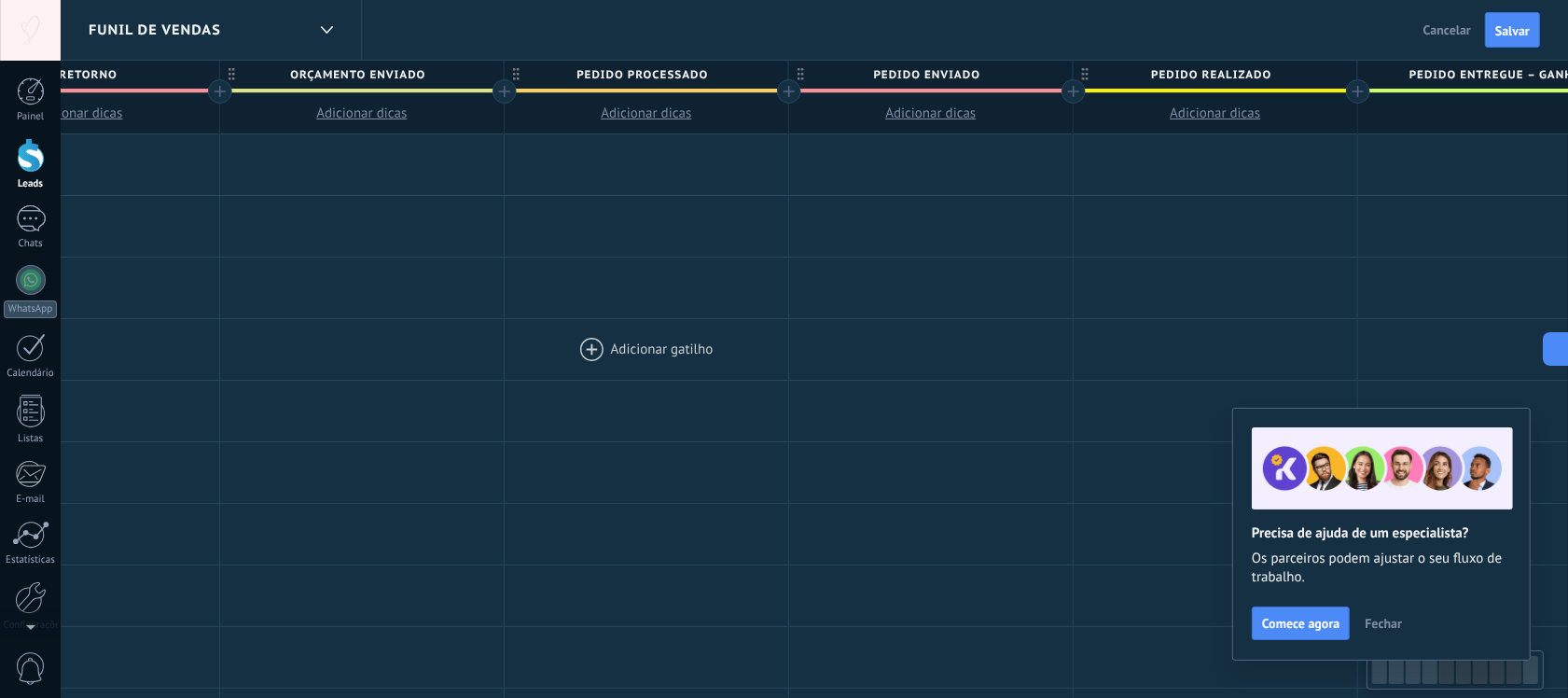 drag, startPoint x: 1111, startPoint y: 300, endPoint x: 676, endPoint y: 323, distance: 435.6076 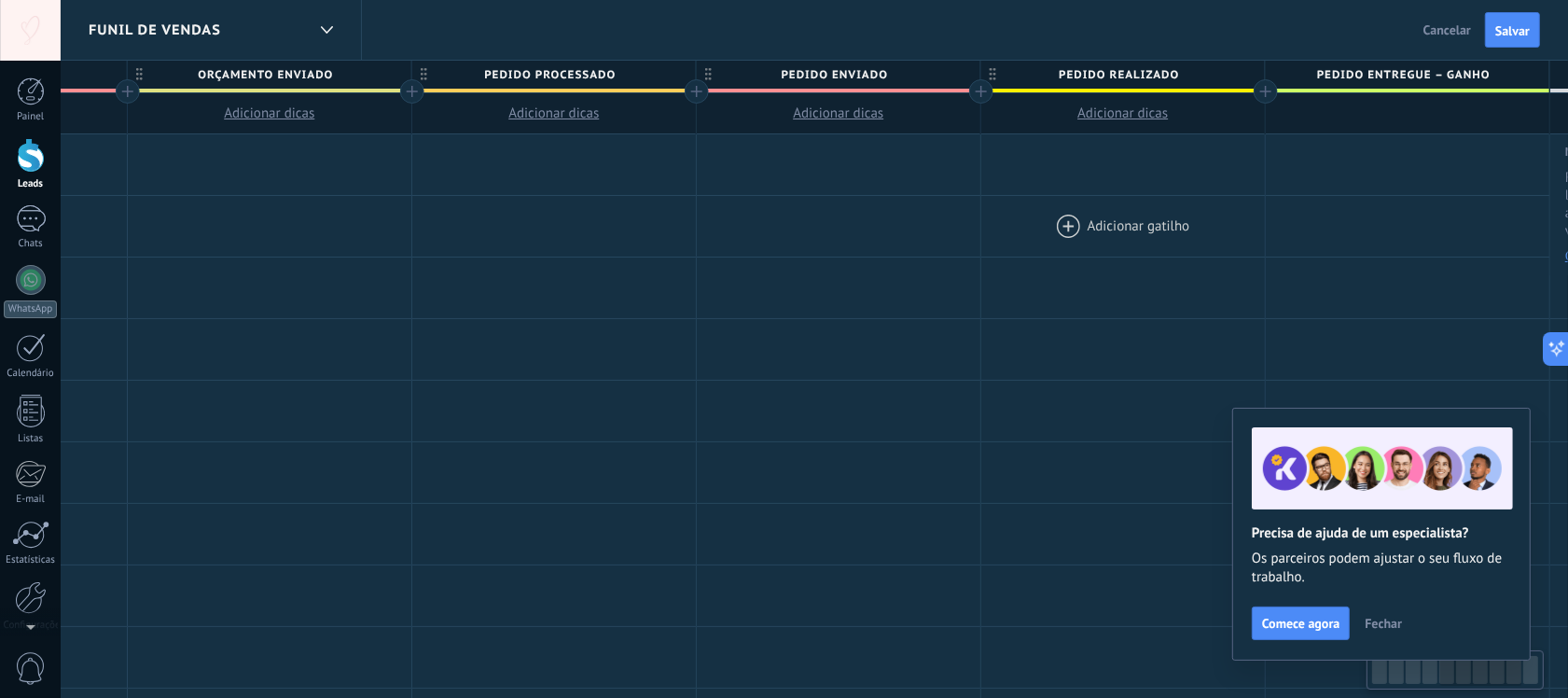 scroll, scrollTop: 0, scrollLeft: 1439, axis: horizontal 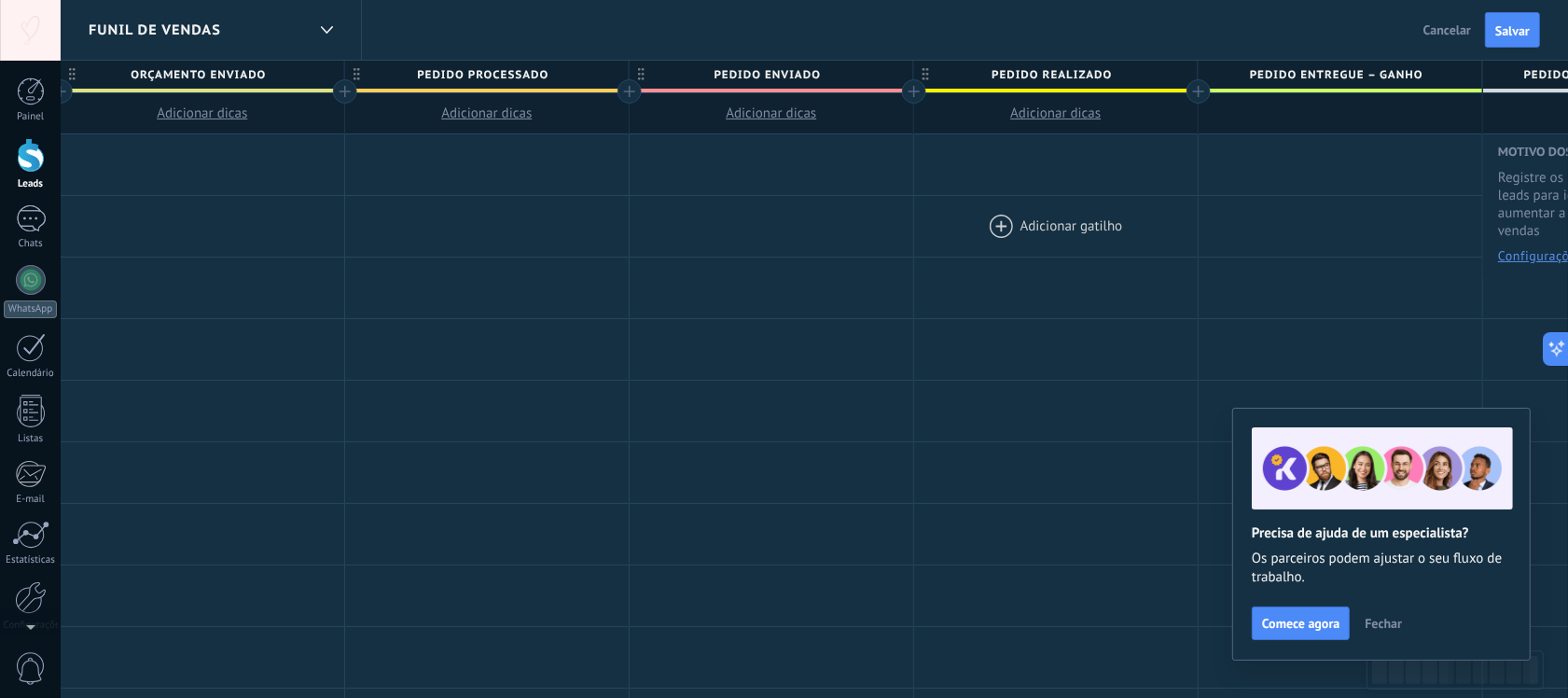 drag, startPoint x: 1110, startPoint y: 257, endPoint x: 951, endPoint y: 257, distance: 159 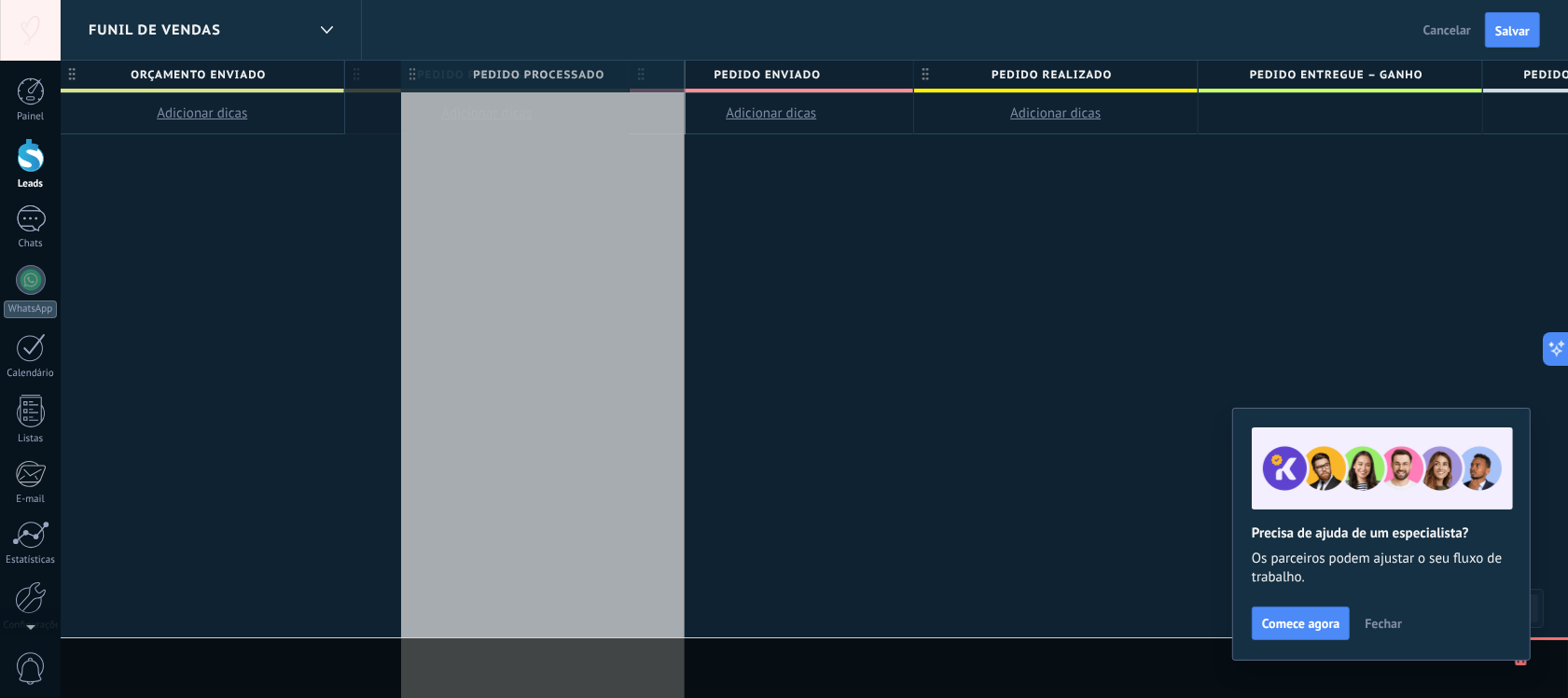 scroll, scrollTop: 0, scrollLeft: 1437, axis: horizontal 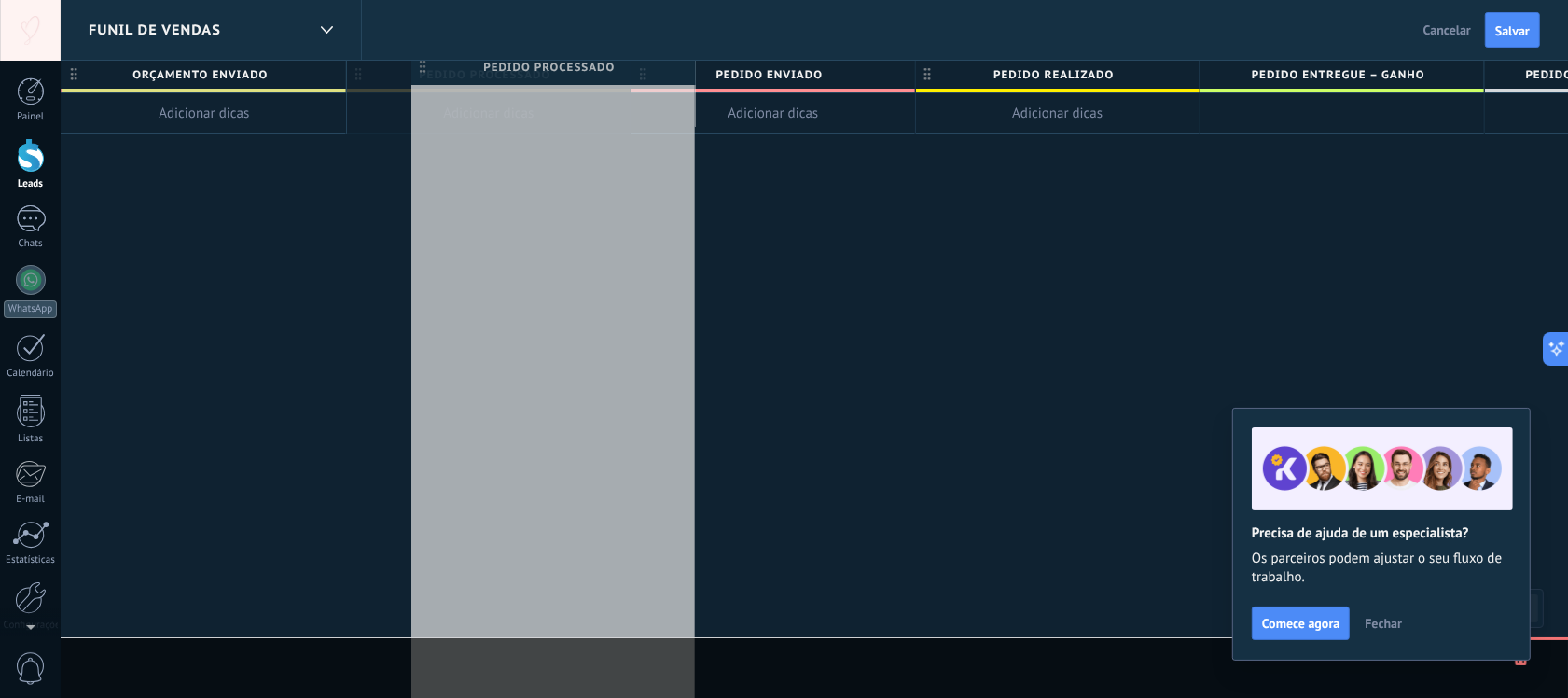 drag, startPoint x: 413, startPoint y: 76, endPoint x: 464, endPoint y: 68, distance: 51.623638 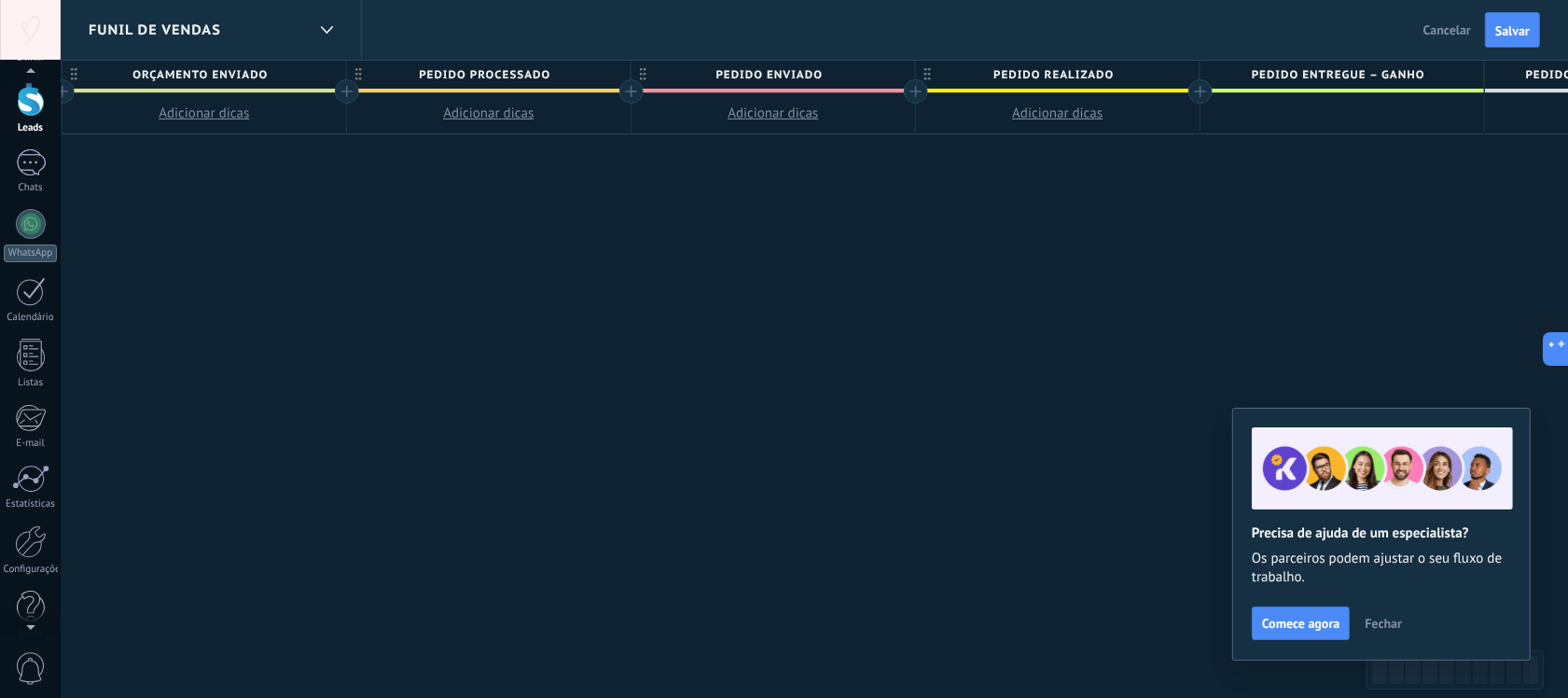 click at bounding box center [30, 623] 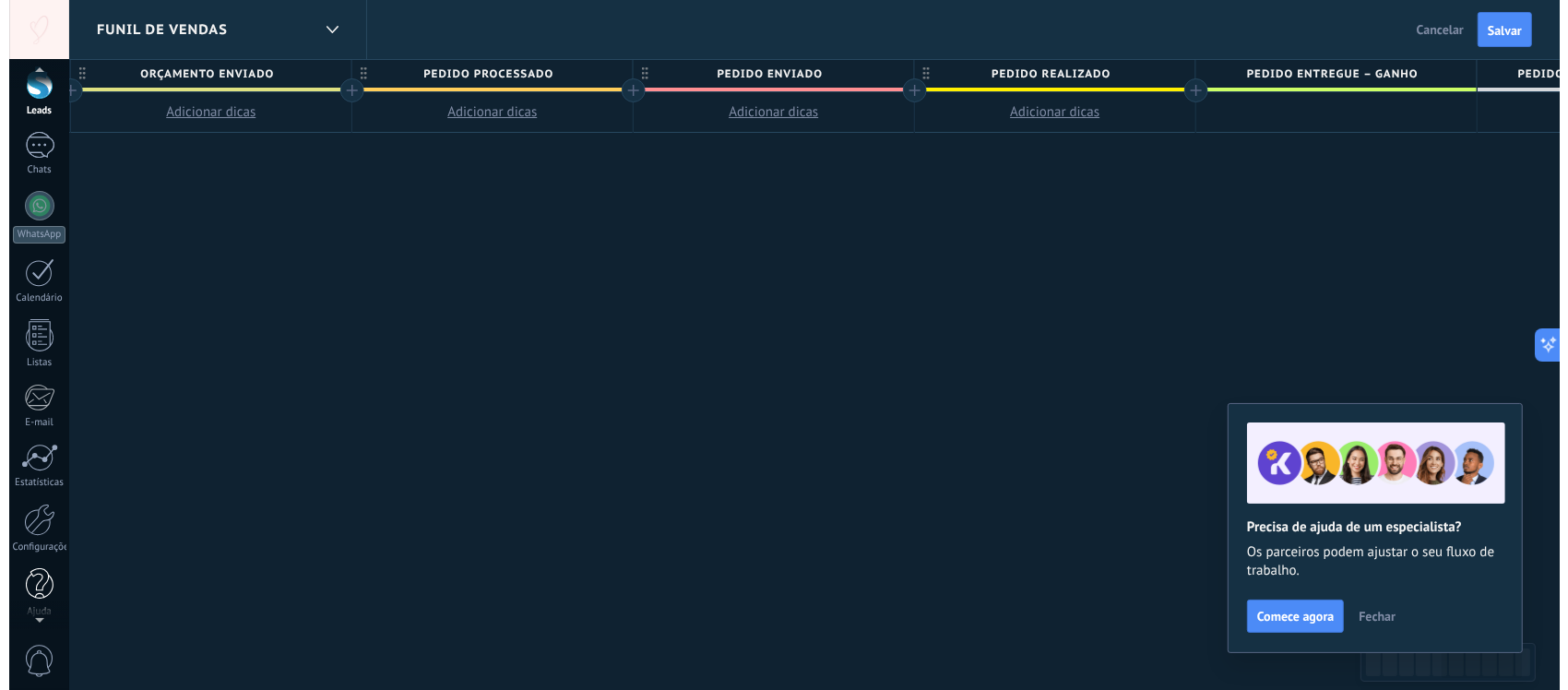 scroll, scrollTop: 77, scrollLeft: 0, axis: vertical 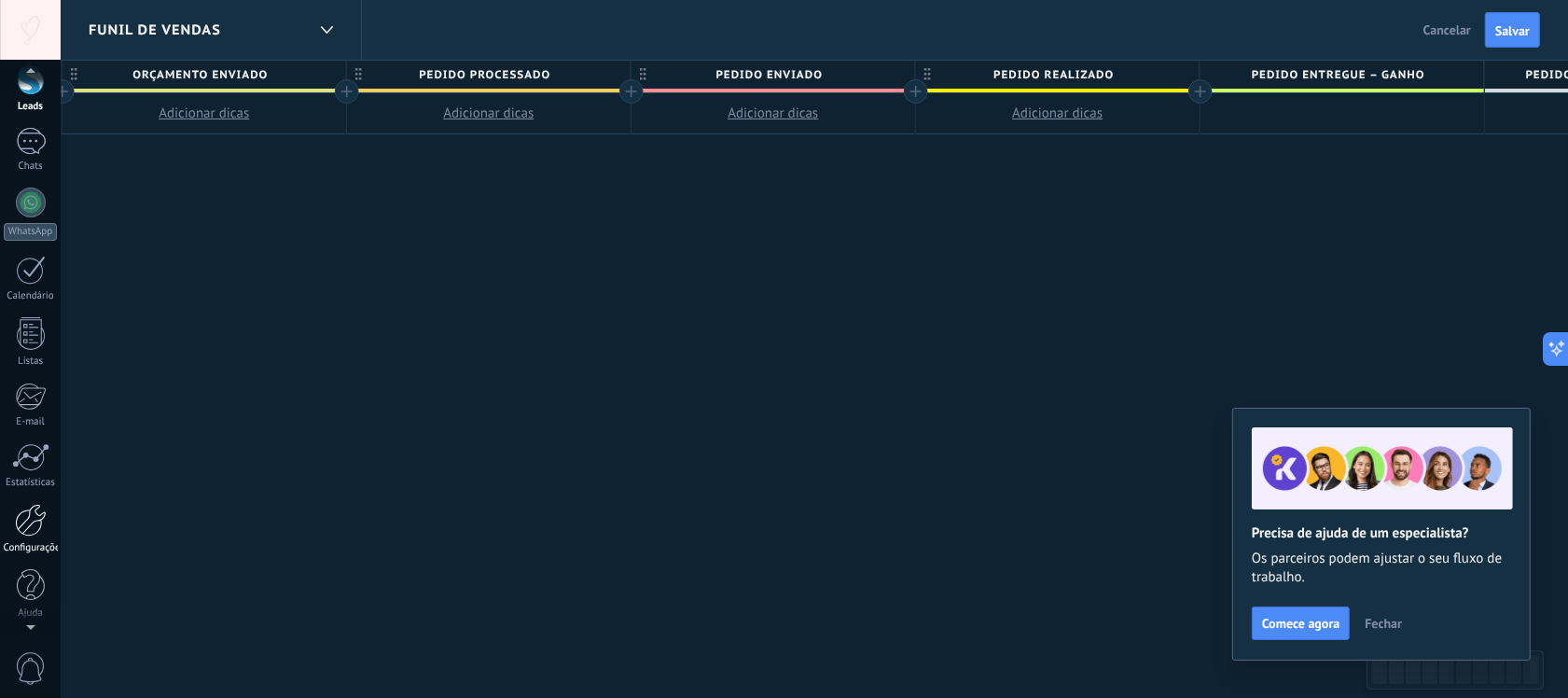 click on "Configurações" at bounding box center (30, 529) 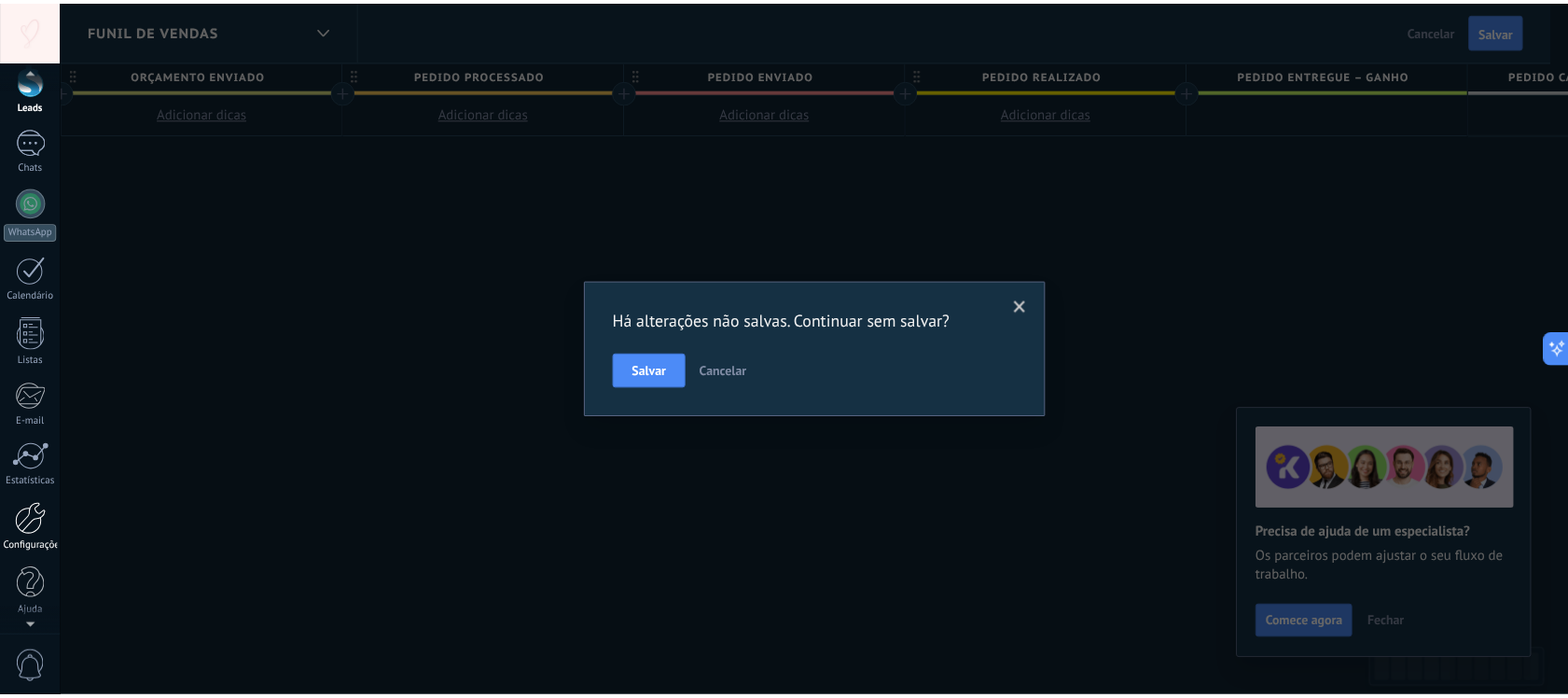 scroll, scrollTop: 0, scrollLeft: 0, axis: both 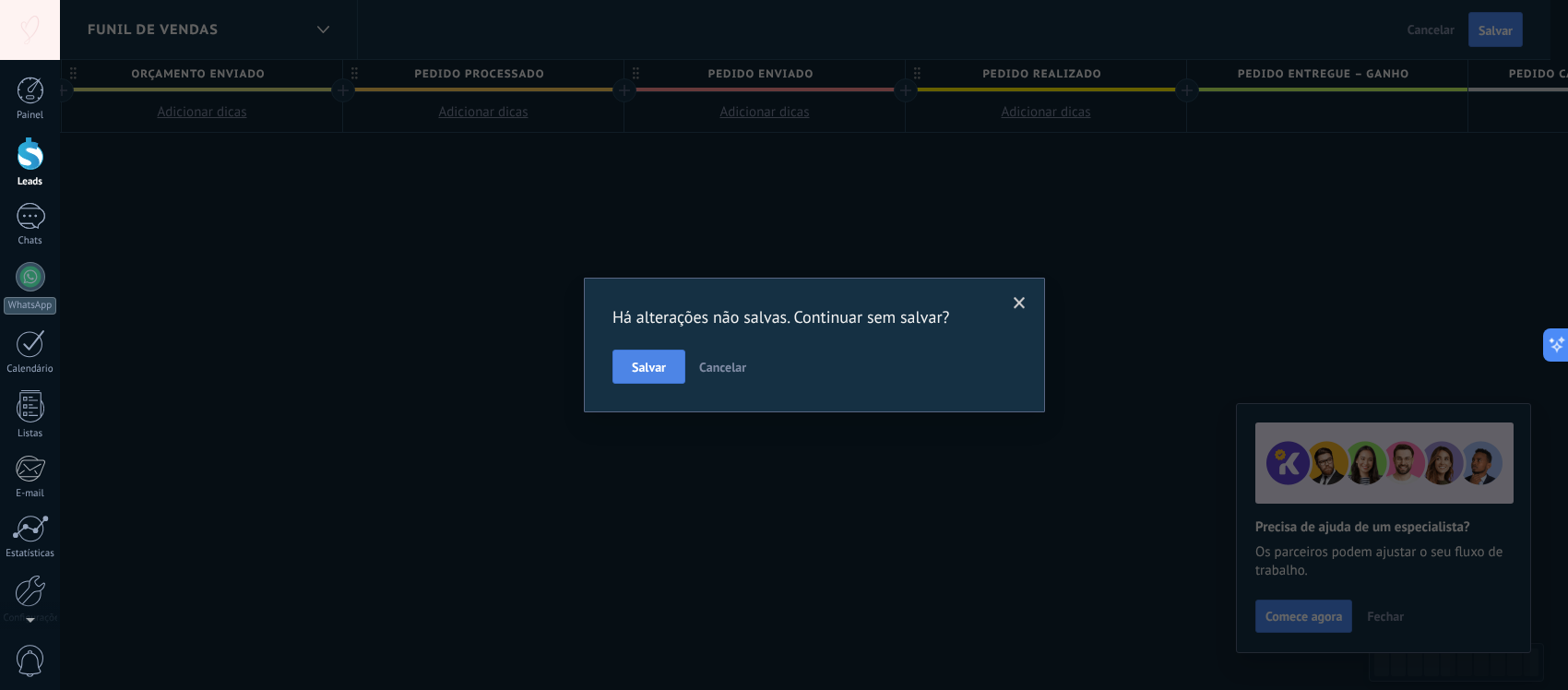 click on "Salvar" at bounding box center [648, 367] 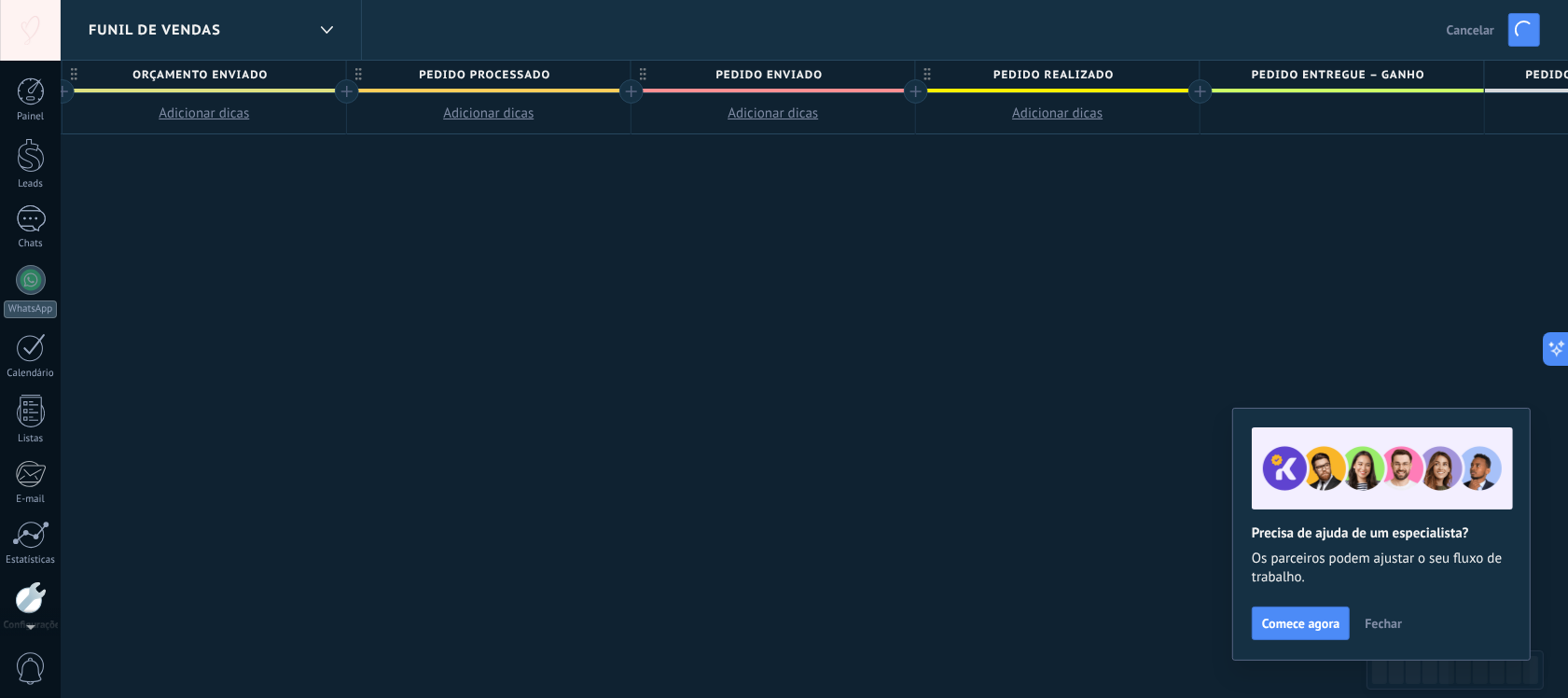 scroll, scrollTop: 77, scrollLeft: 0, axis: vertical 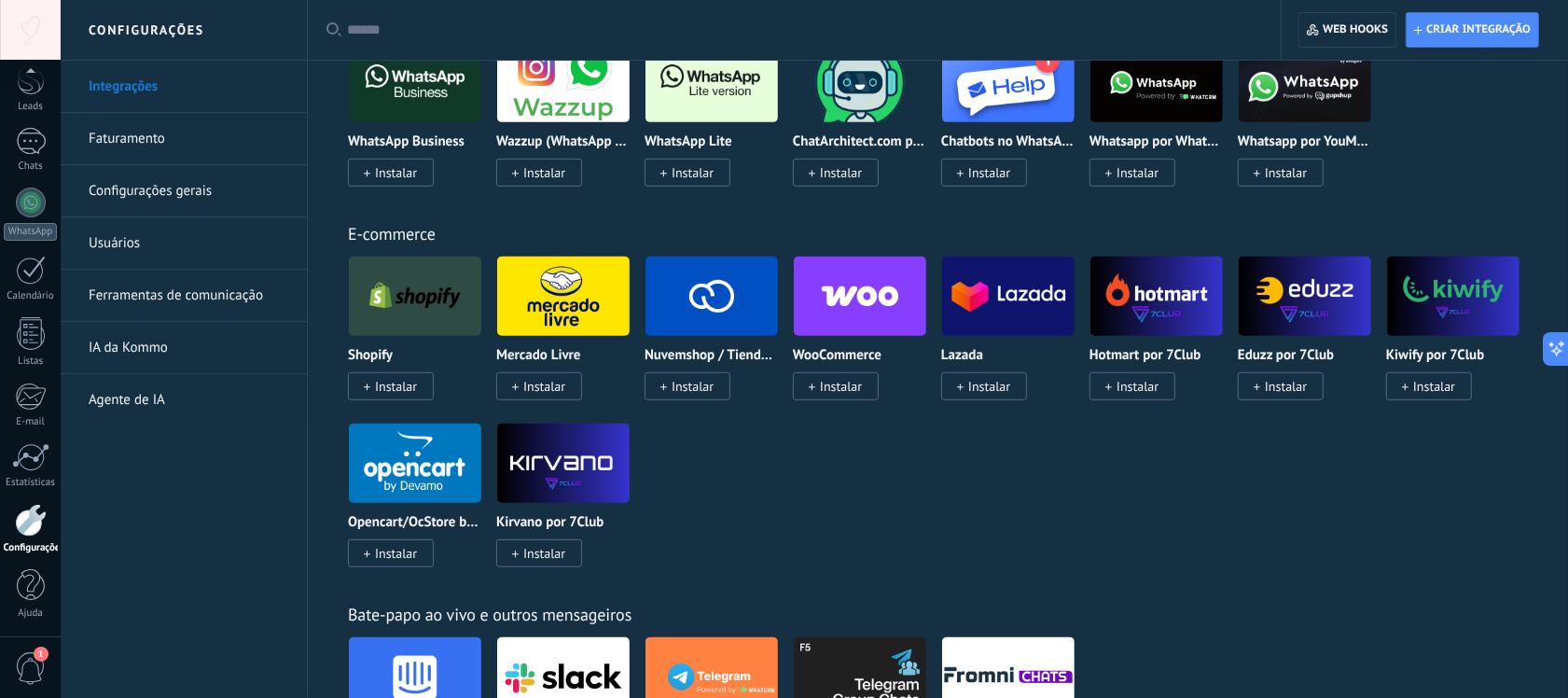 click on "Instalar" at bounding box center [692, 386] 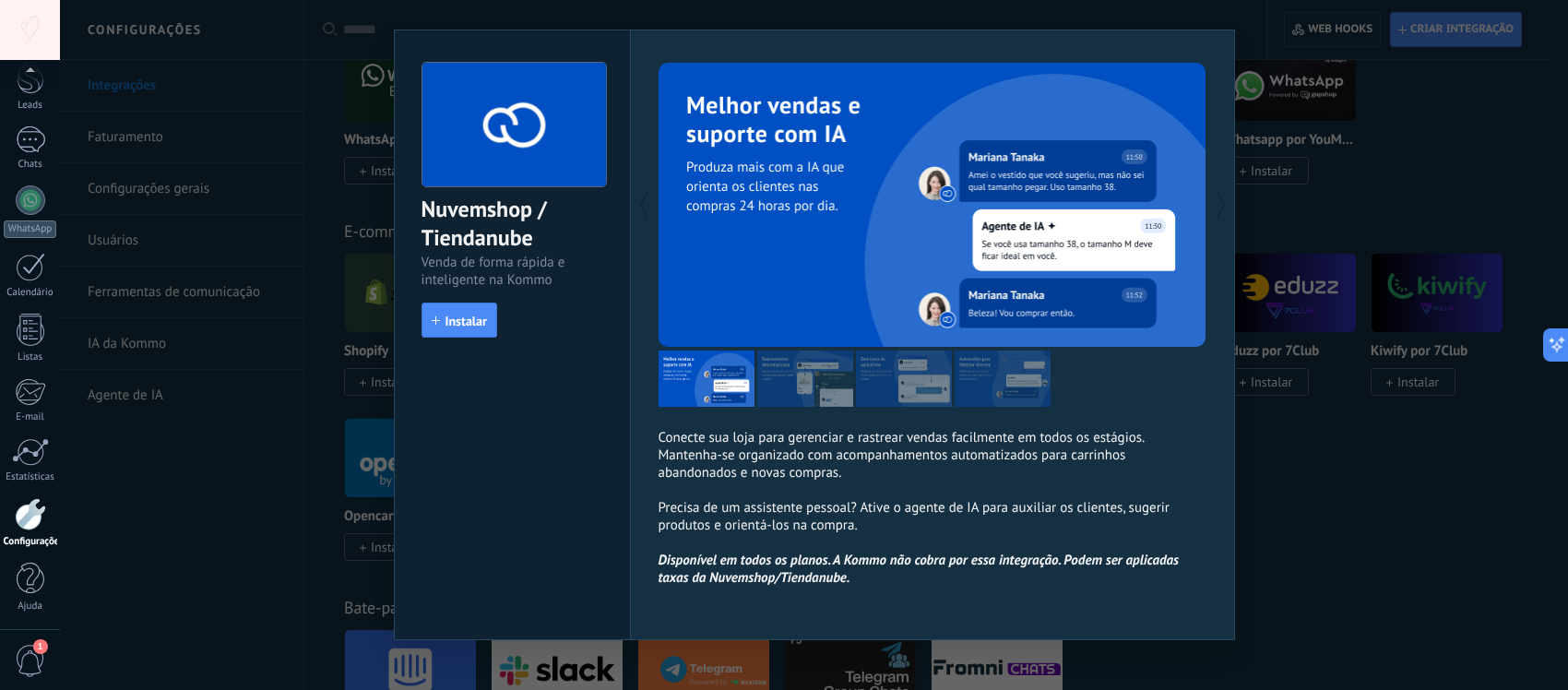 scroll, scrollTop: 47, scrollLeft: 0, axis: vertical 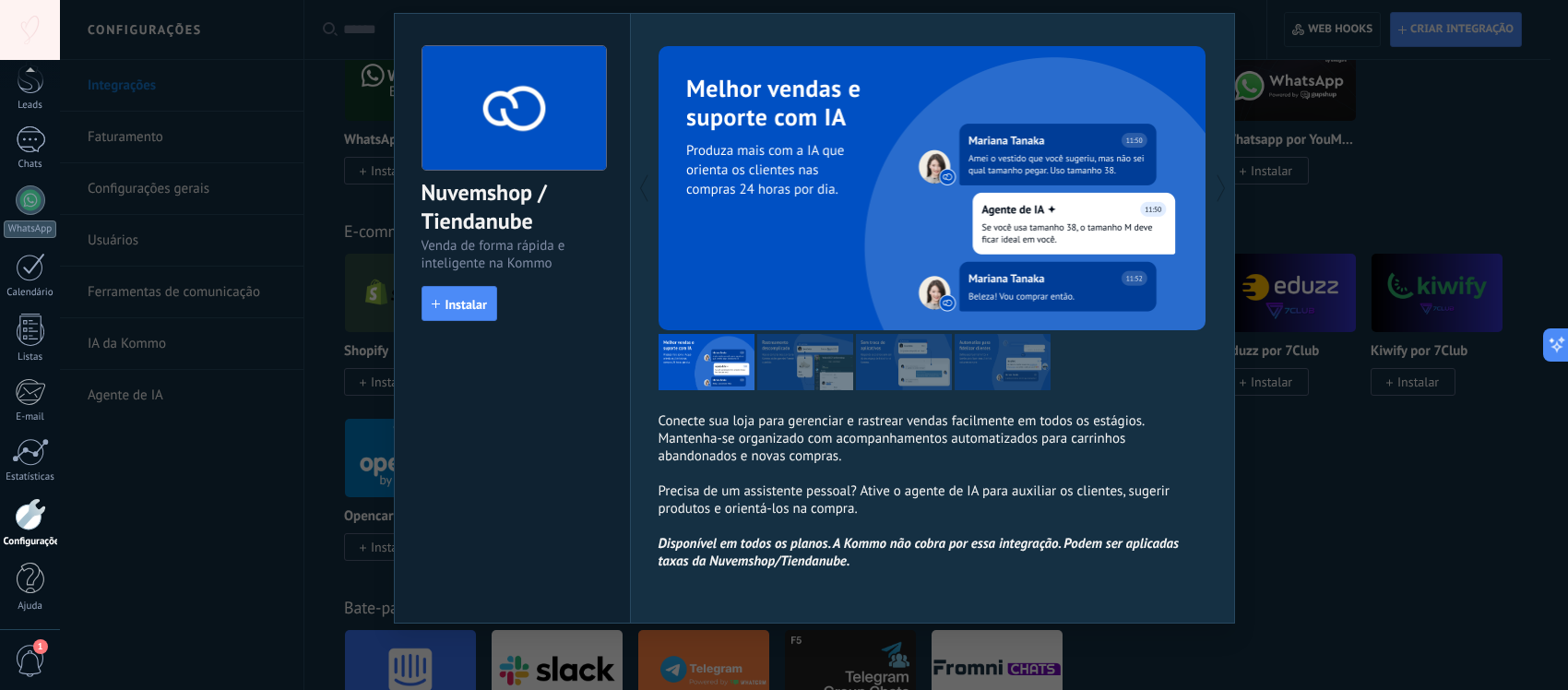 click on "Instalar" at bounding box center (466, 304) 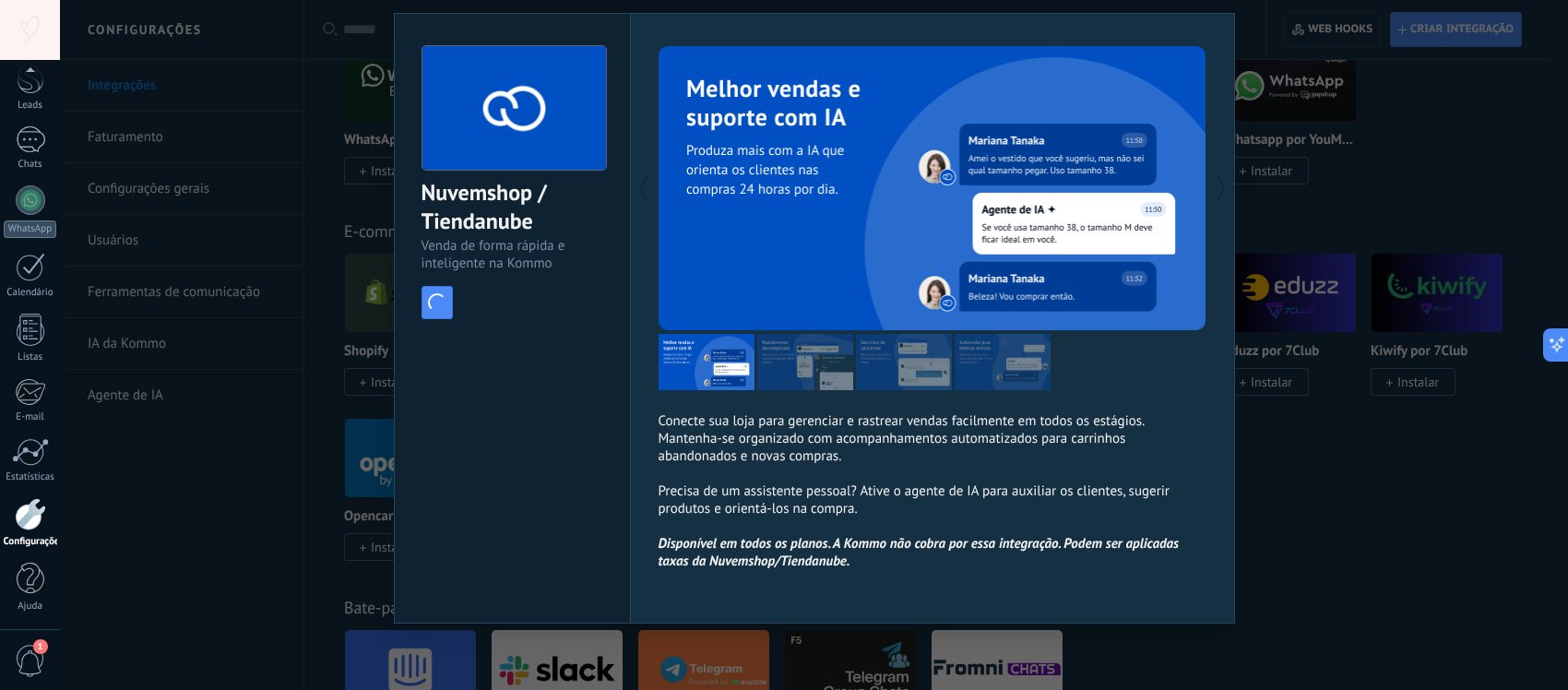 scroll, scrollTop: 0, scrollLeft: 0, axis: both 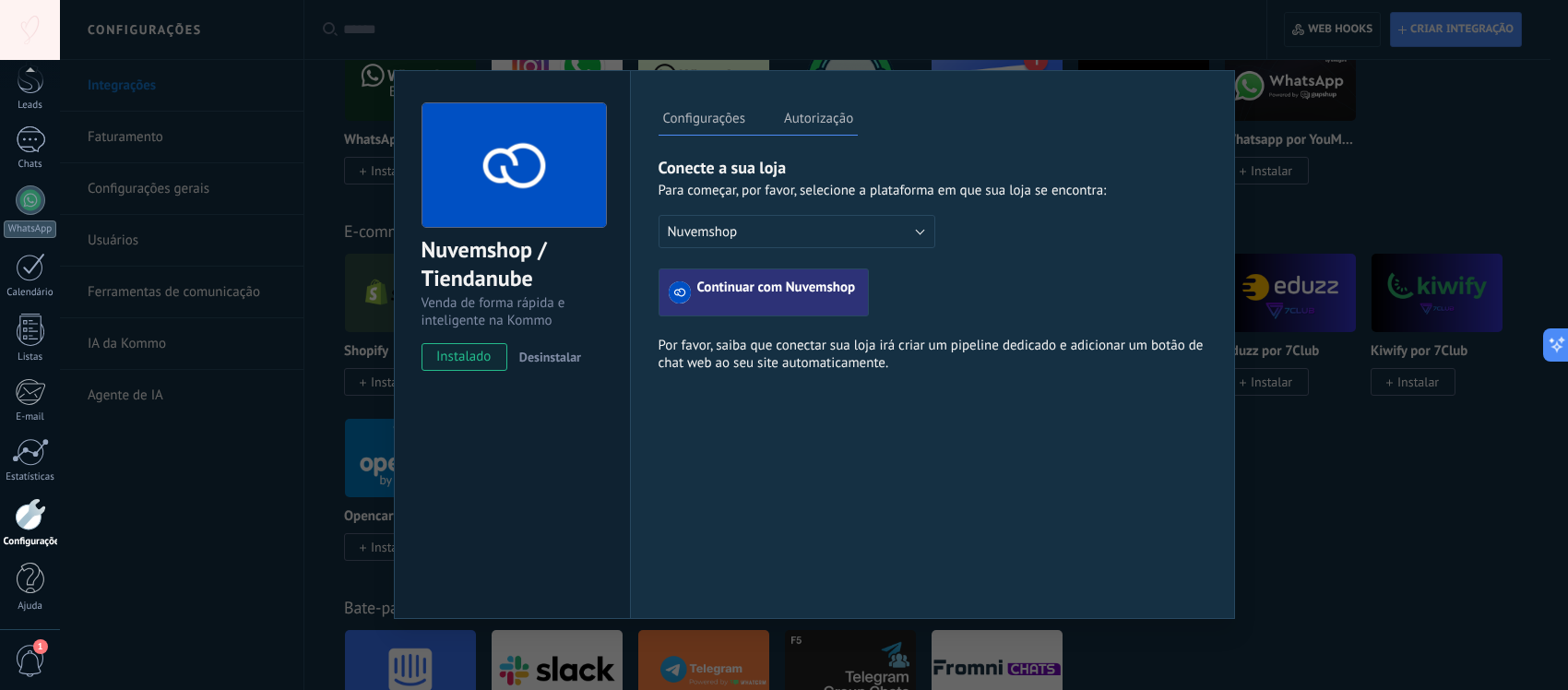 click on "Continuar com   Nuvemshop" at bounding box center [777, 292] 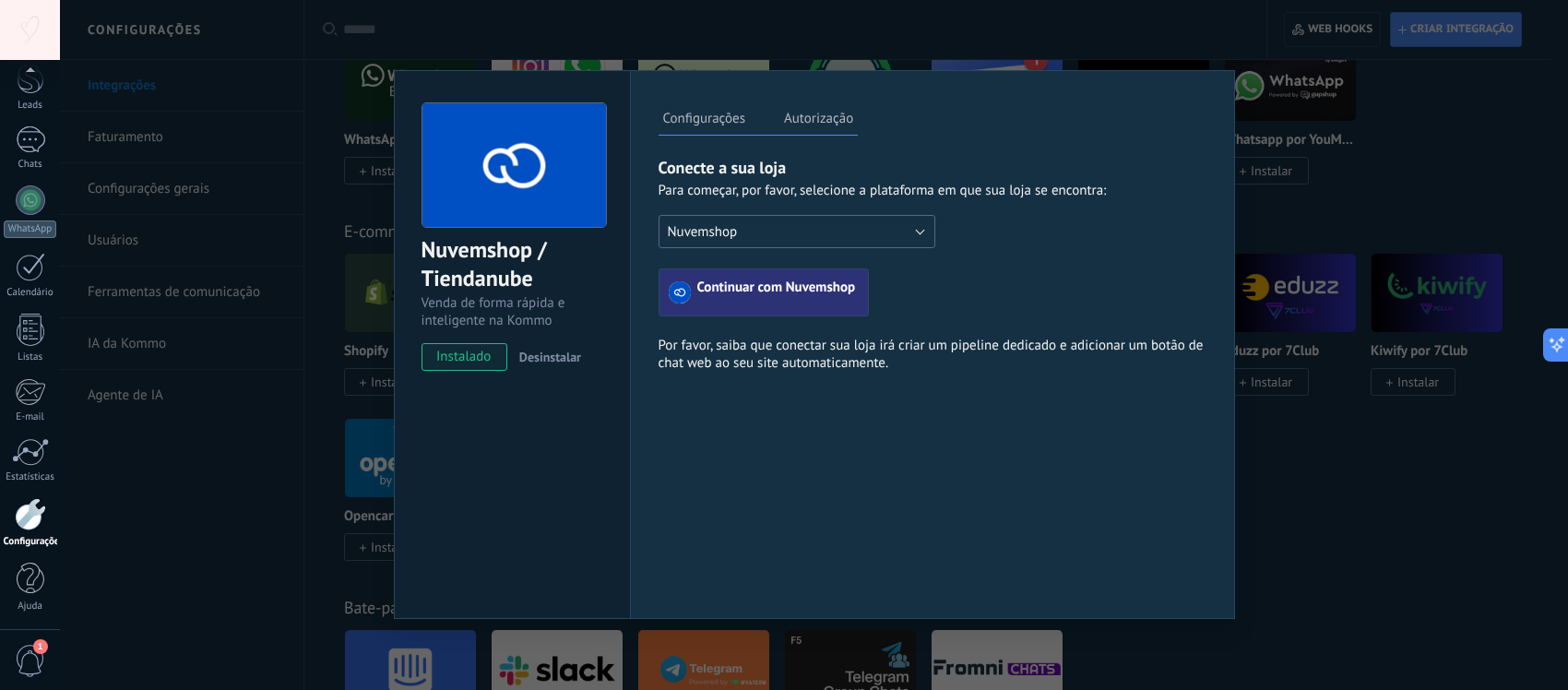 click on "Nuvemshop" at bounding box center [797, 232] 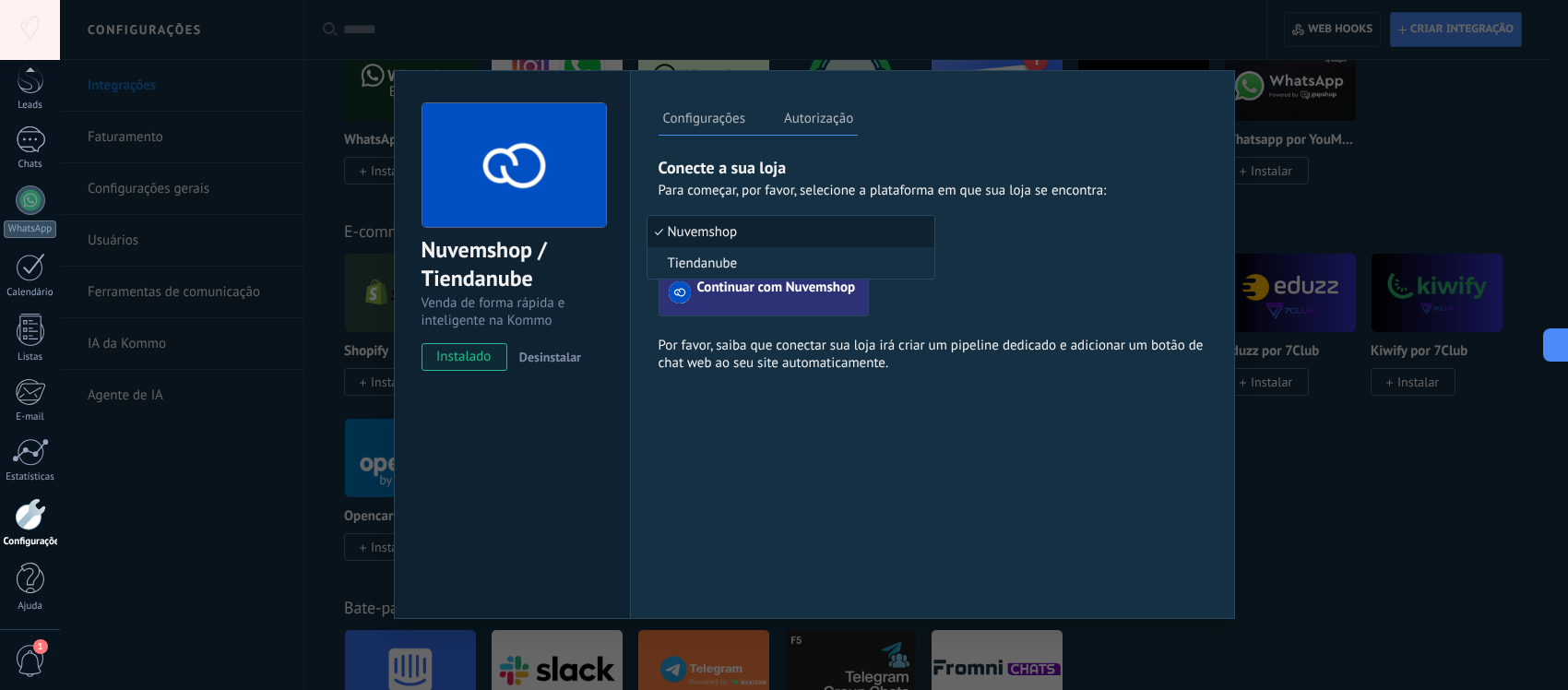 click on "Conecte a sua loja Para começar, por favor, selecione a plataforma em que sua loja se encontra: Nuvemshop Tiendanube Nuvemshop Continuar com Nuvemshop" at bounding box center (932, 236) 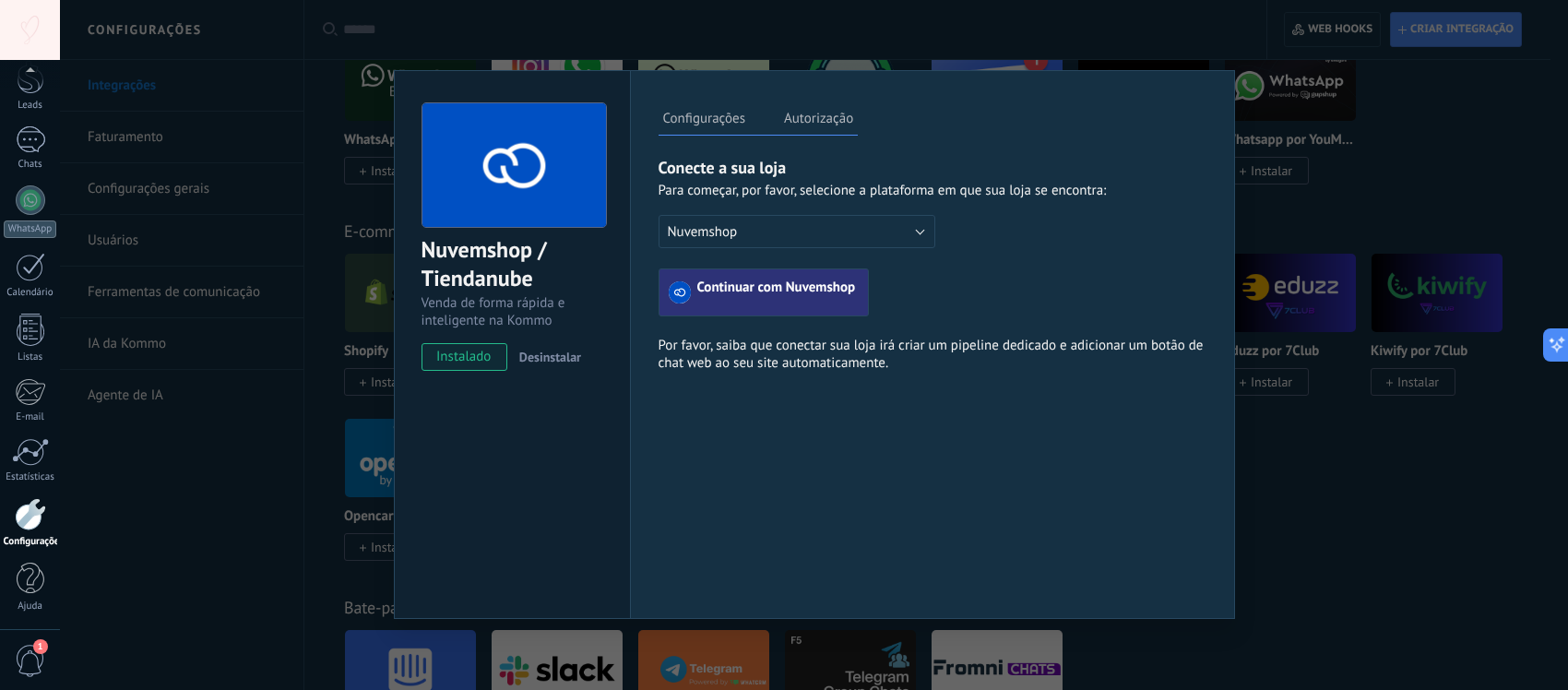 click on "Desinstalar" at bounding box center [550, 357] 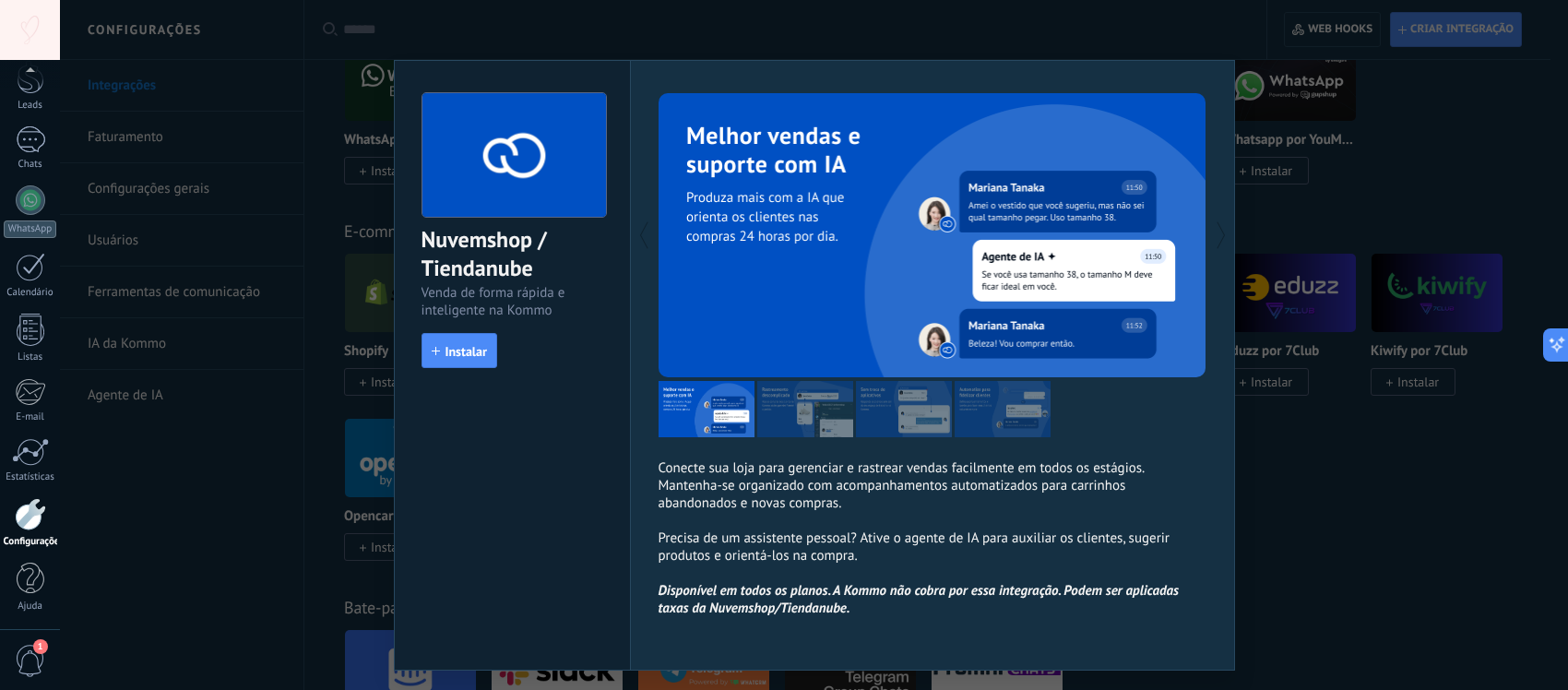 click at bounding box center [795, 235] 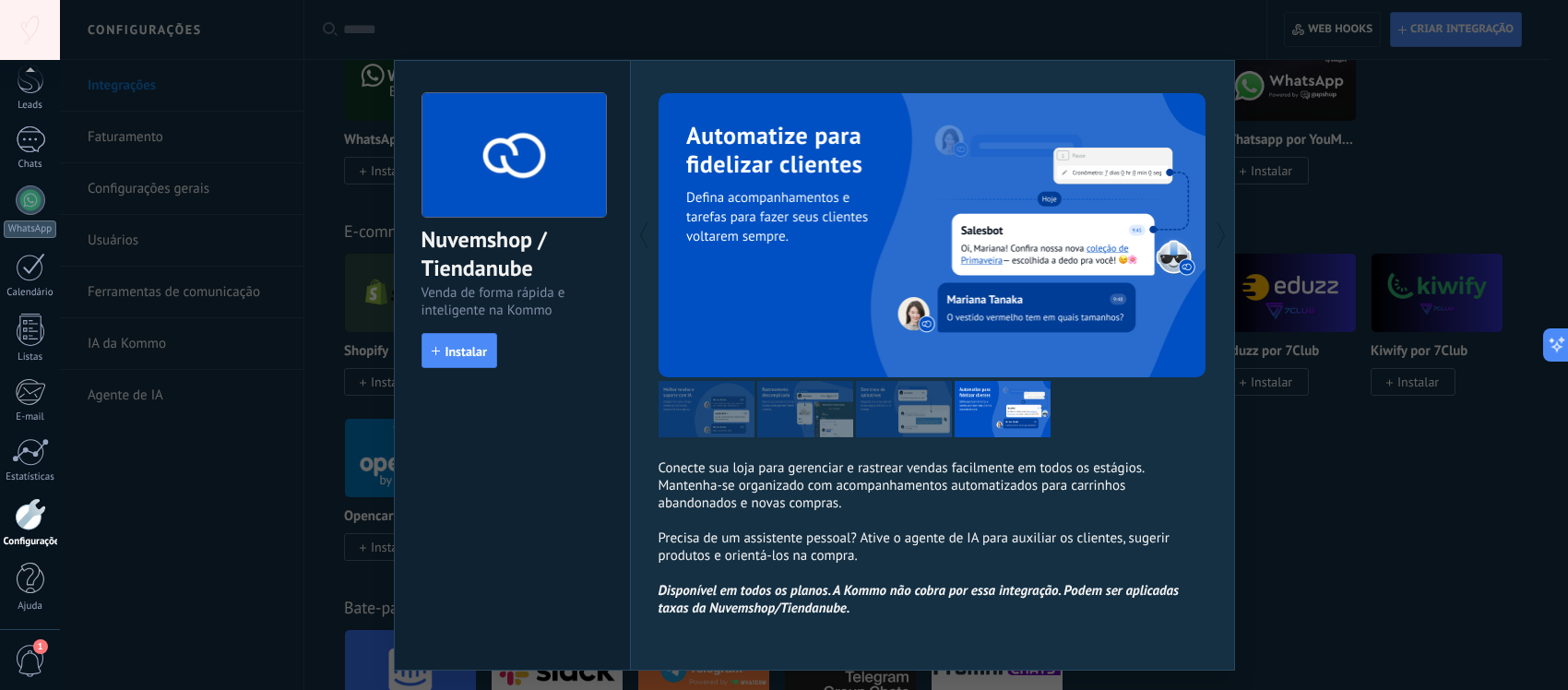 click at bounding box center [707, 409] 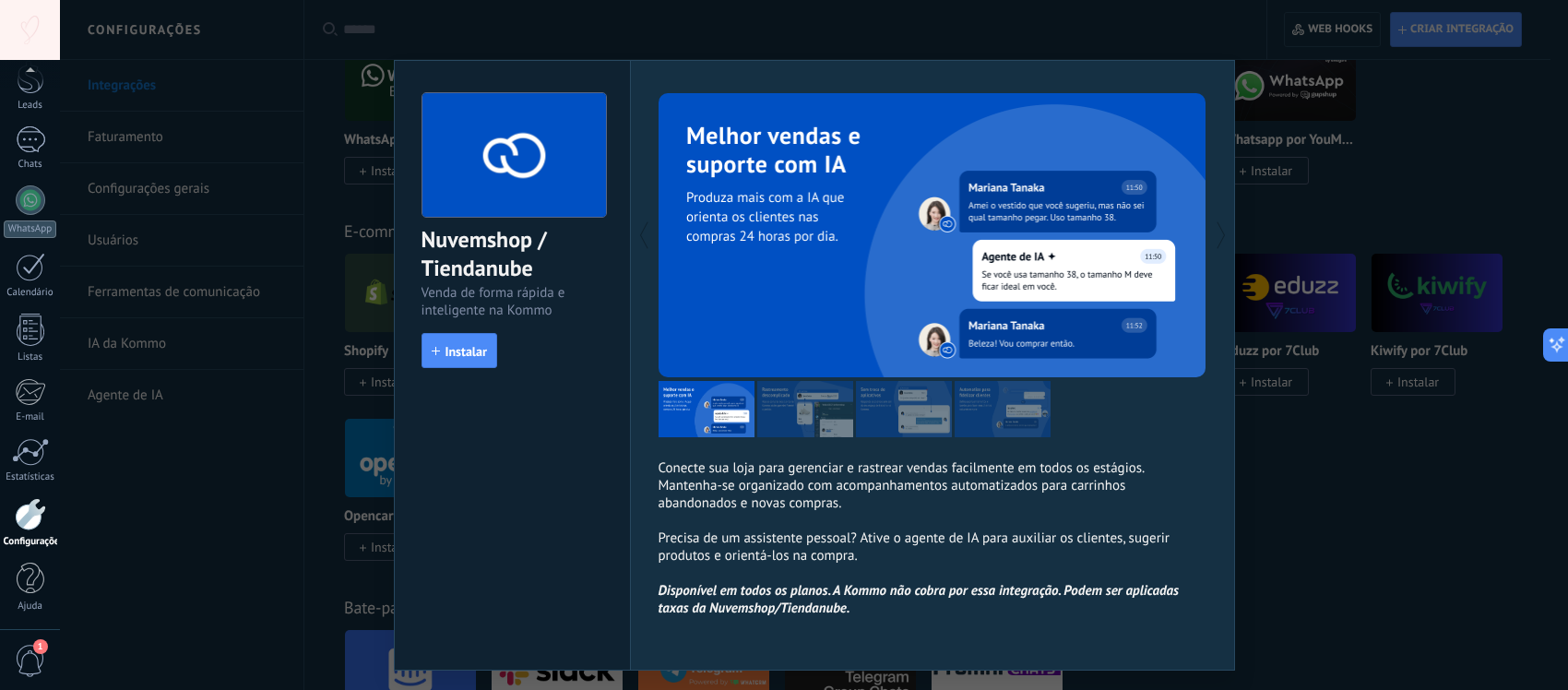 click at bounding box center (932, 409) 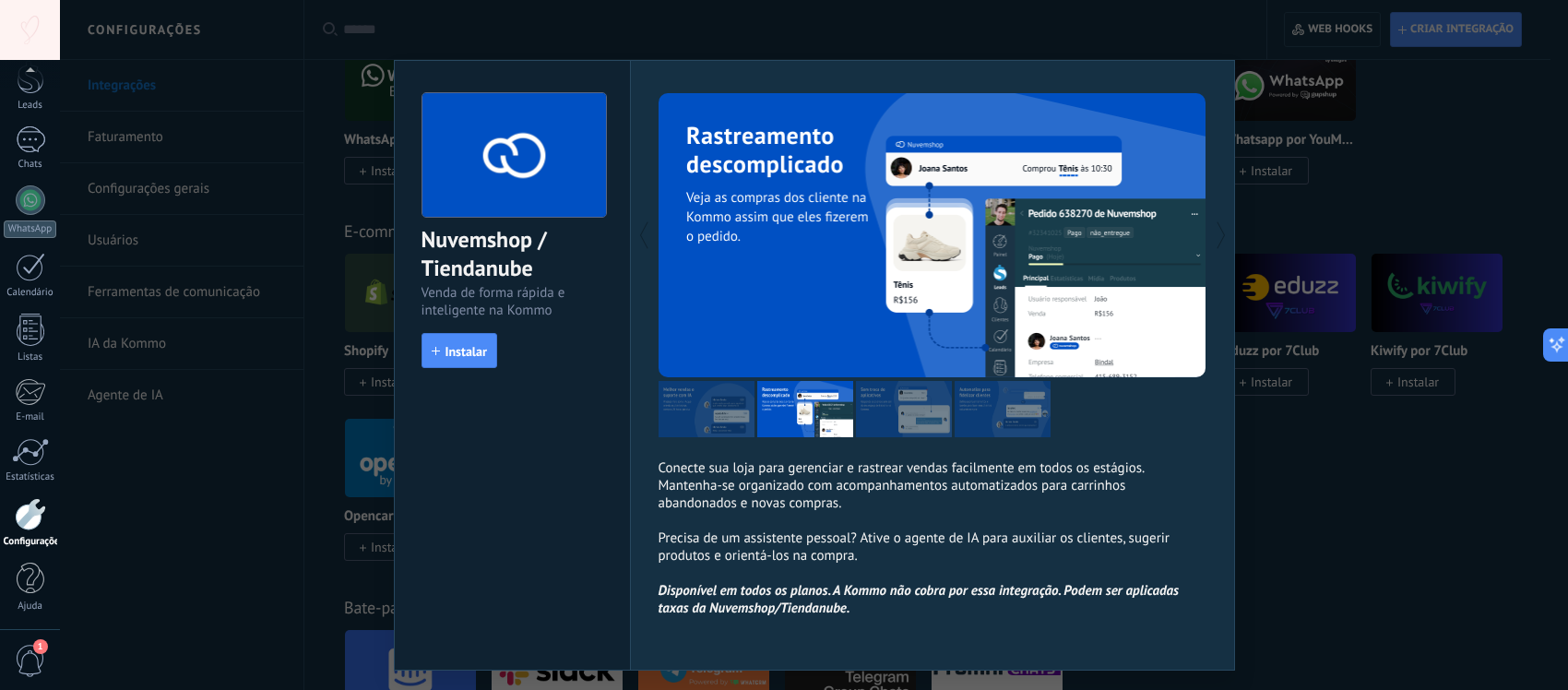 click at bounding box center (904, 409) 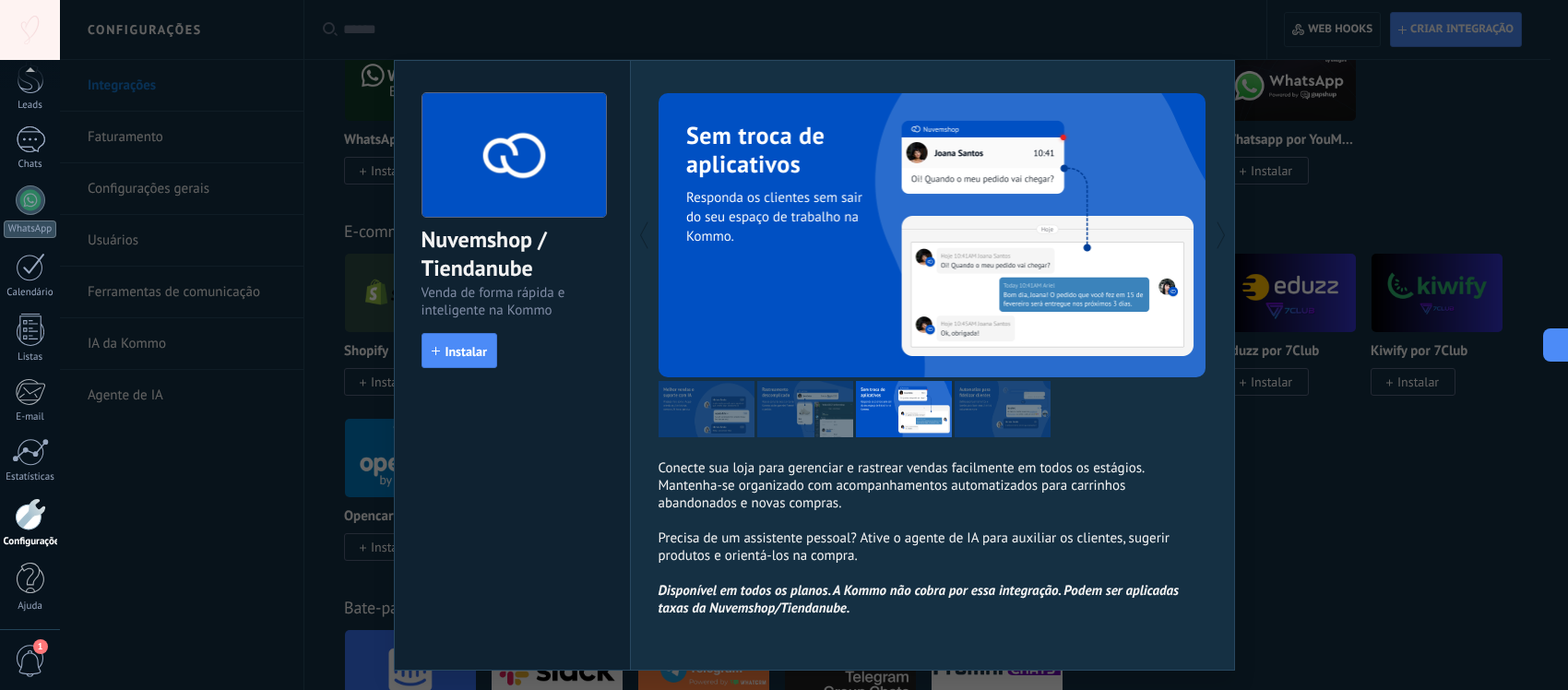 click at bounding box center [904, 409] 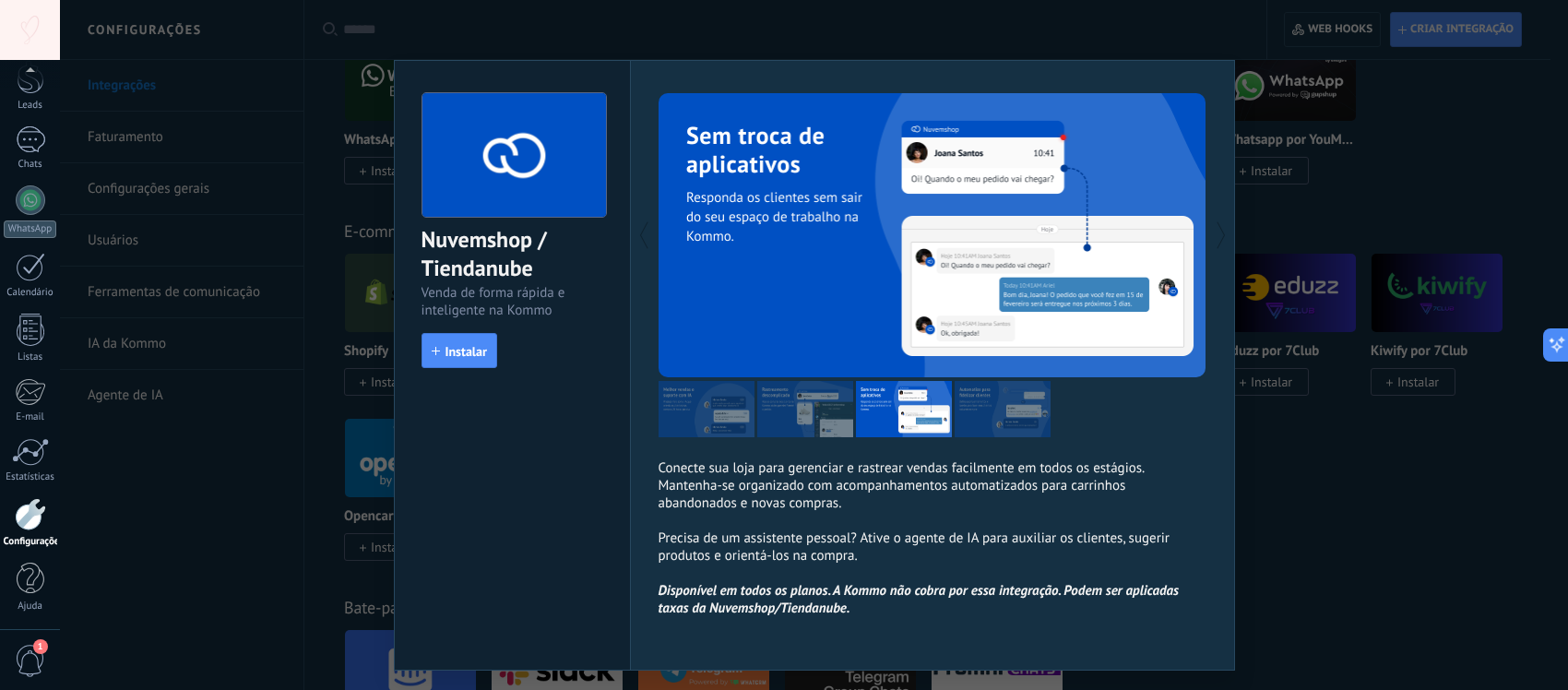 click at bounding box center (1003, 409) 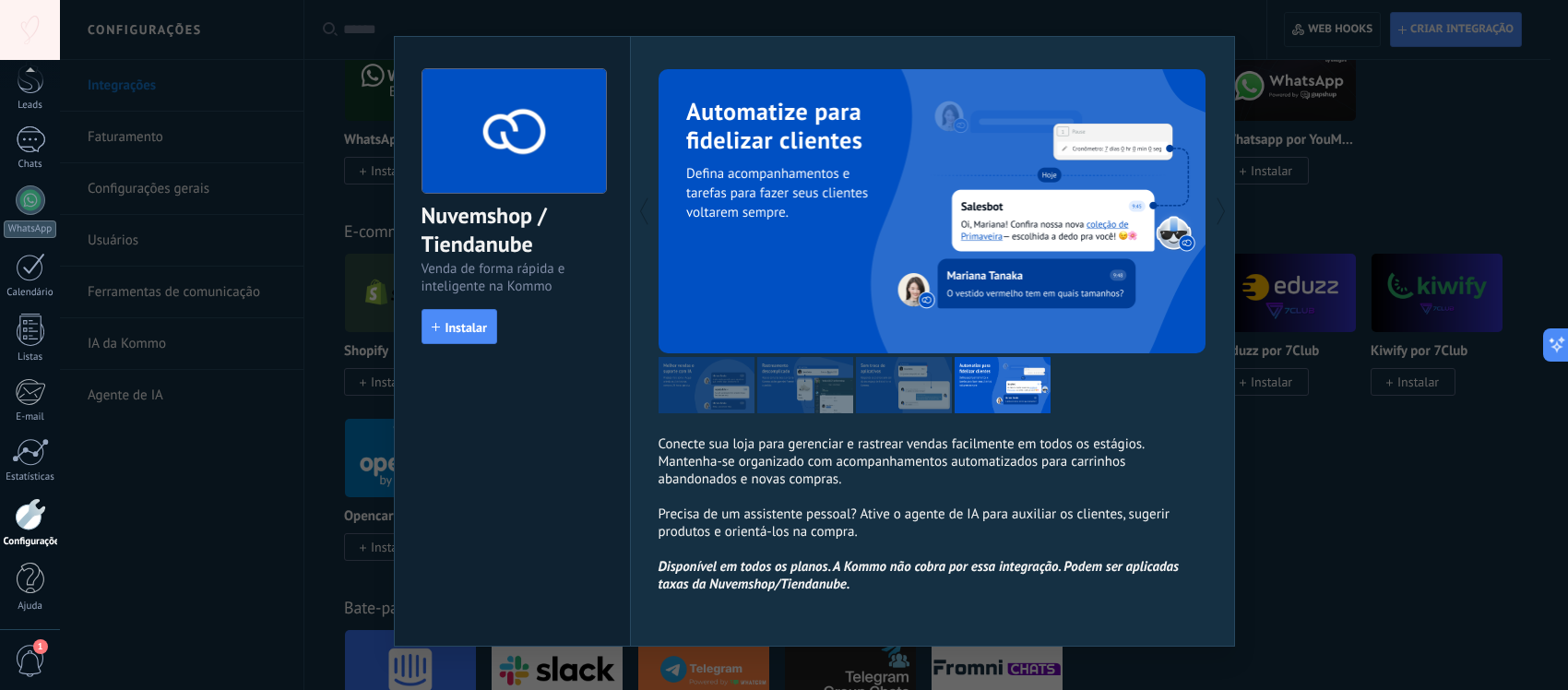 scroll, scrollTop: 47, scrollLeft: 0, axis: vertical 